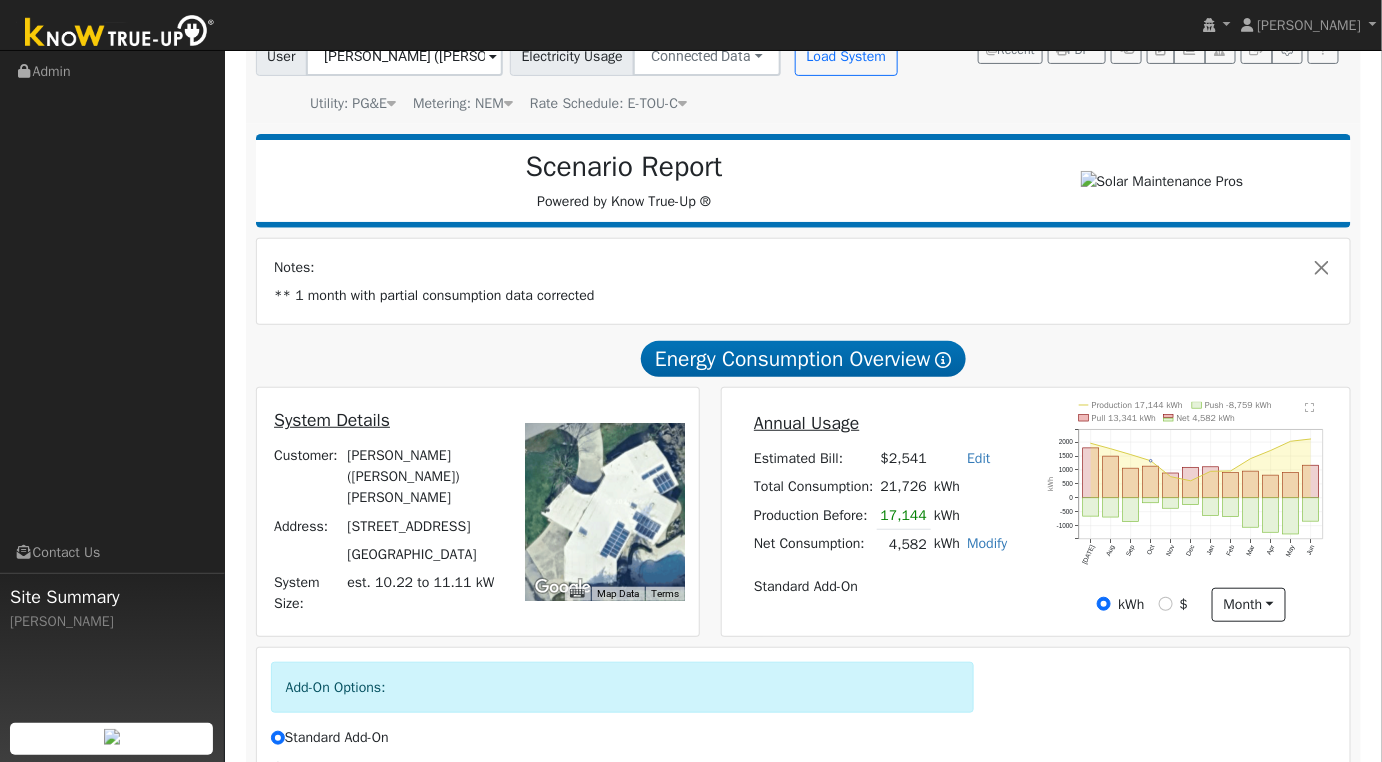scroll, scrollTop: 0, scrollLeft: 0, axis: both 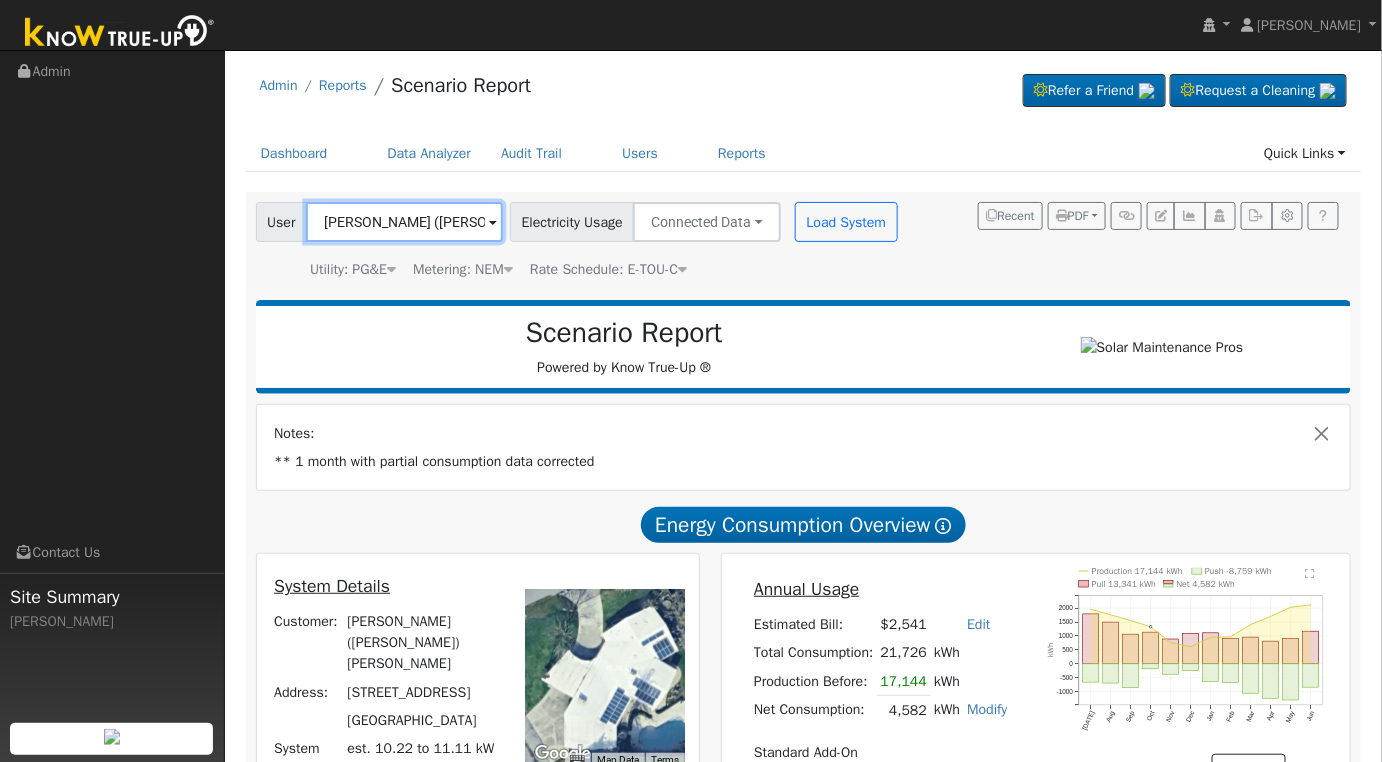 click on "[PERSON_NAME] ([PERSON_NAME]) [PERSON_NAME]" at bounding box center (404, 222) 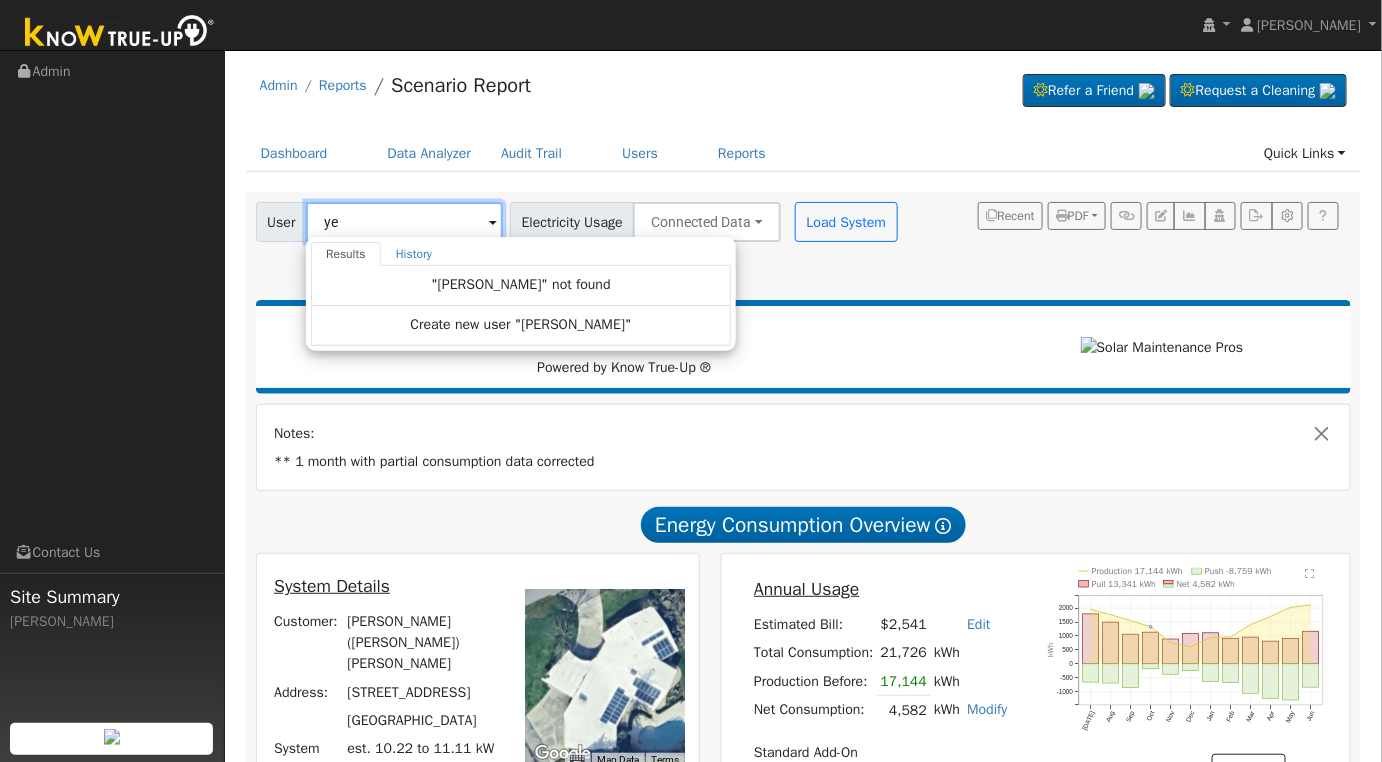 type on "y" 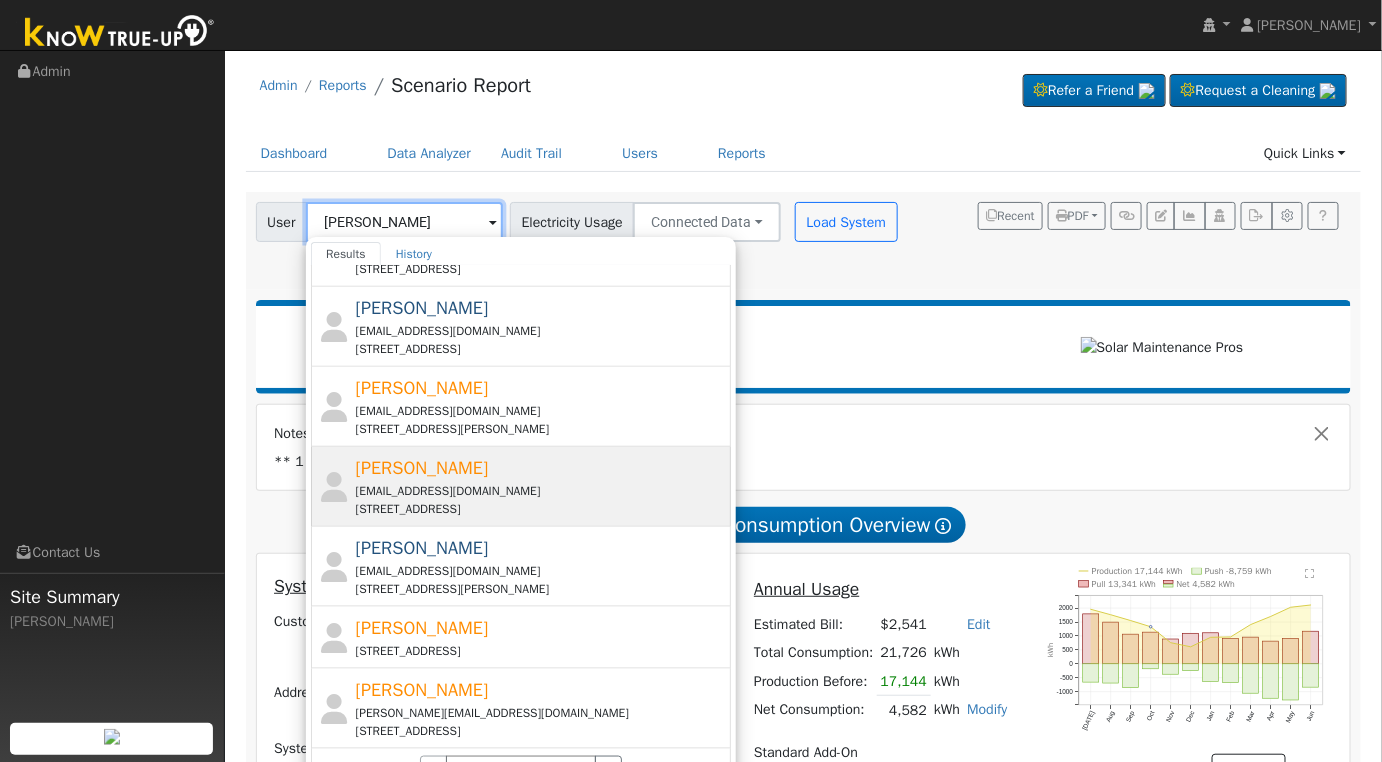scroll, scrollTop: 722, scrollLeft: 0, axis: vertical 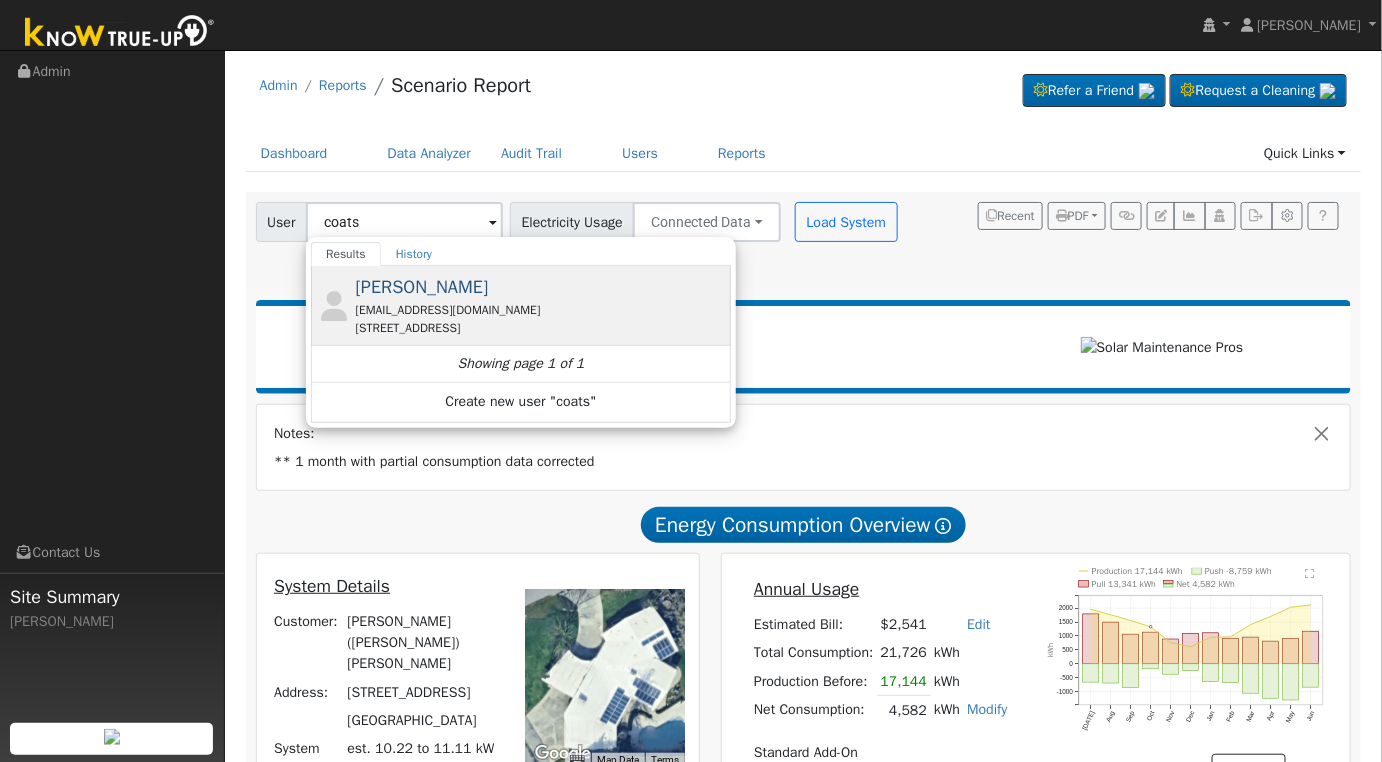 click on "[PERSON_NAME]" at bounding box center (422, 287) 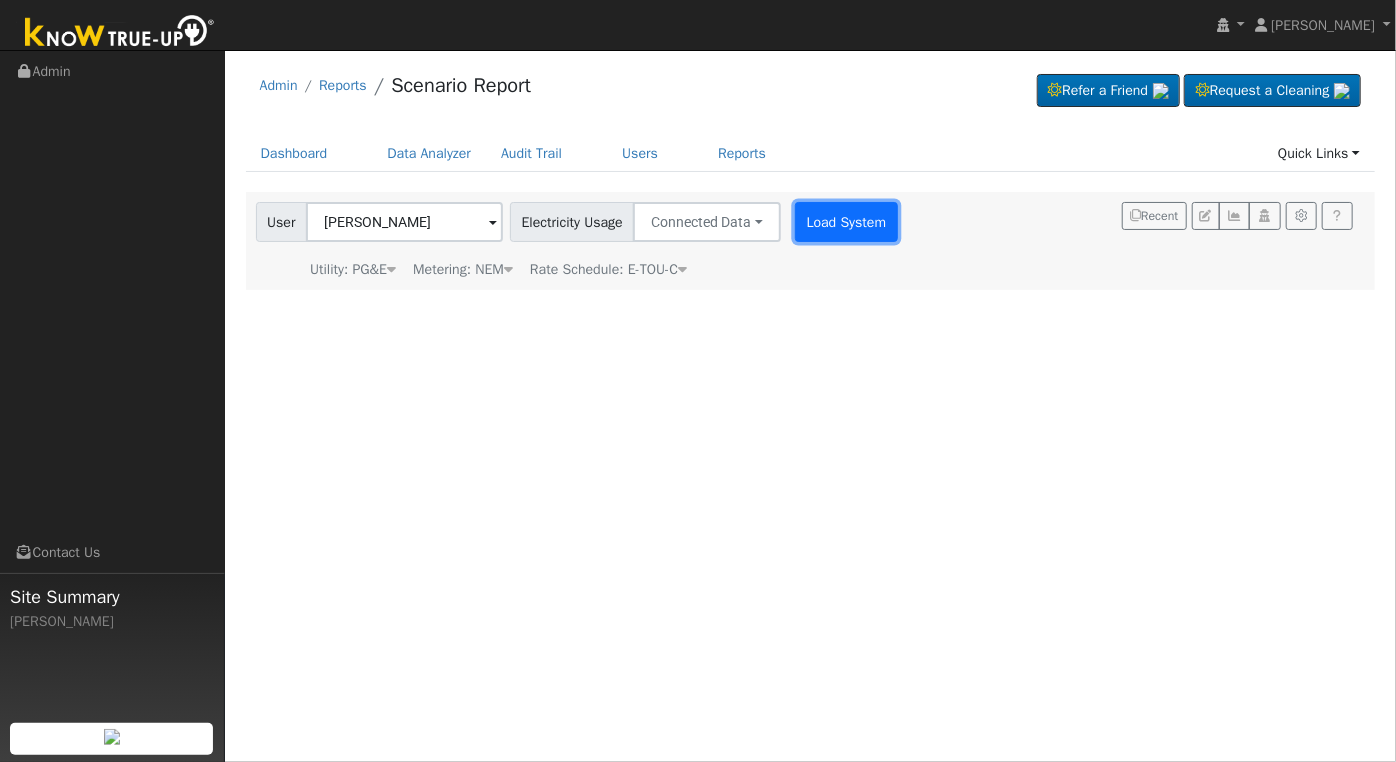 click on "Load System" at bounding box center [846, 222] 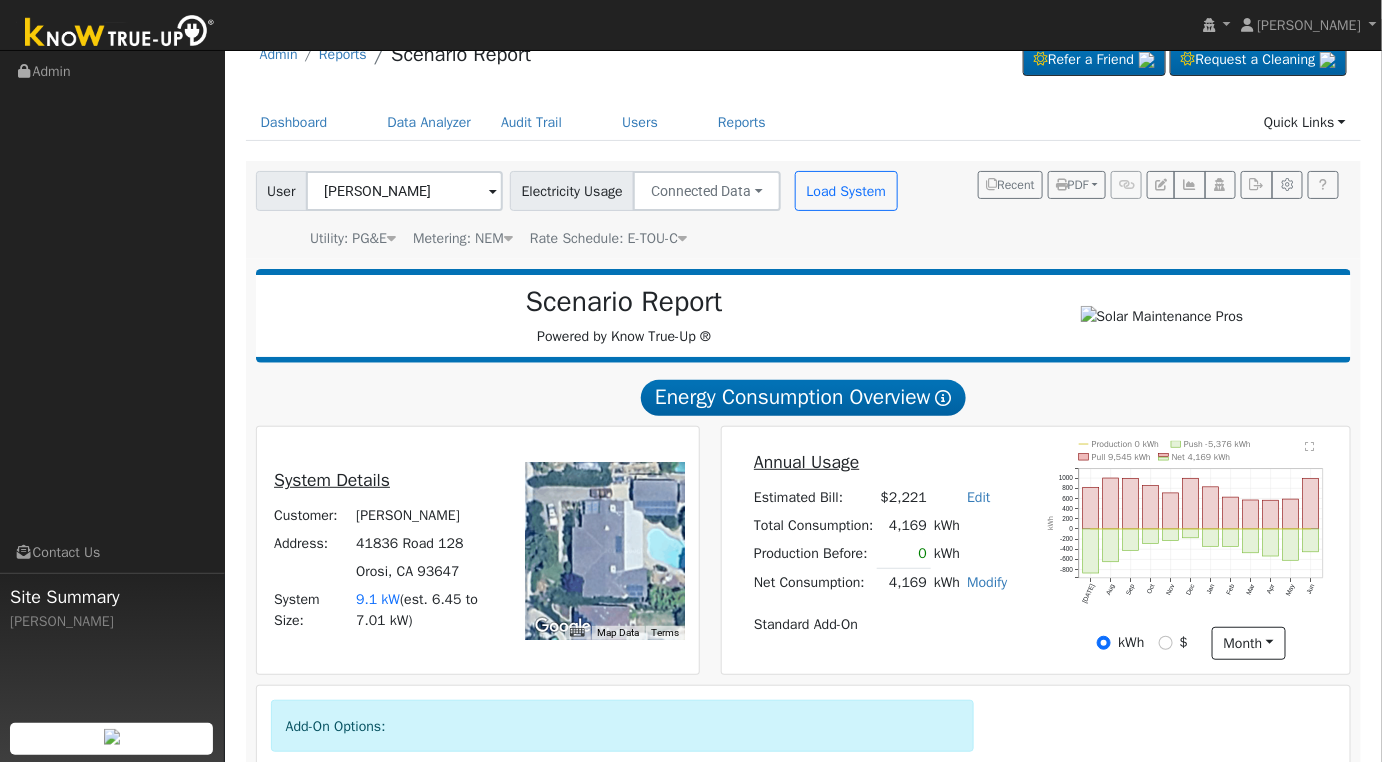 scroll, scrollTop: 0, scrollLeft: 0, axis: both 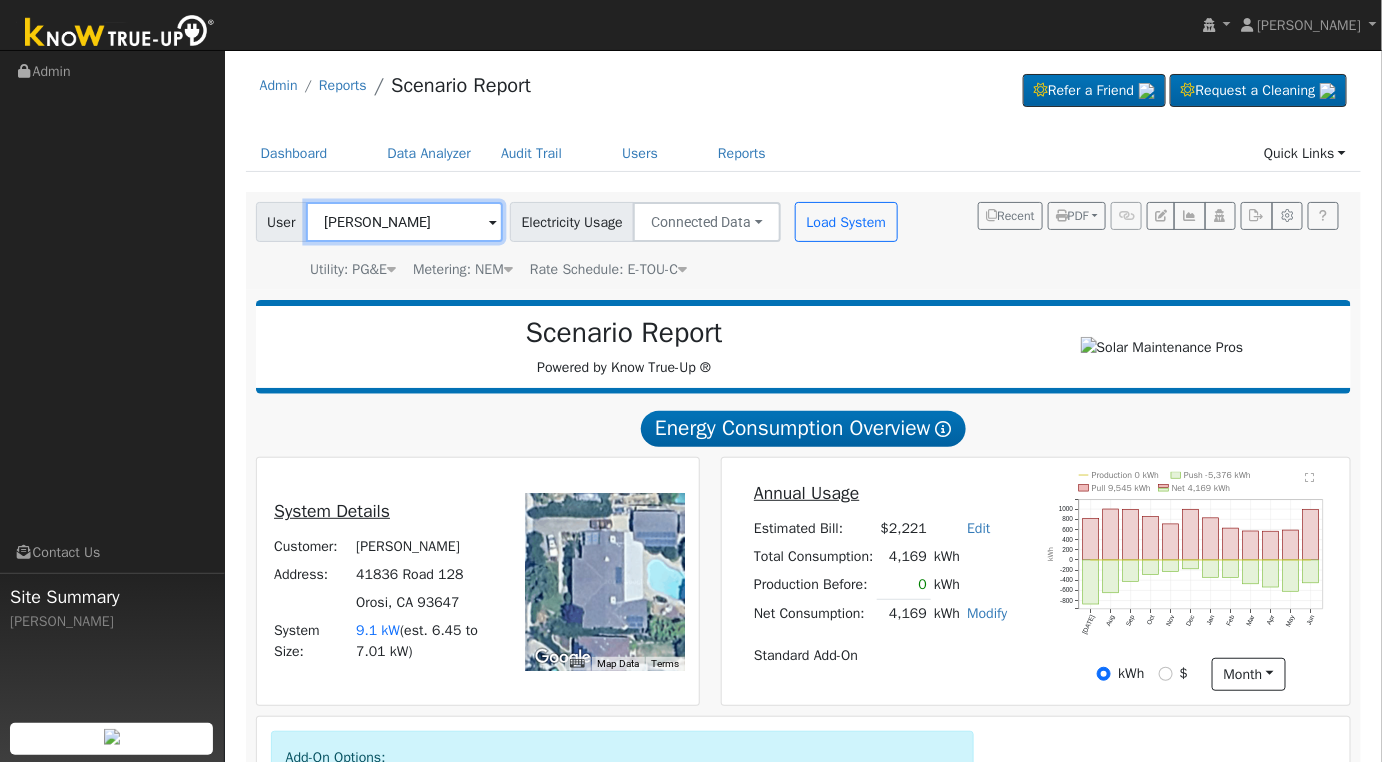 click on "[PERSON_NAME]" at bounding box center (404, 222) 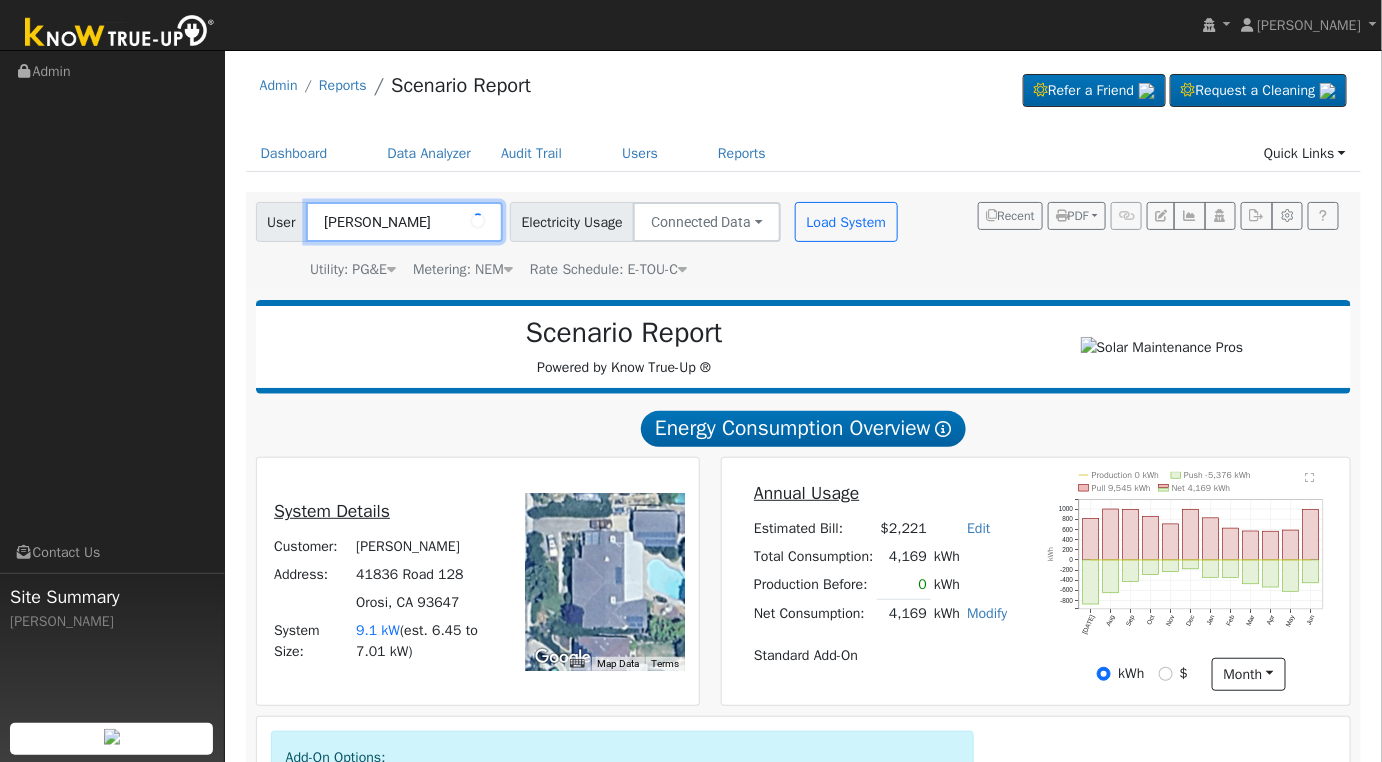 paste on "Yesenia" 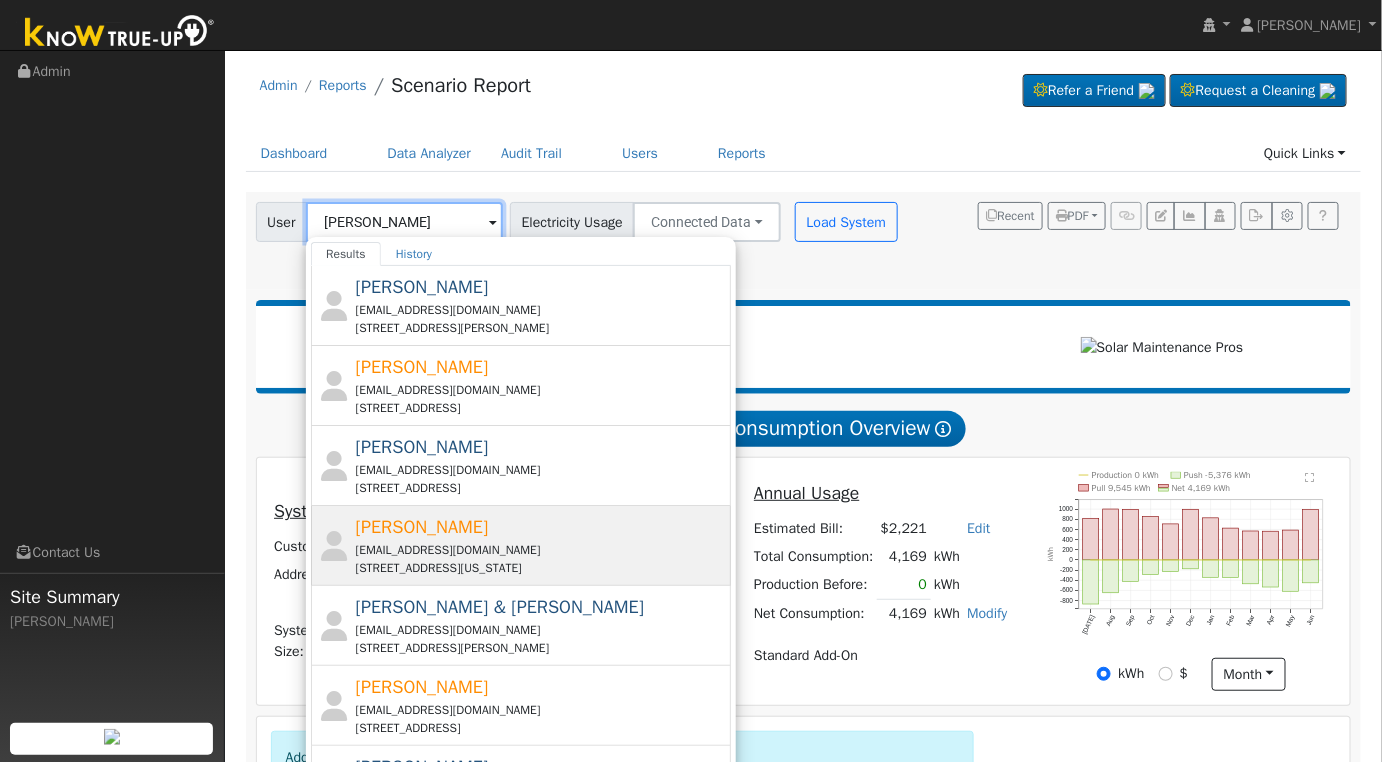 scroll, scrollTop: 330, scrollLeft: 0, axis: vertical 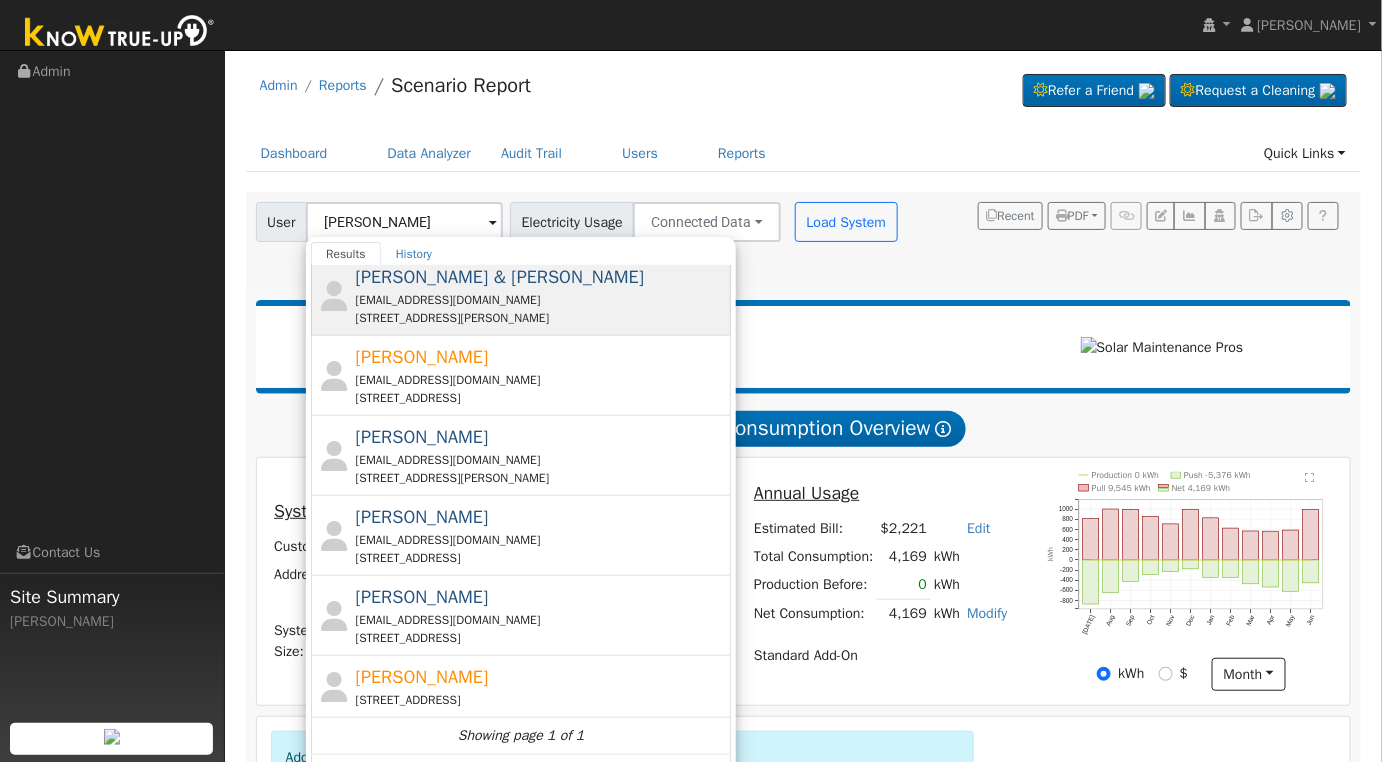 click on "raul3030@sbcglobal.net" at bounding box center [541, 300] 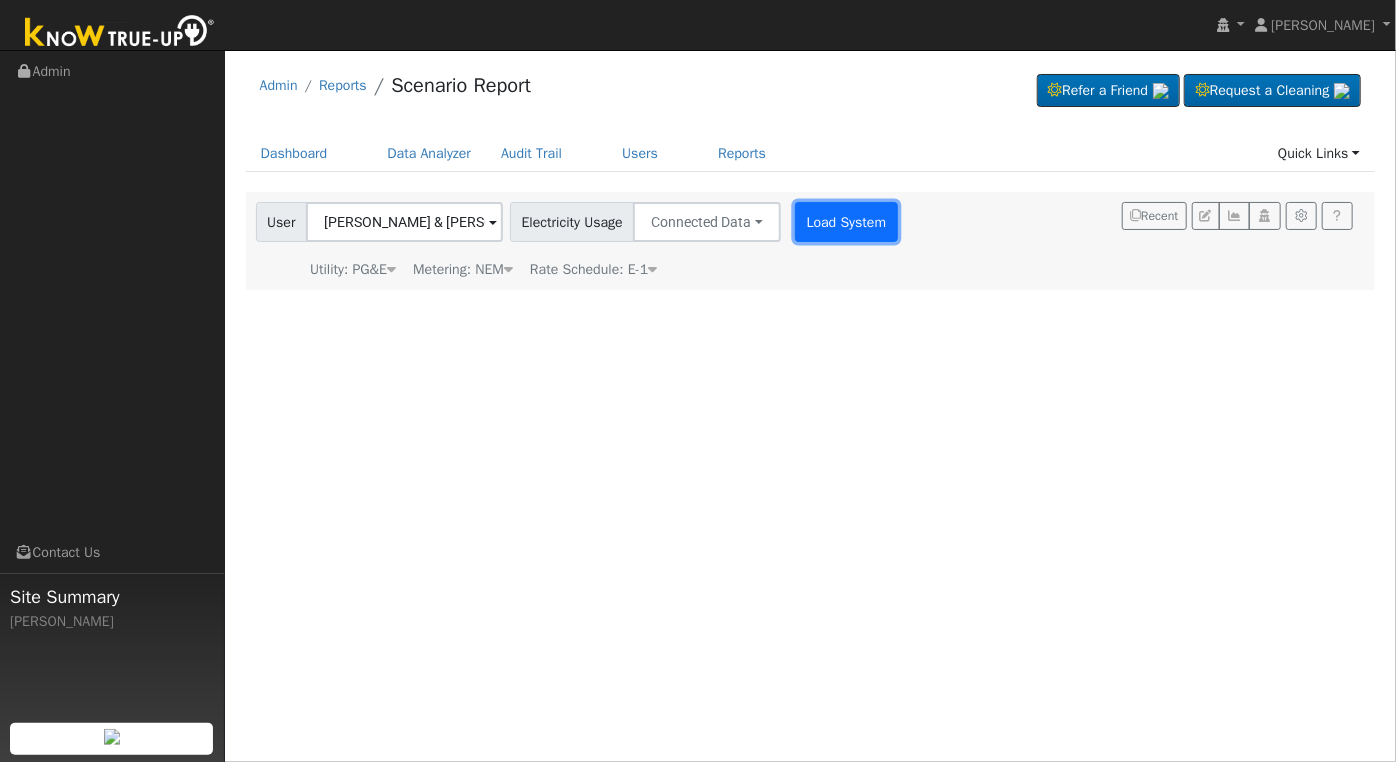 click on "Load System" at bounding box center [846, 222] 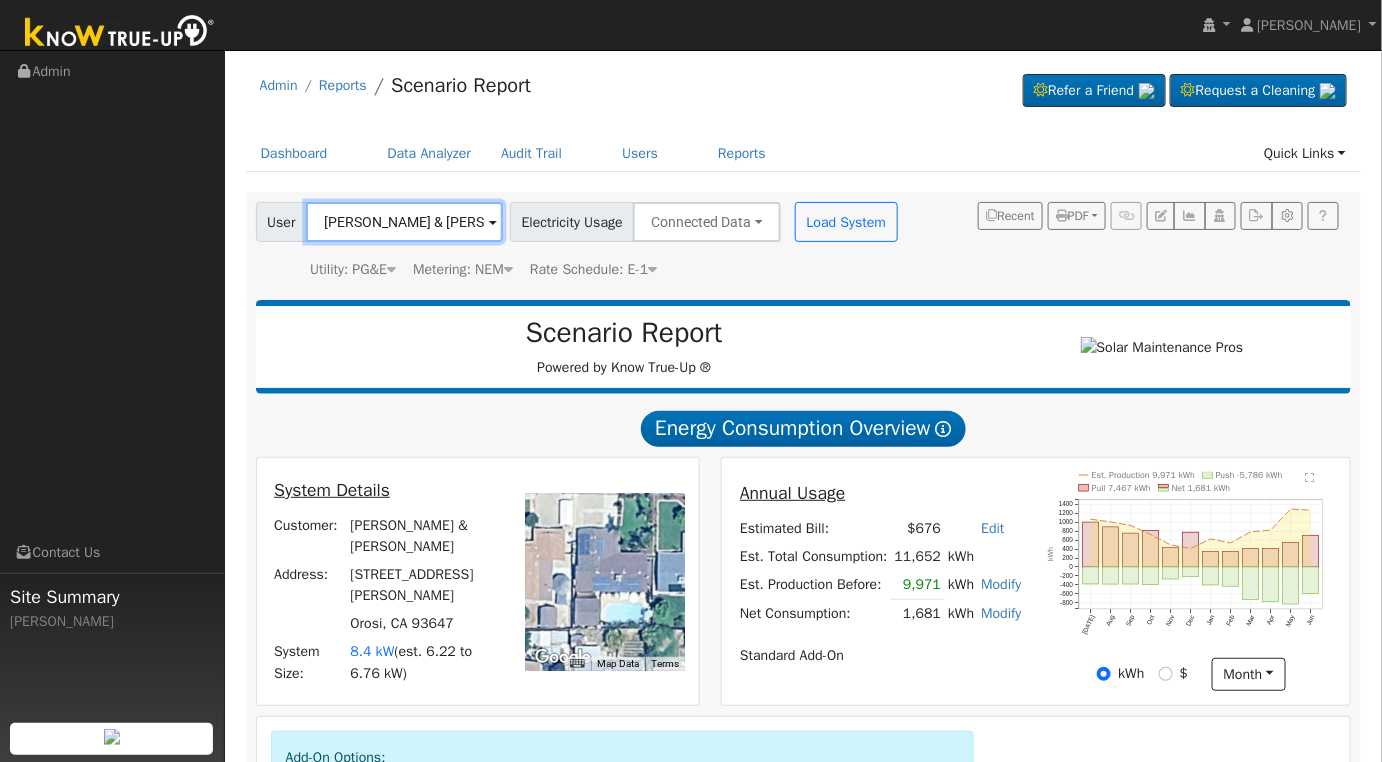 click on "[PERSON_NAME] & [PERSON_NAME]" at bounding box center [404, 222] 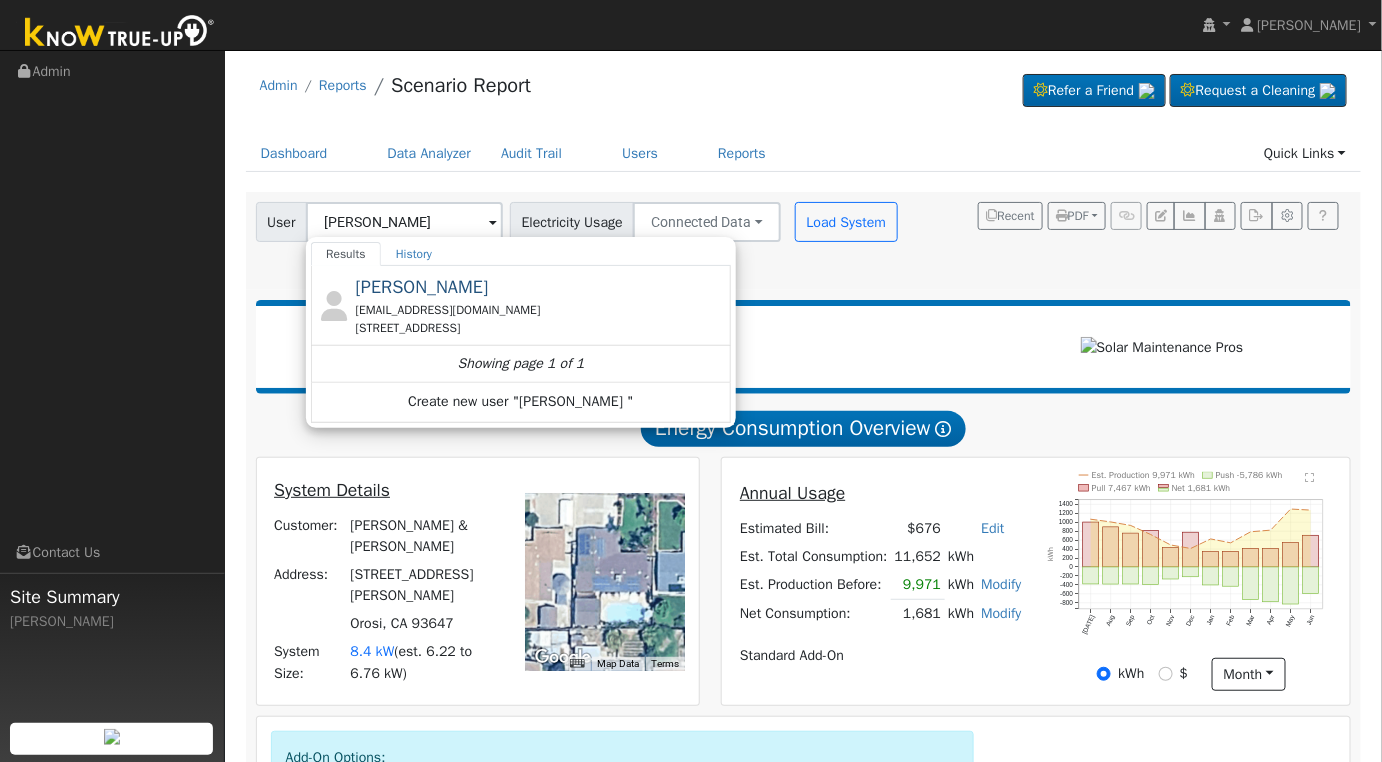 click on "bellacorine@att.net" at bounding box center [541, 310] 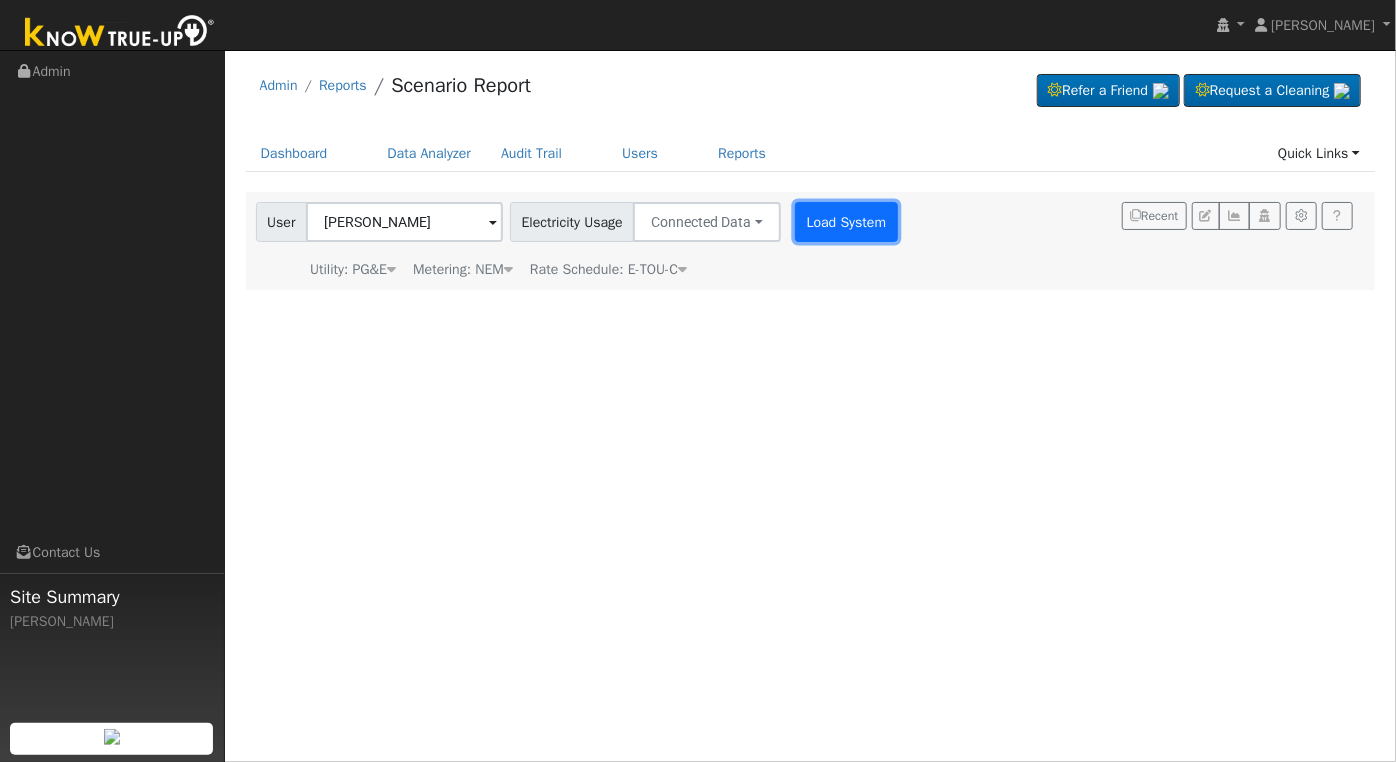 click on "Load System" at bounding box center [846, 222] 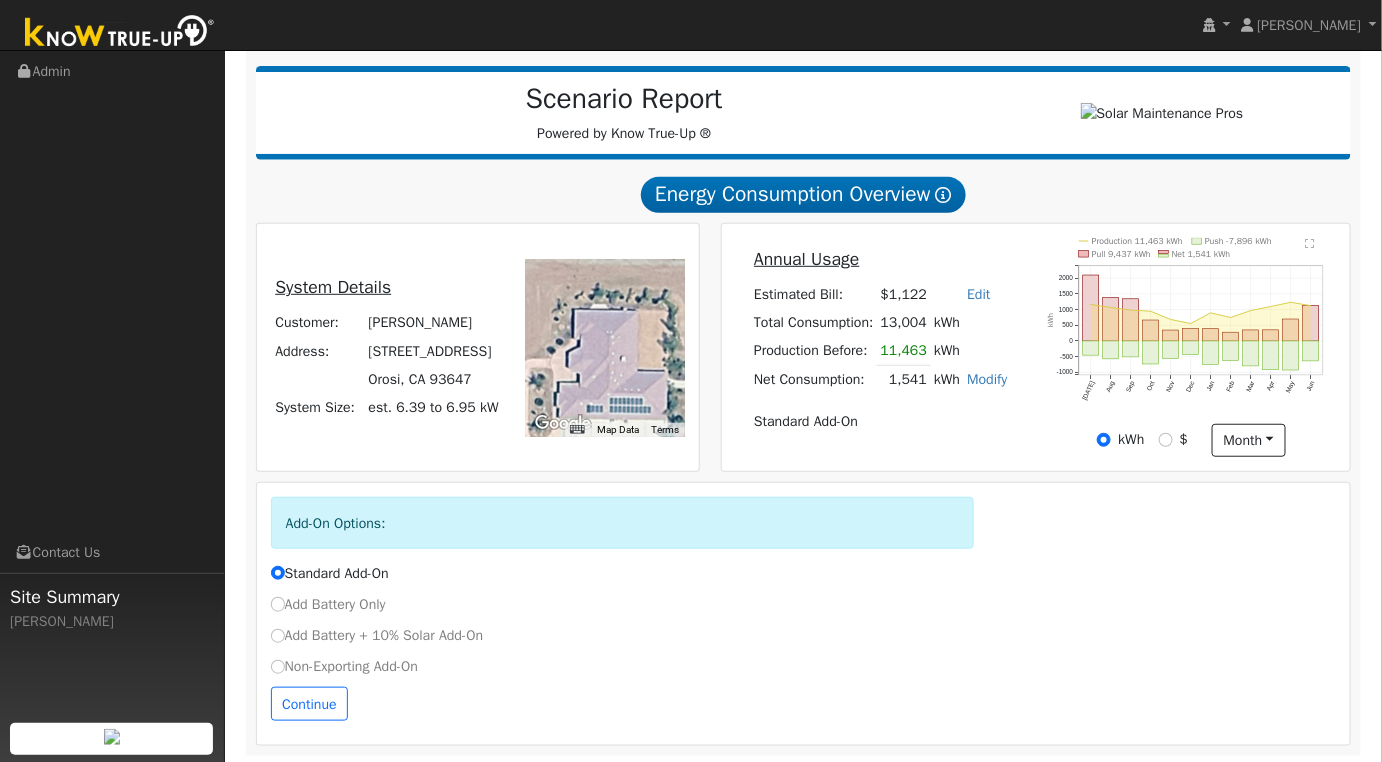 scroll, scrollTop: 0, scrollLeft: 0, axis: both 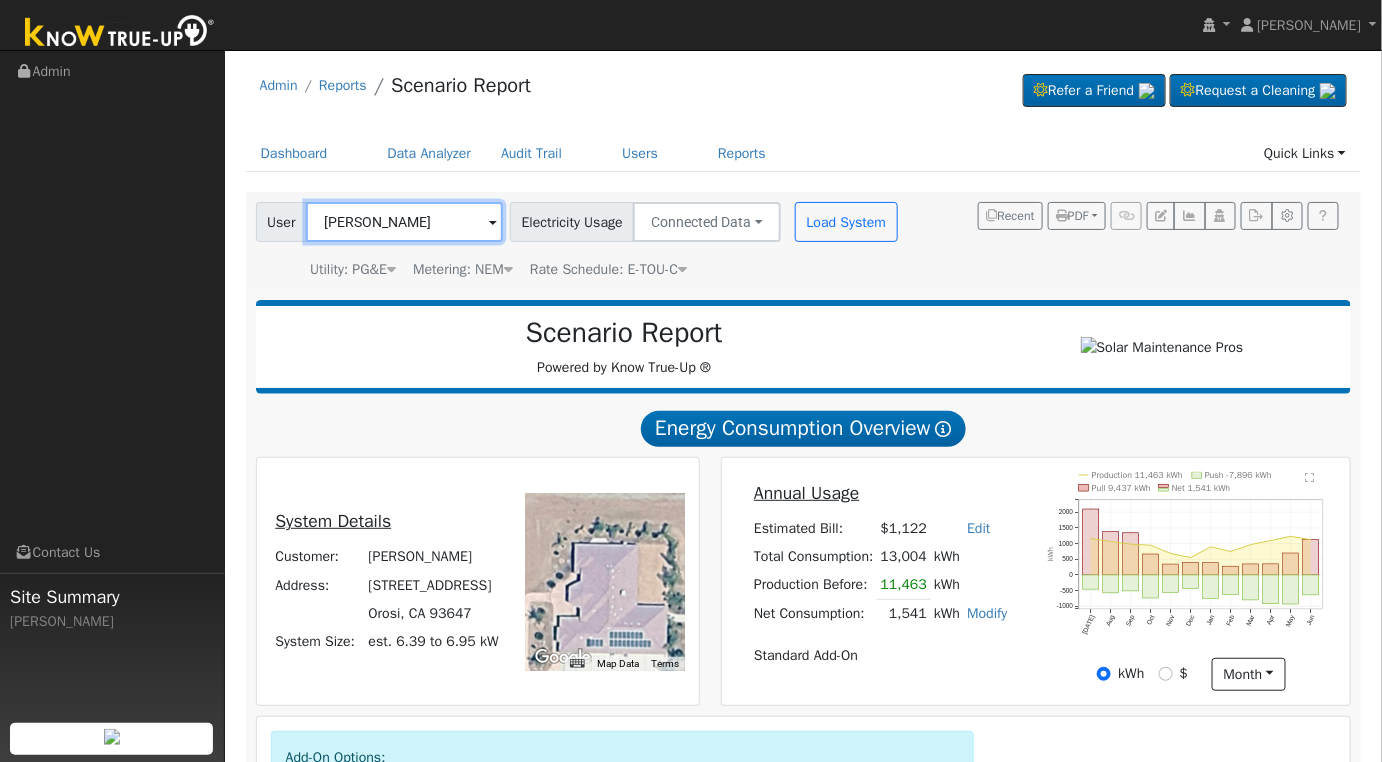 click on "[PERSON_NAME]" at bounding box center (404, 222) 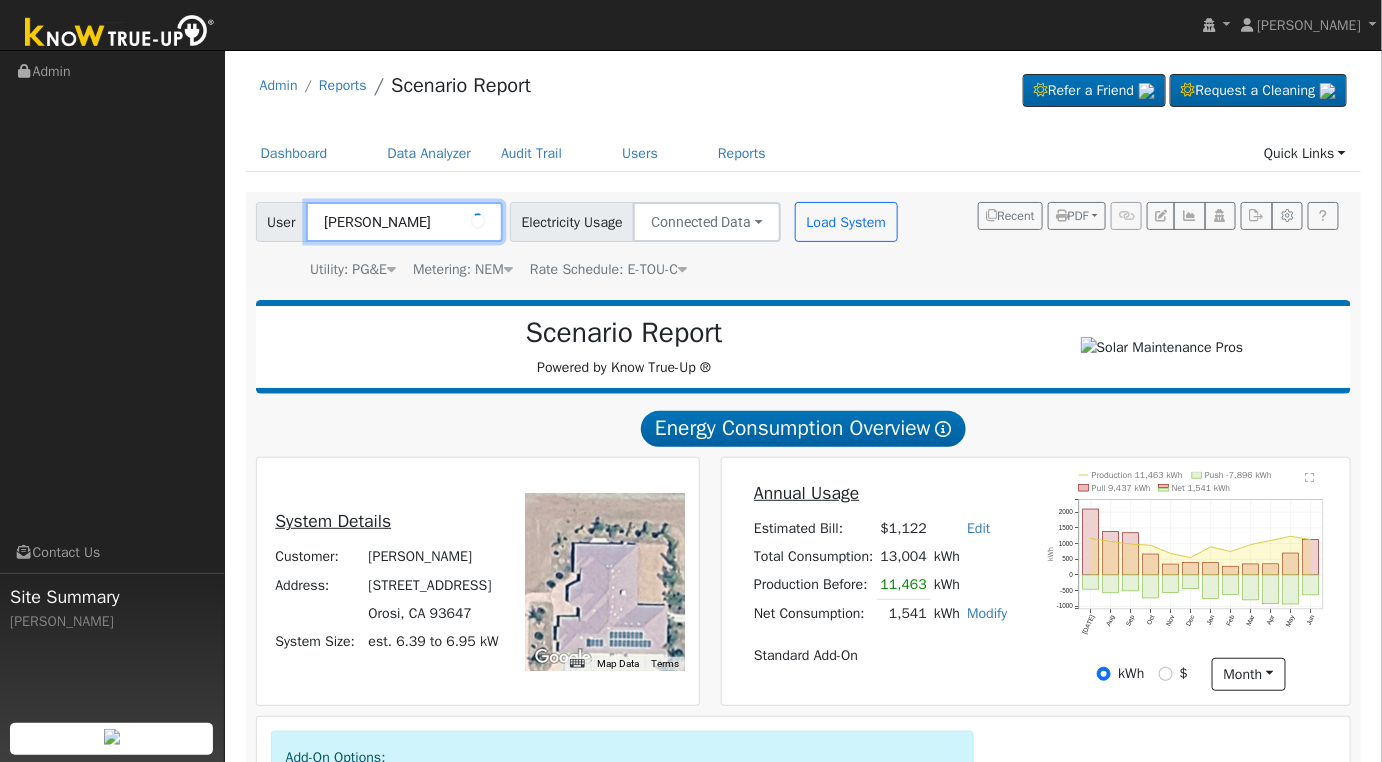 paste on "Menchaca" 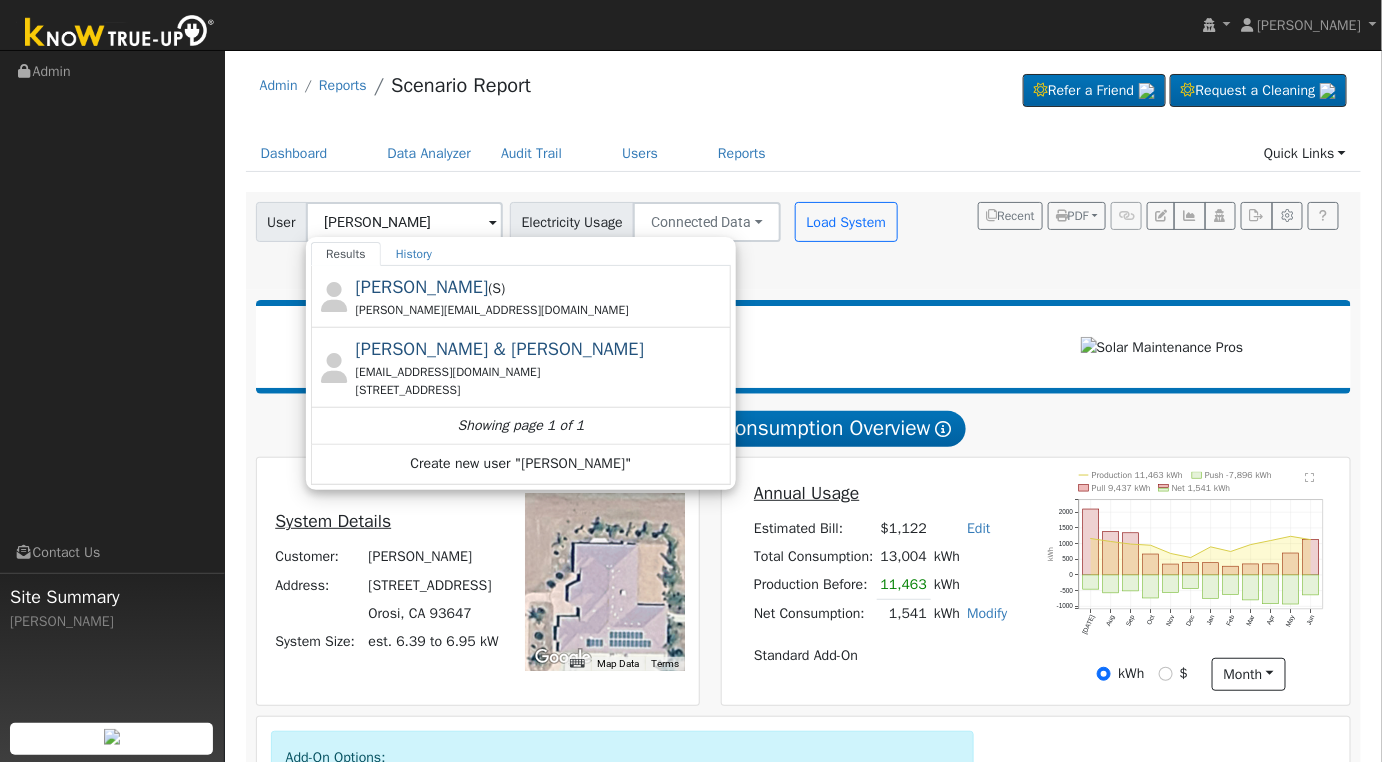 click on "Jose & Damaris Menchaca pdm_cwc@yahoo.com 41866 Van Tassel Road, Orosi, CA 93647" at bounding box center (541, 367) 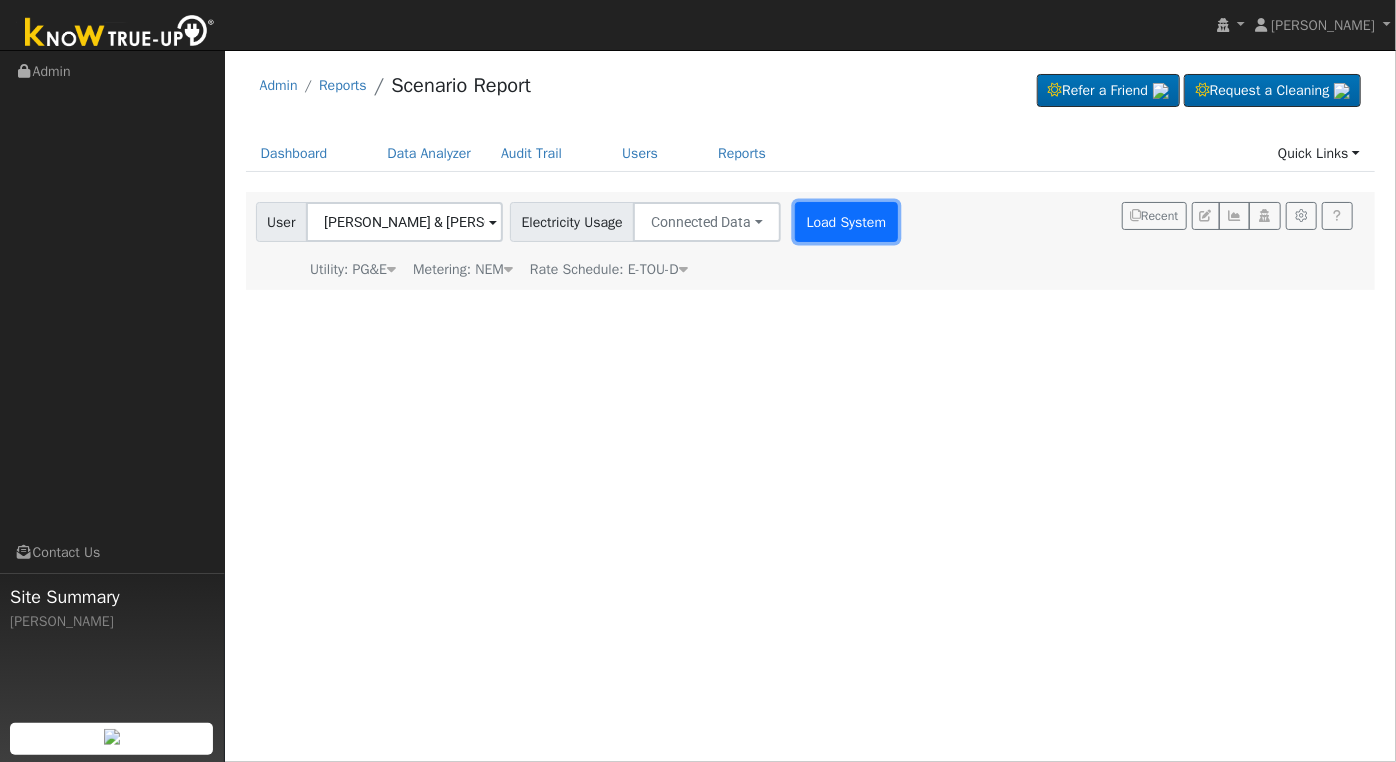 click on "Load System" at bounding box center [846, 222] 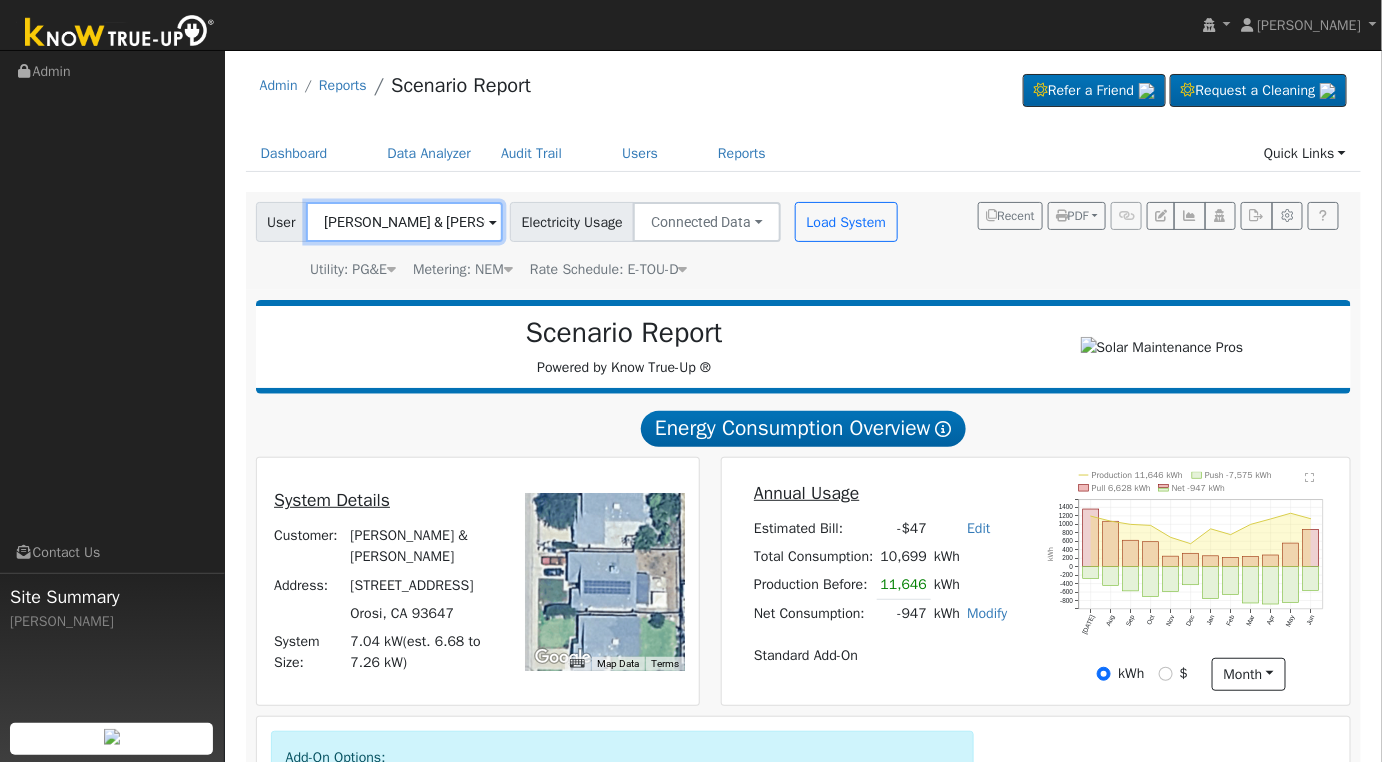 click on "[PERSON_NAME] & [PERSON_NAME]" at bounding box center [404, 222] 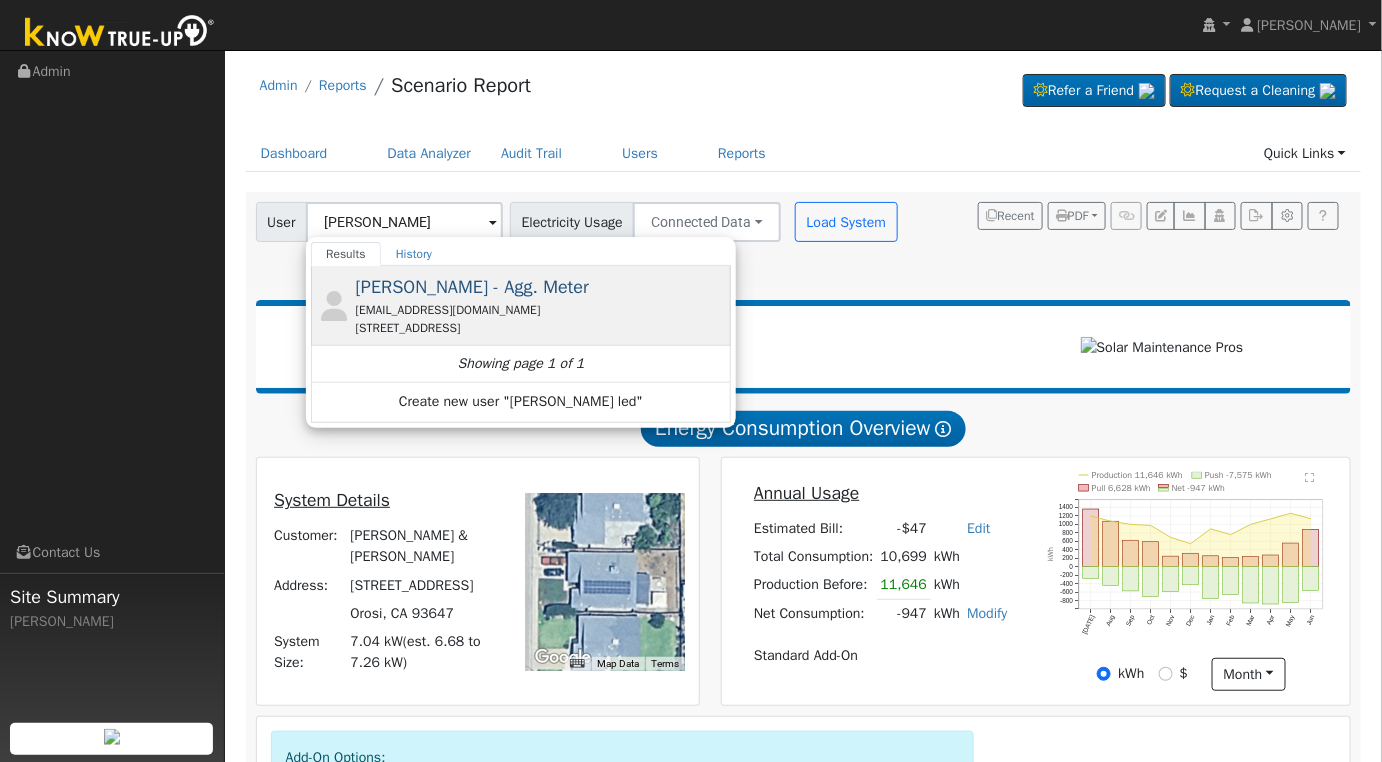 click on "galedbetter@gmail.com" at bounding box center (541, 310) 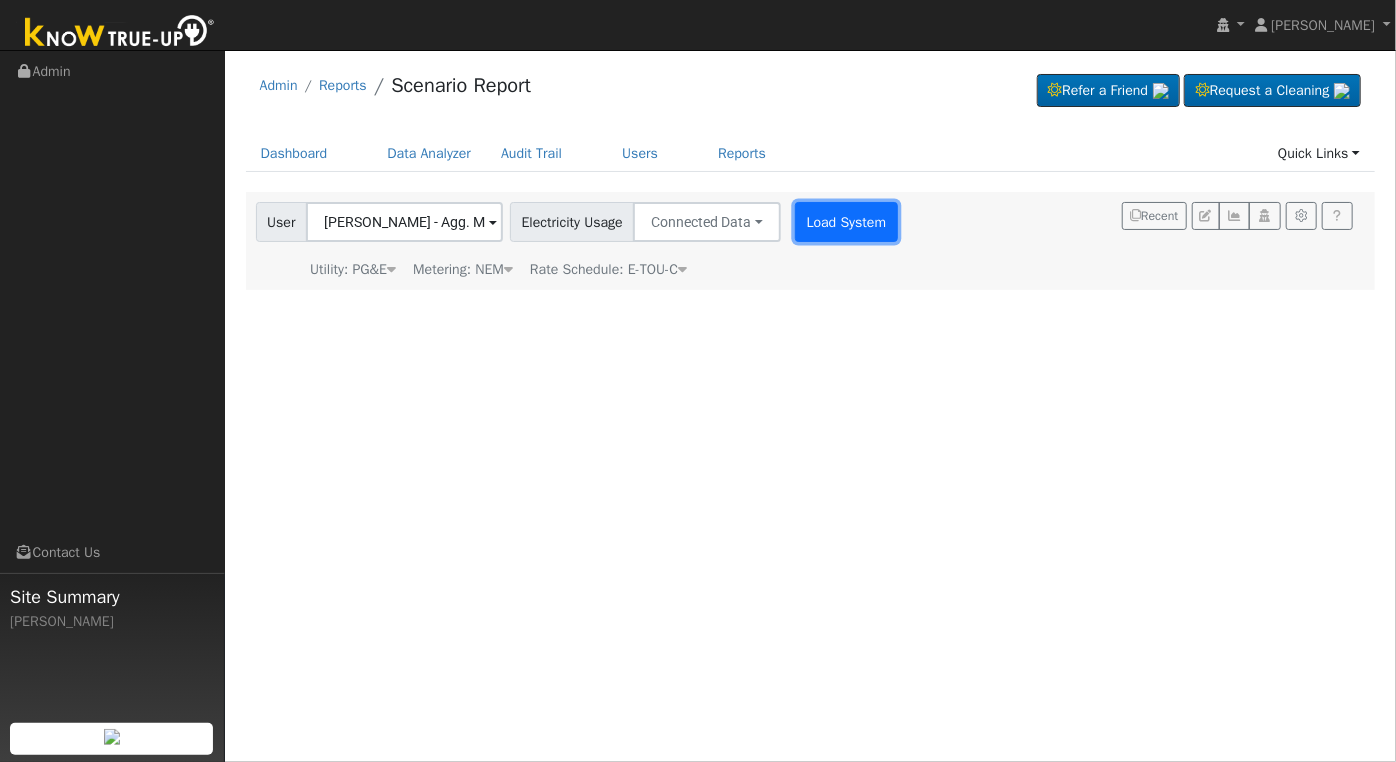 click on "Load System" at bounding box center (846, 222) 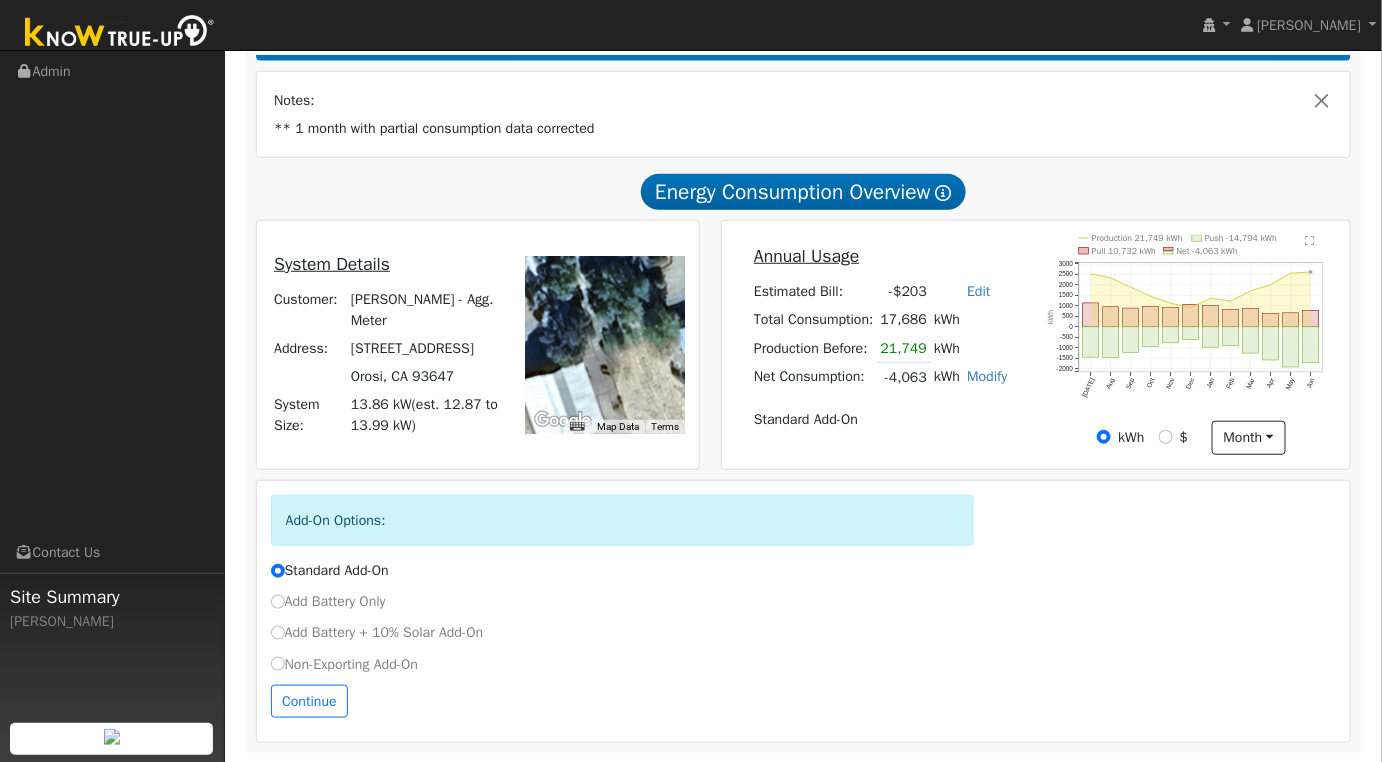 scroll, scrollTop: 0, scrollLeft: 0, axis: both 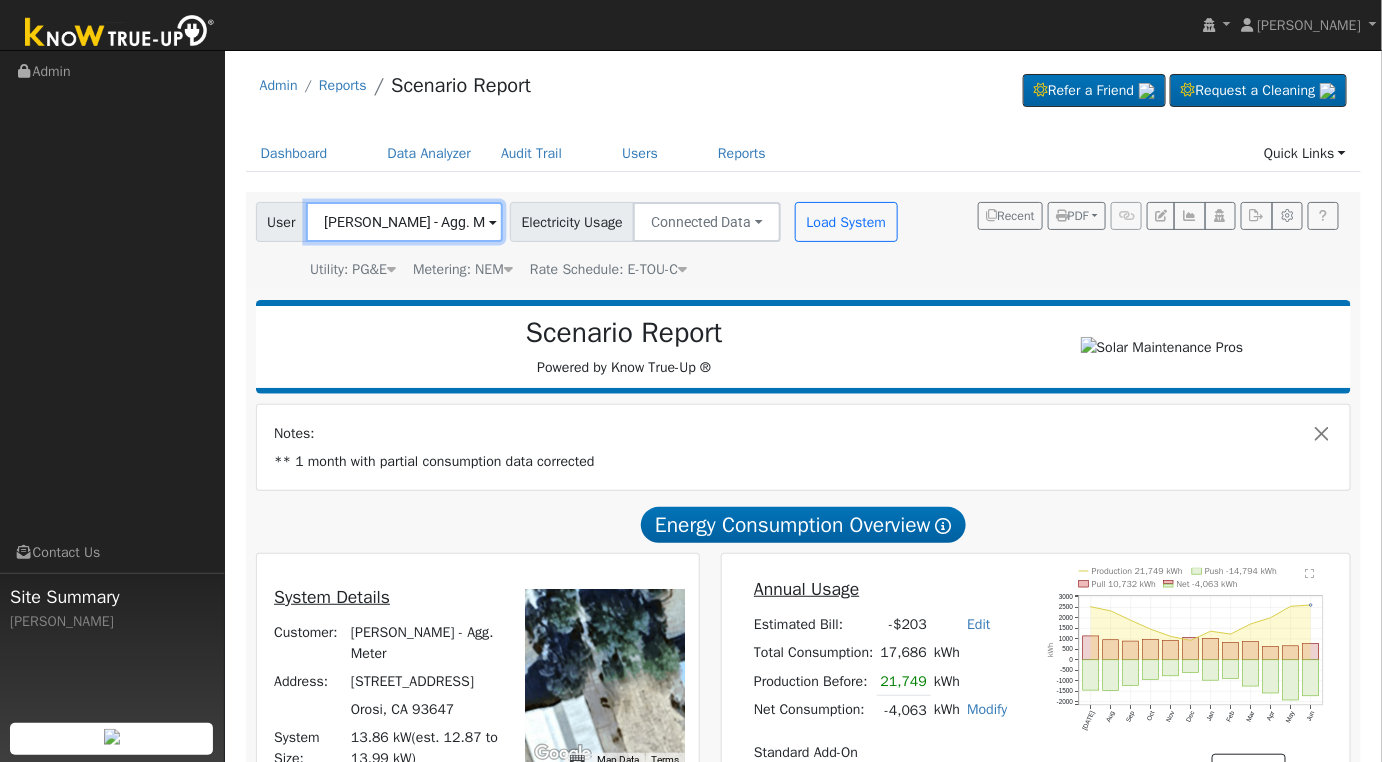 click on "[PERSON_NAME] - Agg. Meter" at bounding box center (404, 222) 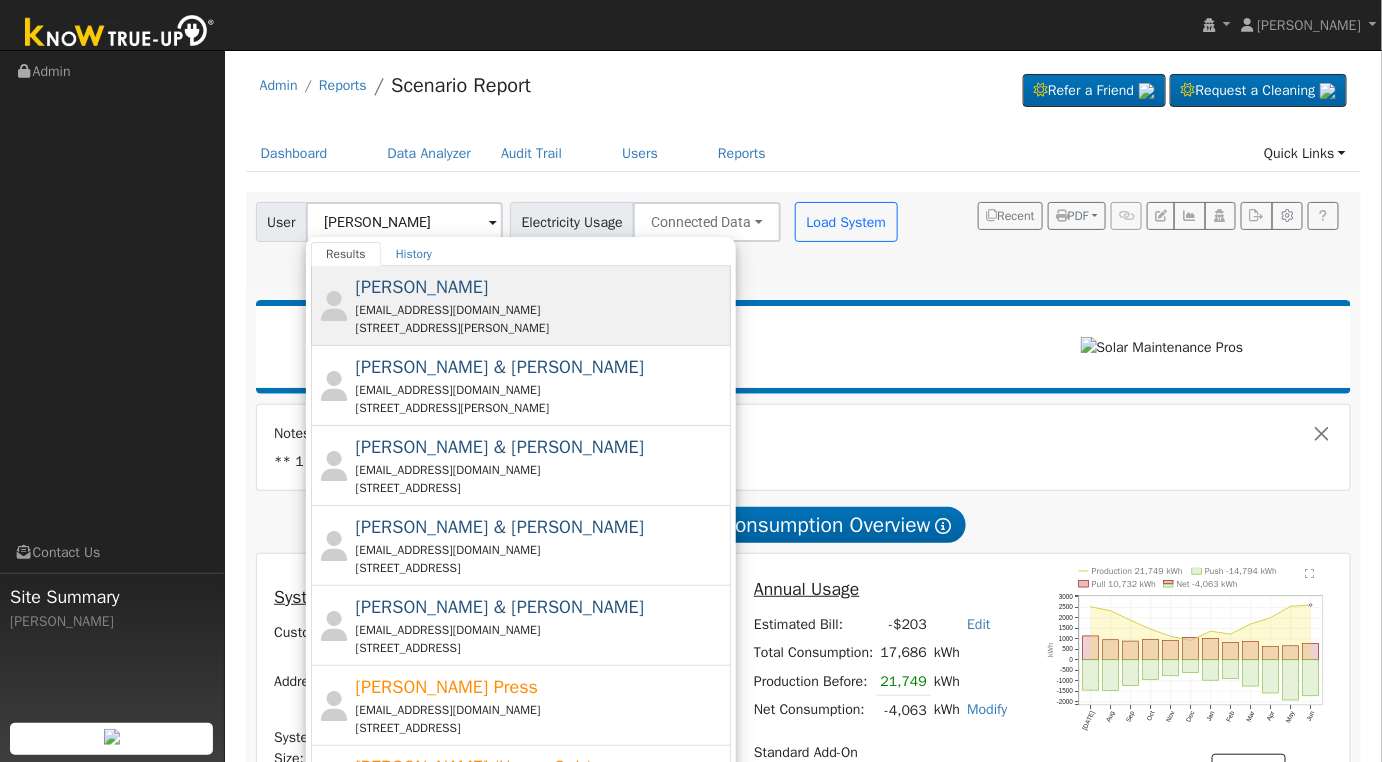 click on "baniagl@yahoo.com" at bounding box center (541, 310) 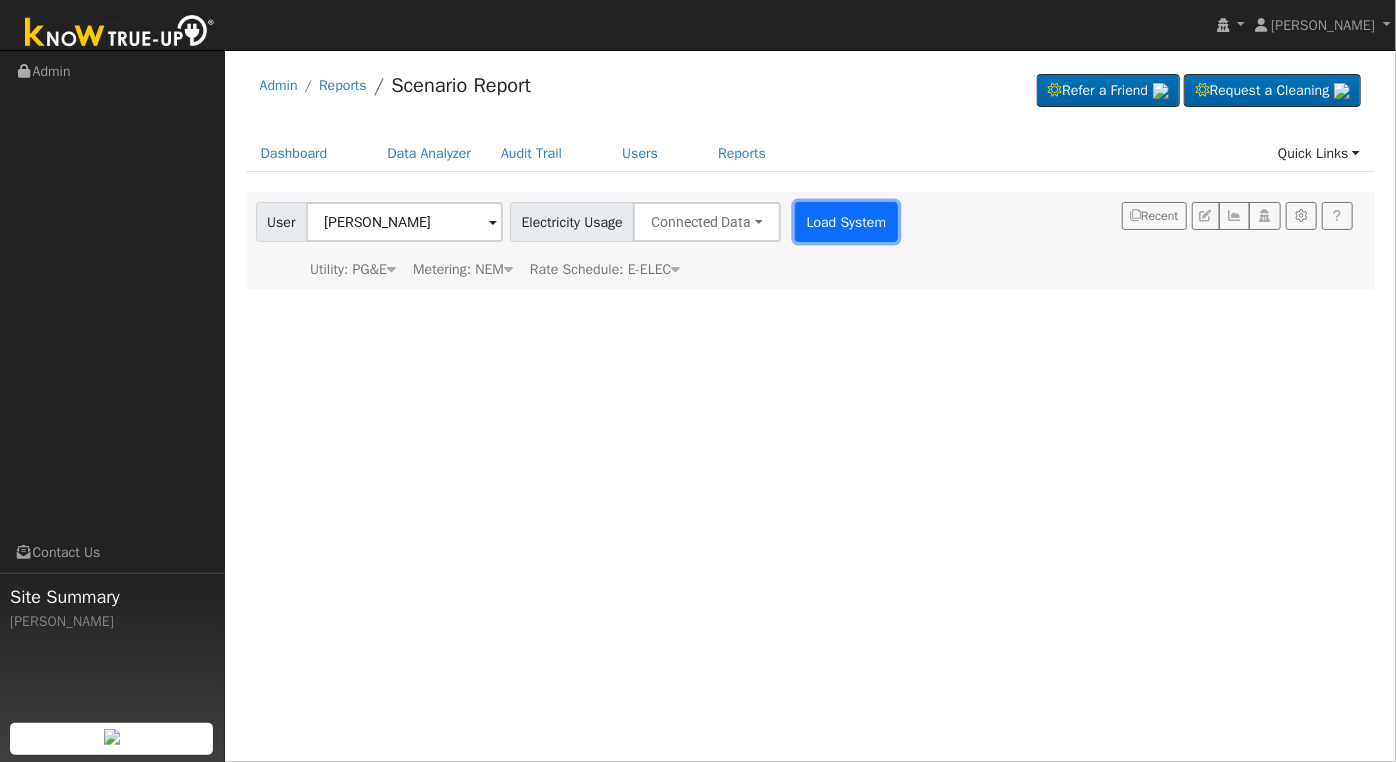 click on "Load System" at bounding box center (846, 222) 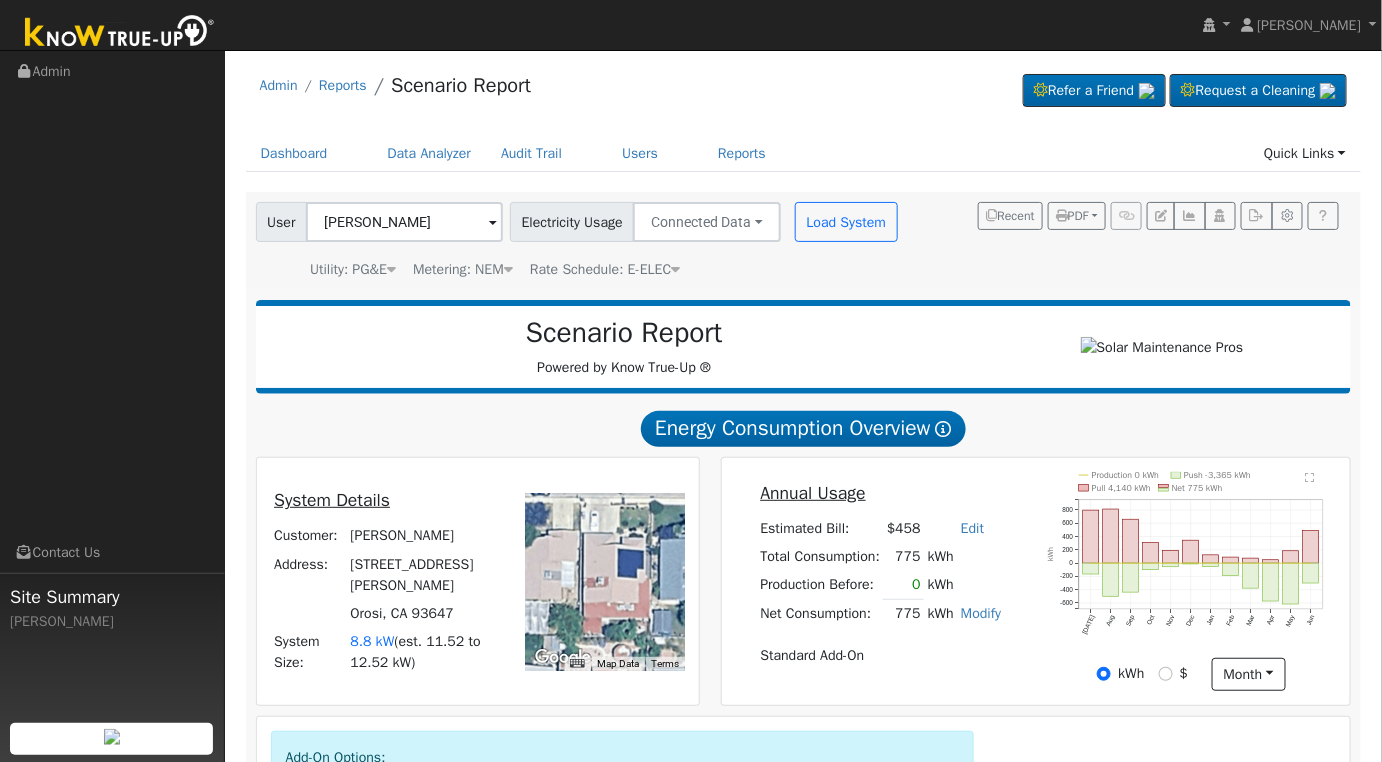 scroll, scrollTop: 241, scrollLeft: 0, axis: vertical 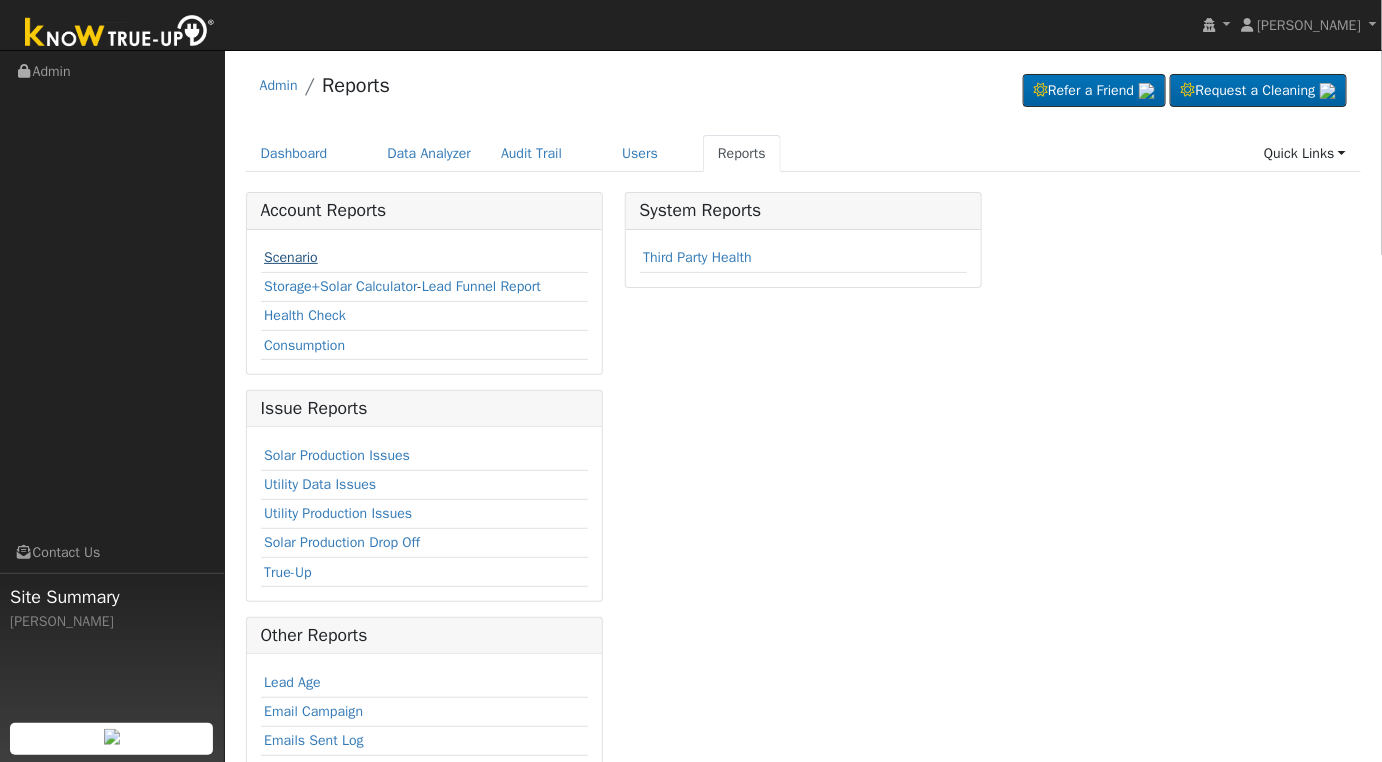click on "Scenario" at bounding box center [291, 257] 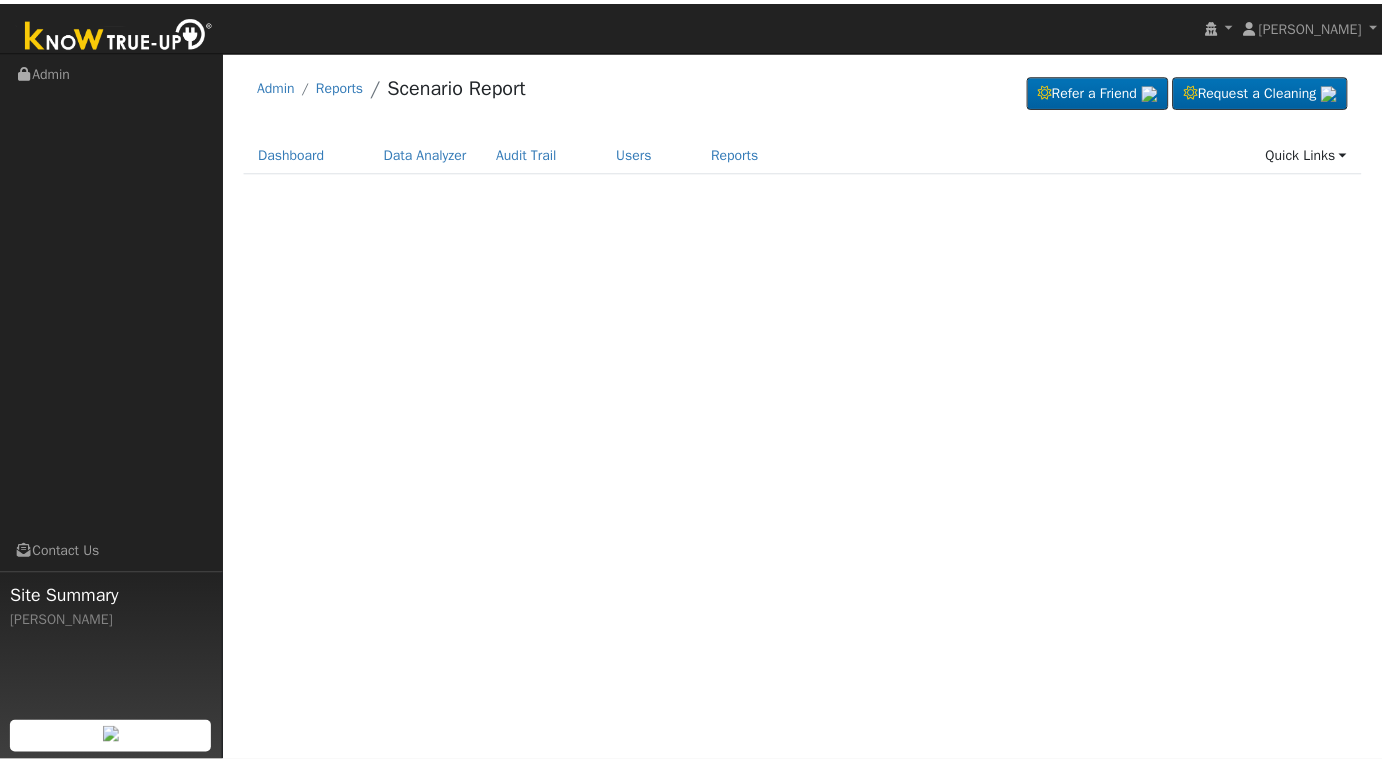 scroll, scrollTop: 0, scrollLeft: 0, axis: both 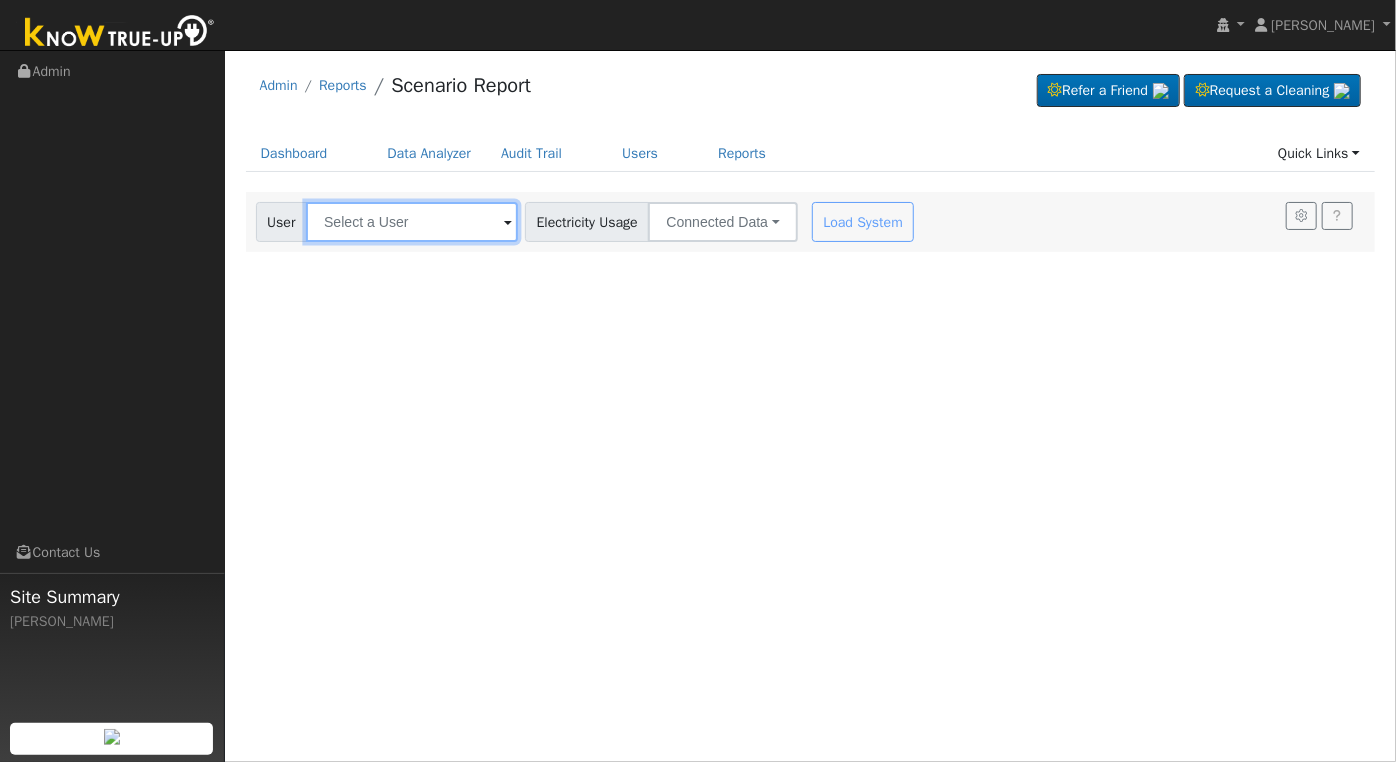 click at bounding box center (412, 222) 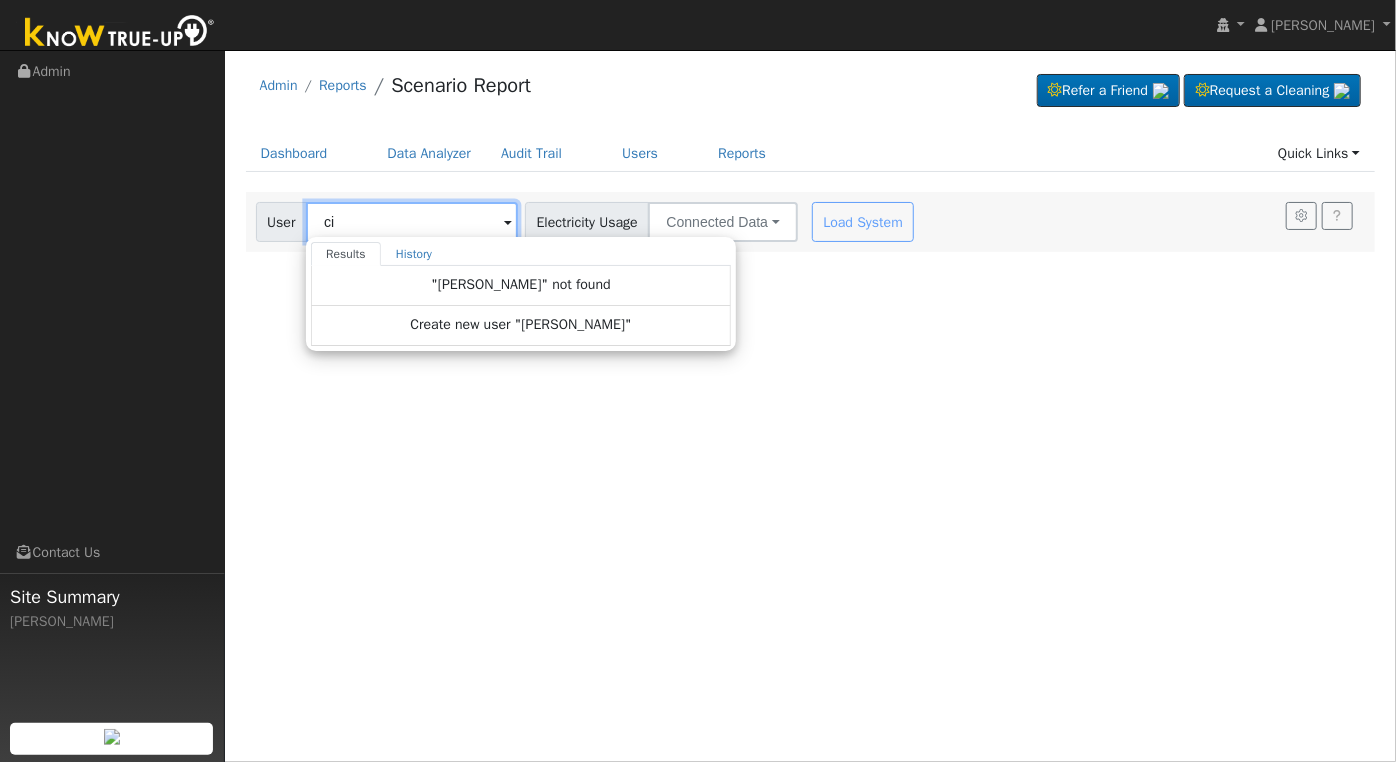 type on "c" 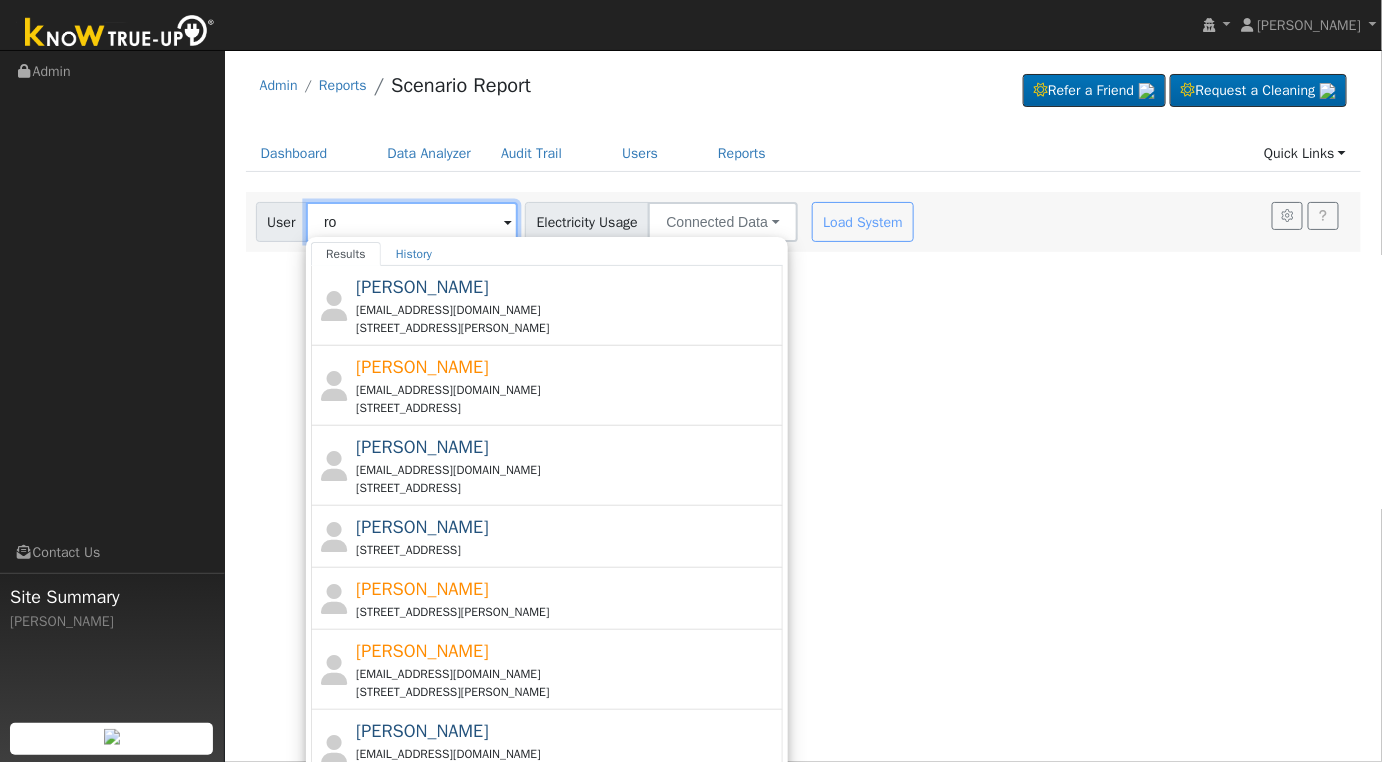 type on "r" 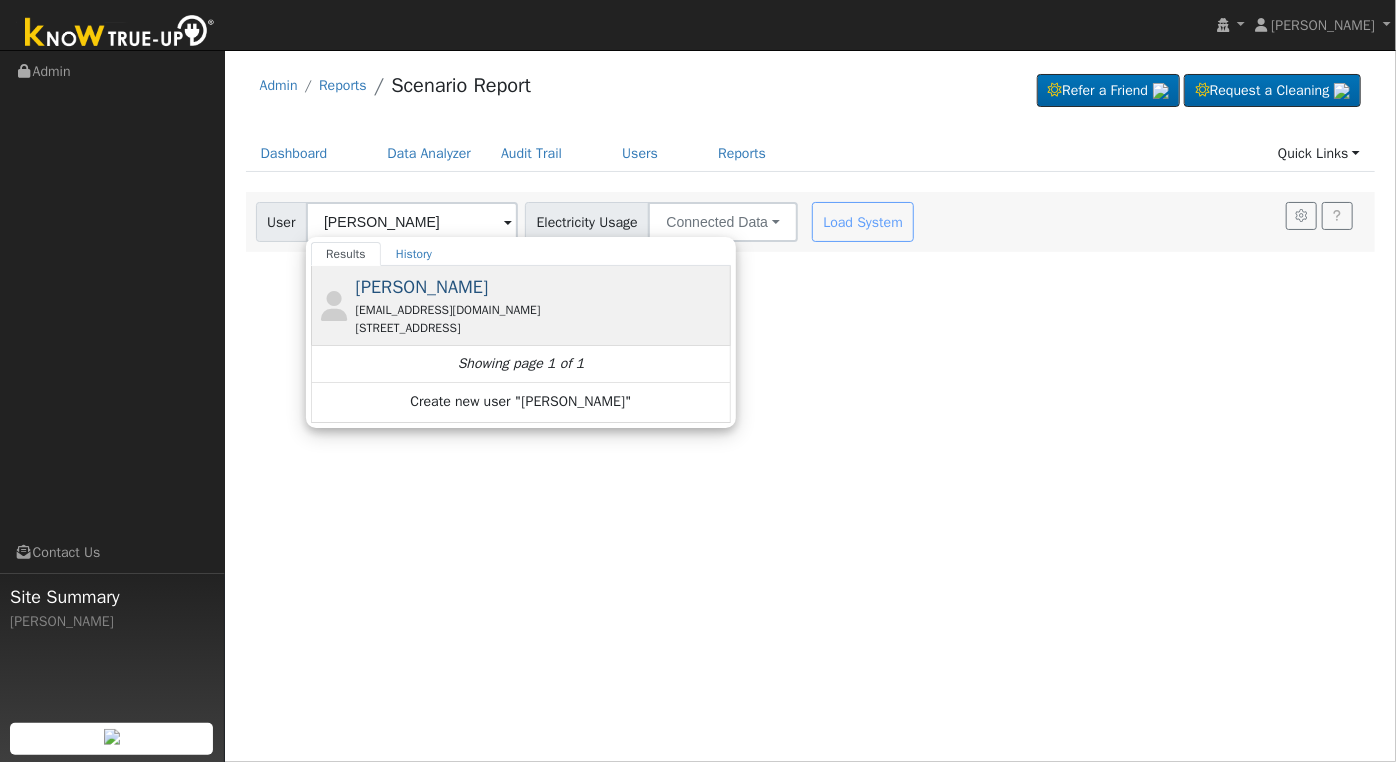 drag, startPoint x: 456, startPoint y: 297, endPoint x: 504, endPoint y: 283, distance: 50 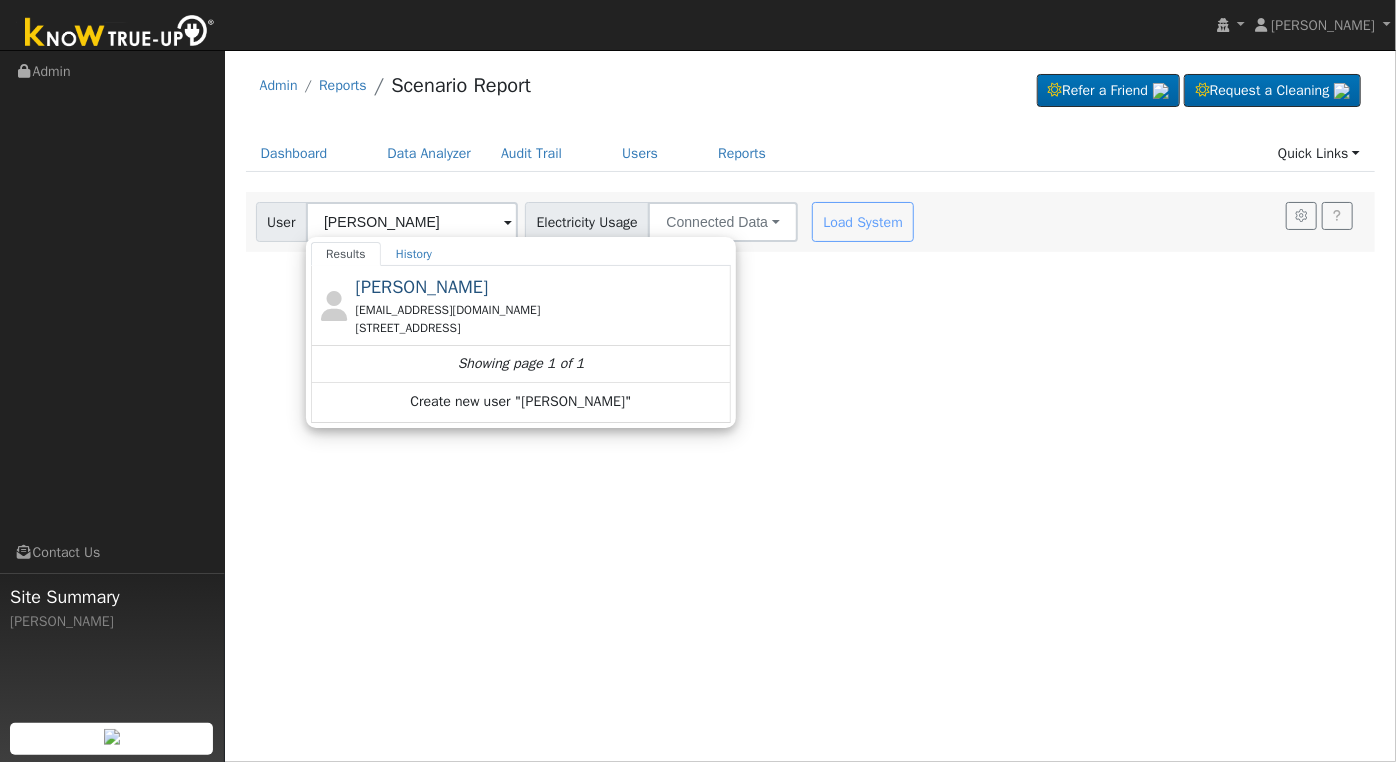 type on "Shandon Gill" 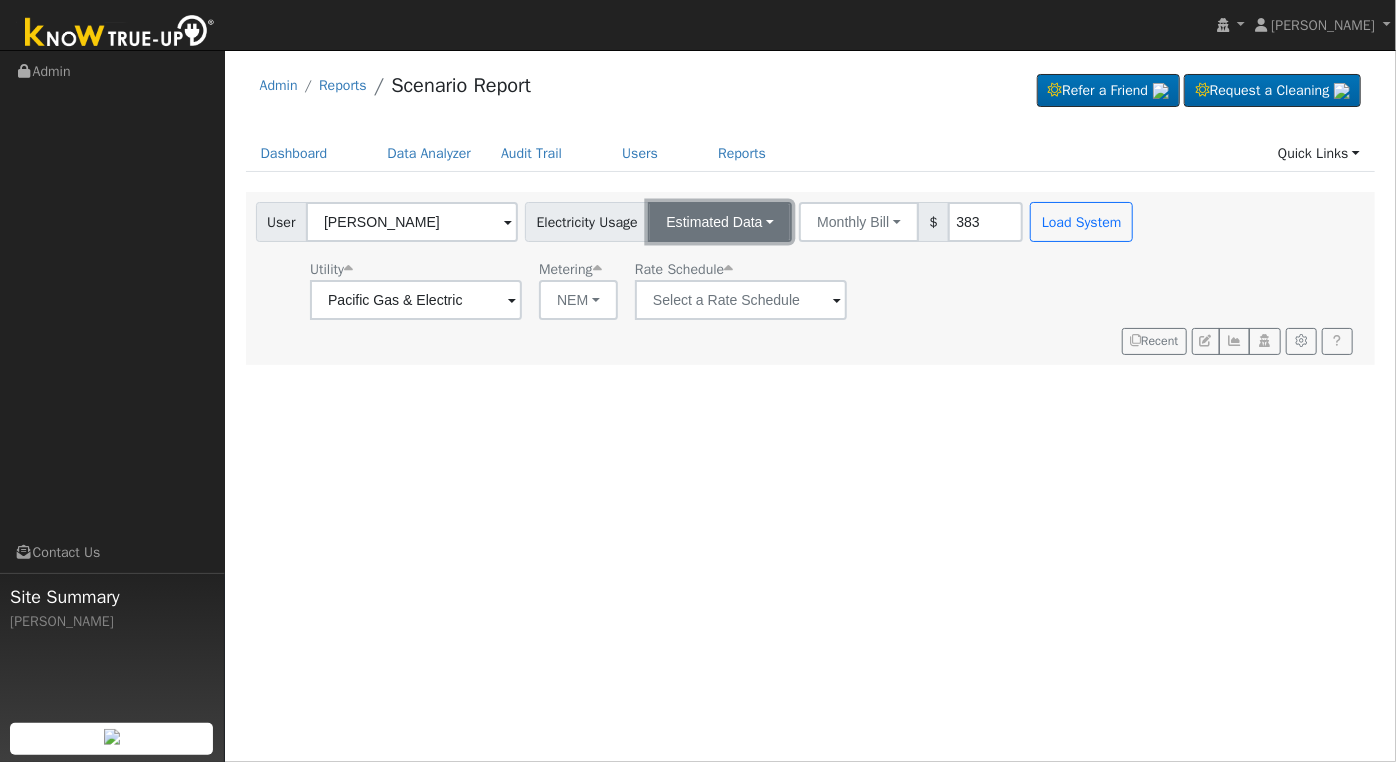 click on "Estimated Data" at bounding box center [720, 222] 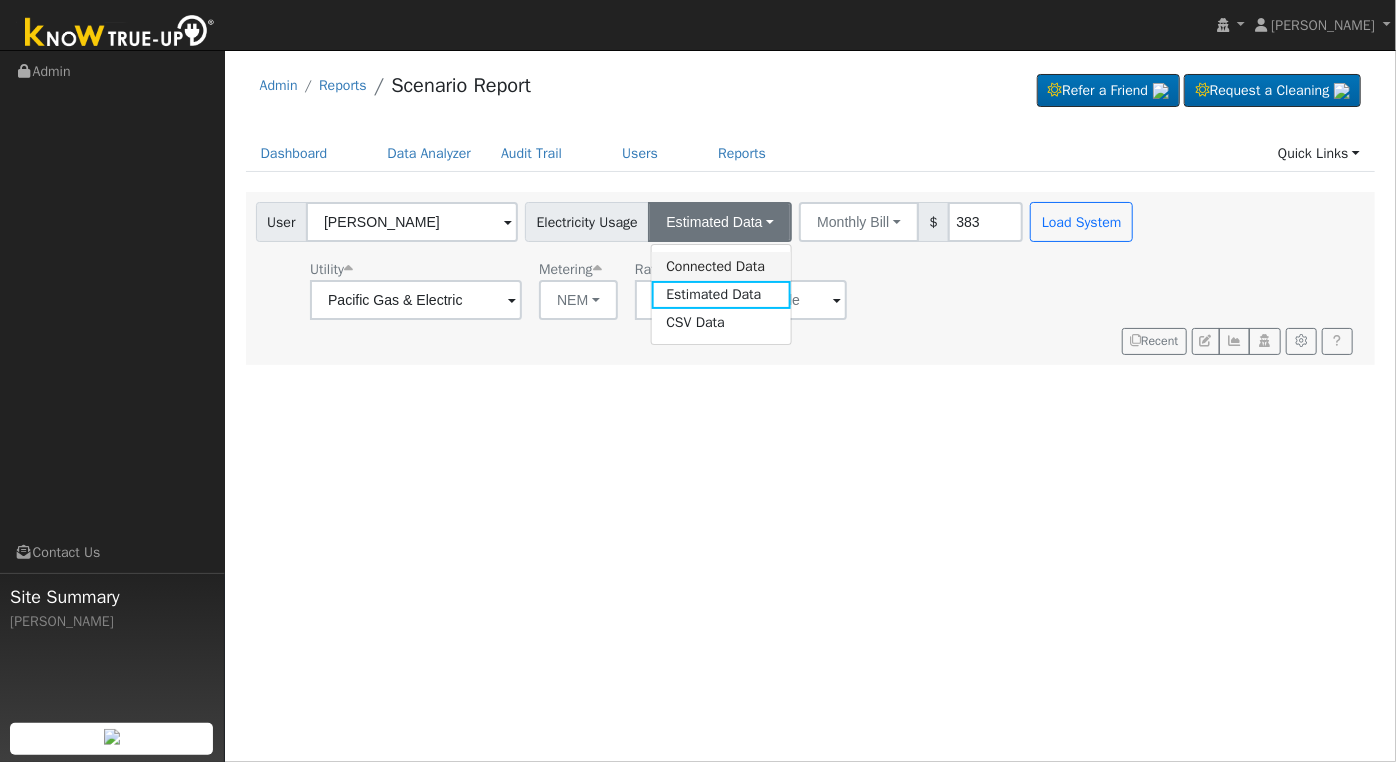 click on "Connected Data" at bounding box center (721, 266) 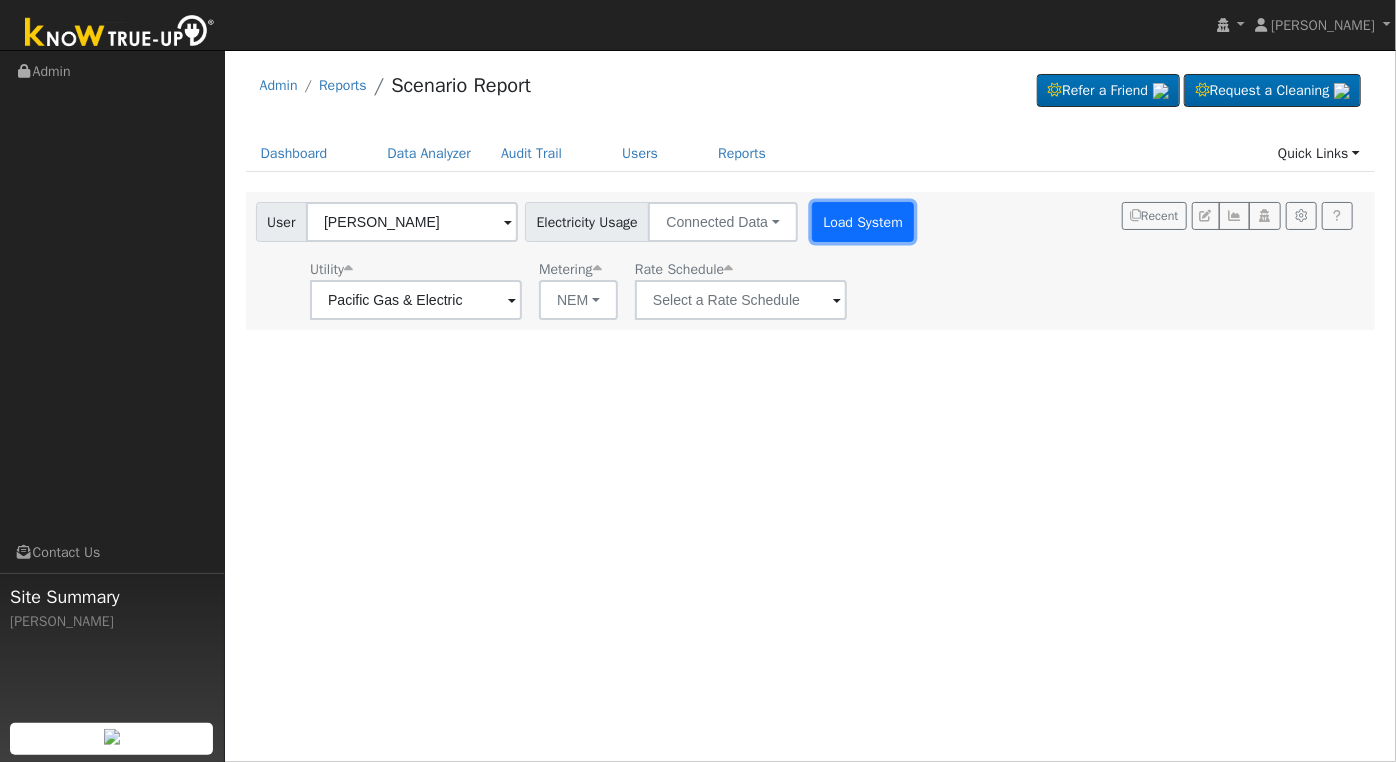 click on "Load System" at bounding box center [863, 222] 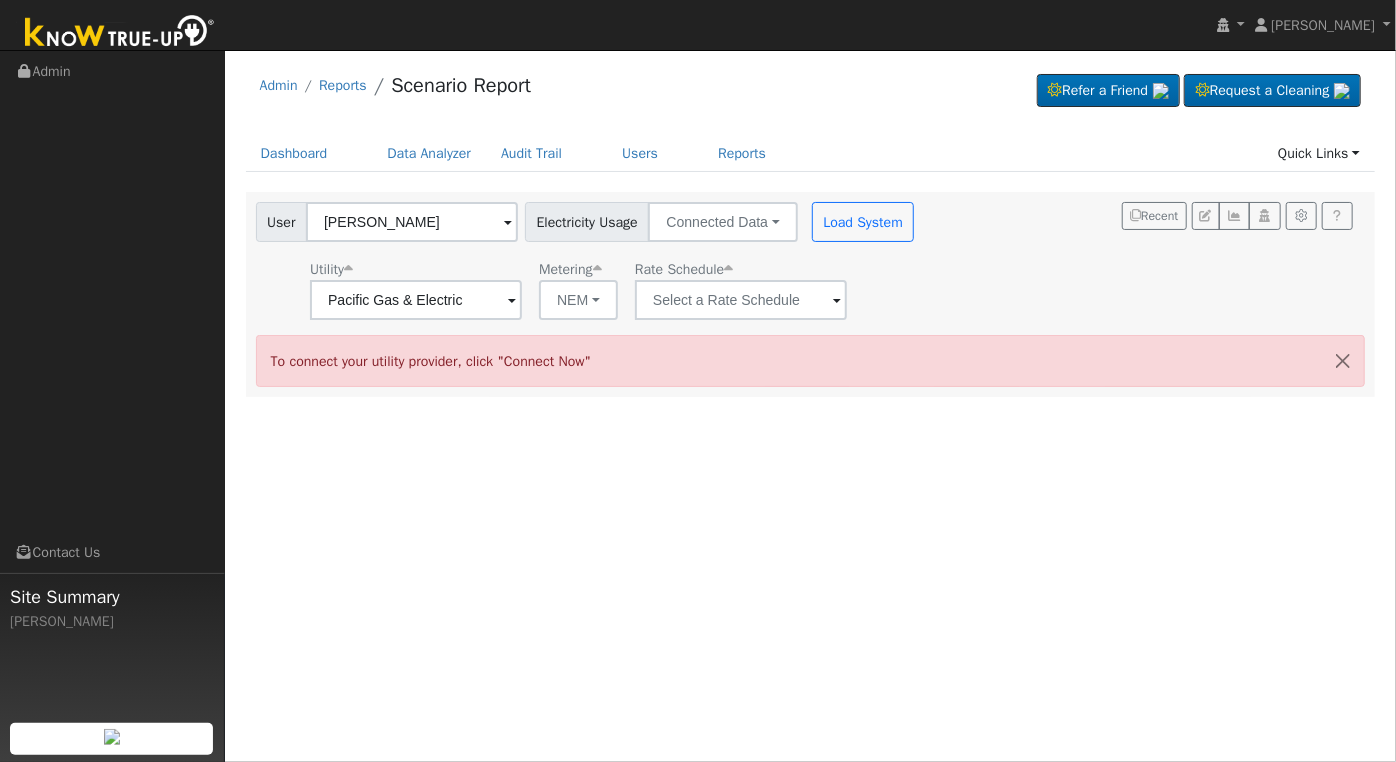 click at bounding box center (512, 301) 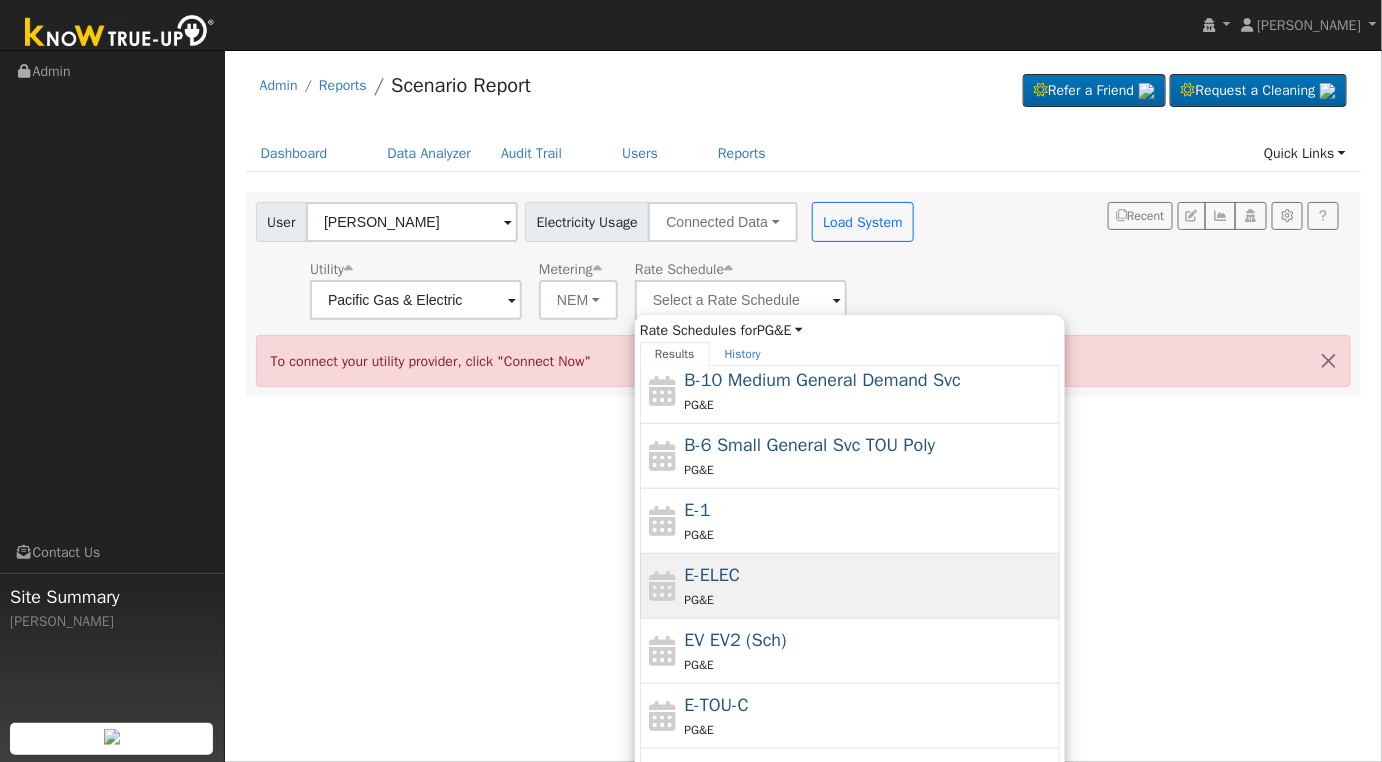 scroll, scrollTop: 216, scrollLeft: 0, axis: vertical 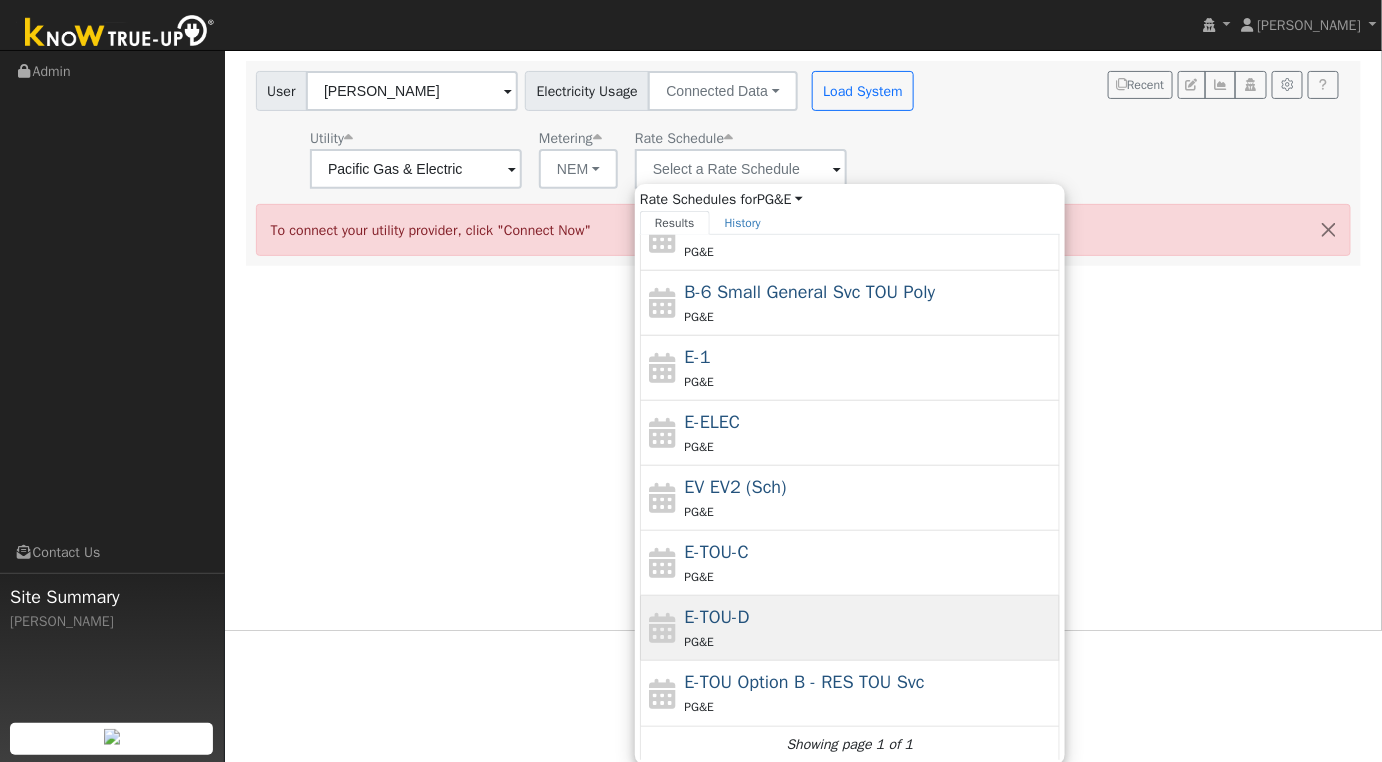 click on "E-TOU-D PG&E" at bounding box center (870, 628) 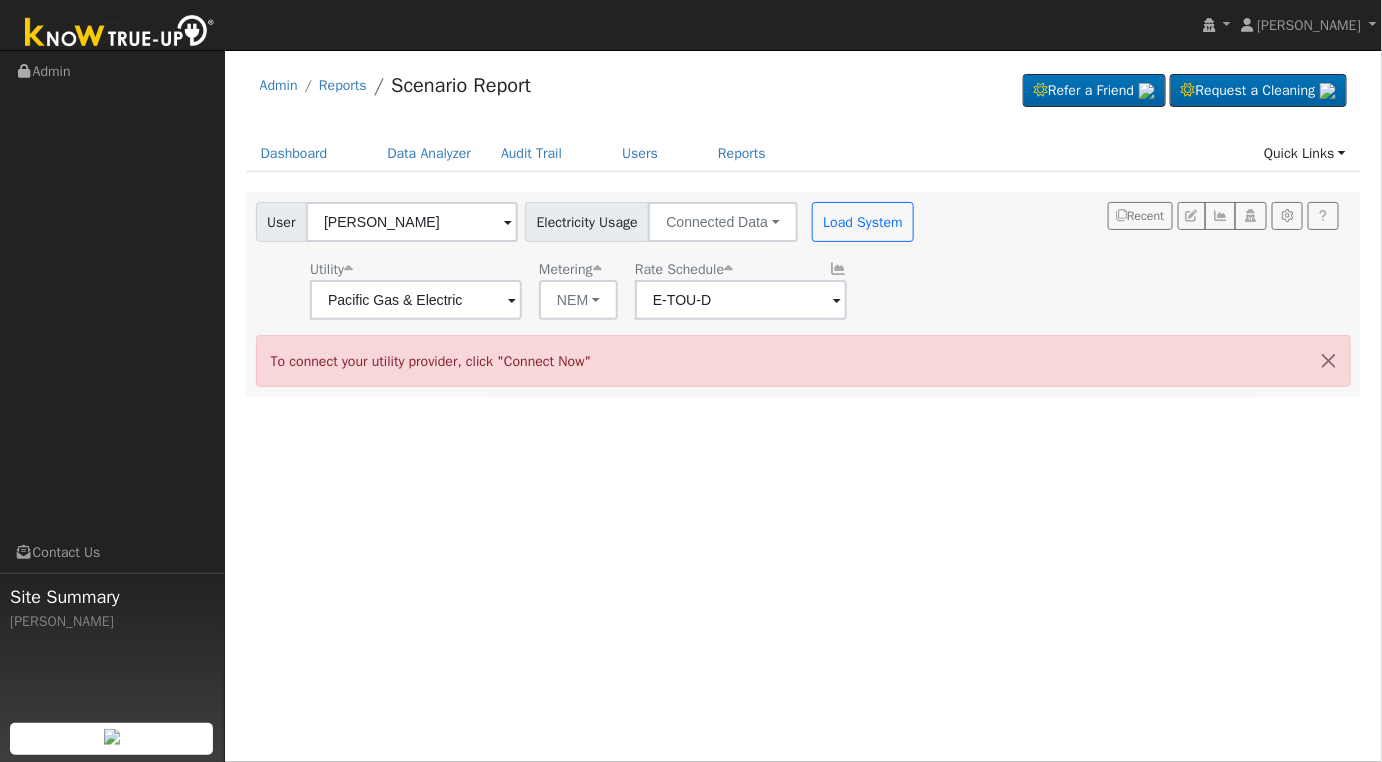 scroll, scrollTop: 0, scrollLeft: 0, axis: both 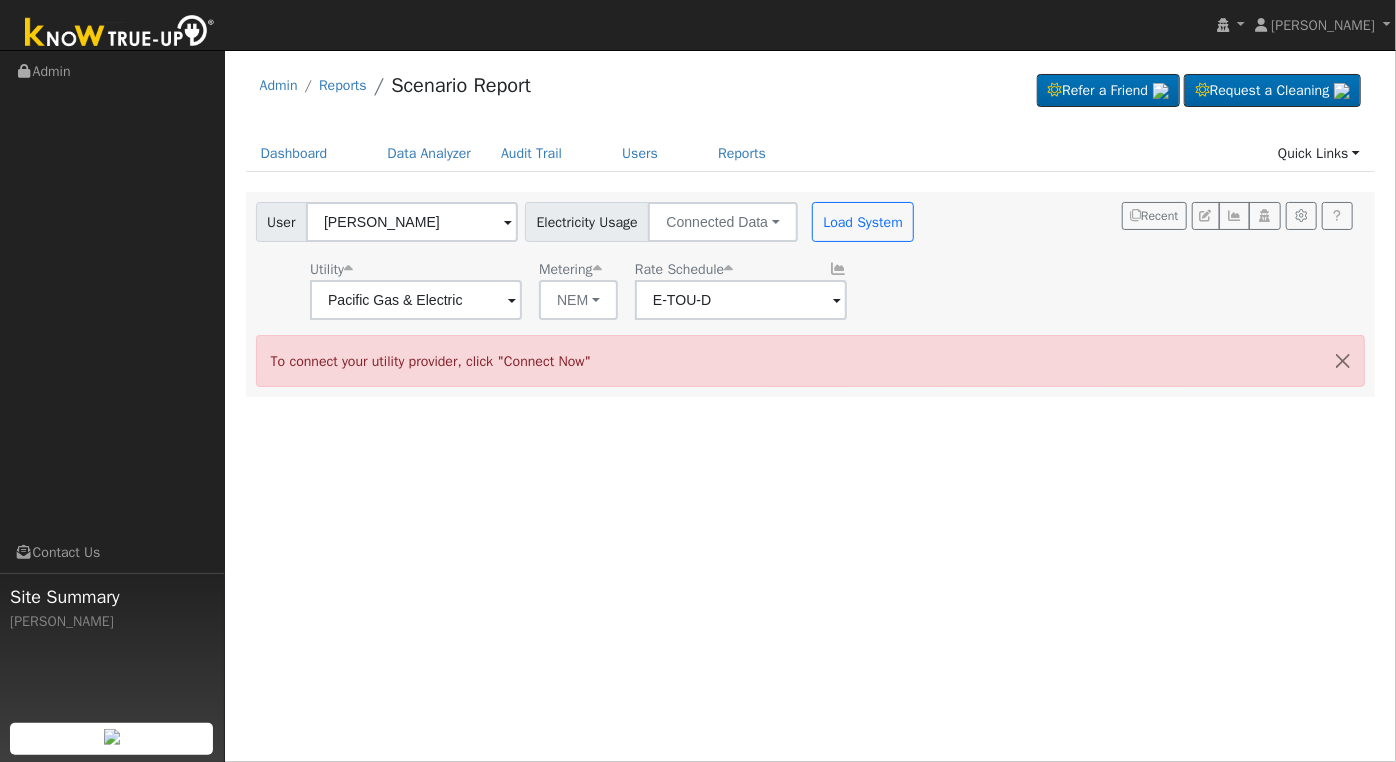 click on "User Shandon Gill Account   Default Account Default Account 13841 View Drive, Orange Cove, CA 93646 Primary Account Electricity Usage Connected Data Connected Data Estimated Data CSV Data Load System" at bounding box center (587, 218) 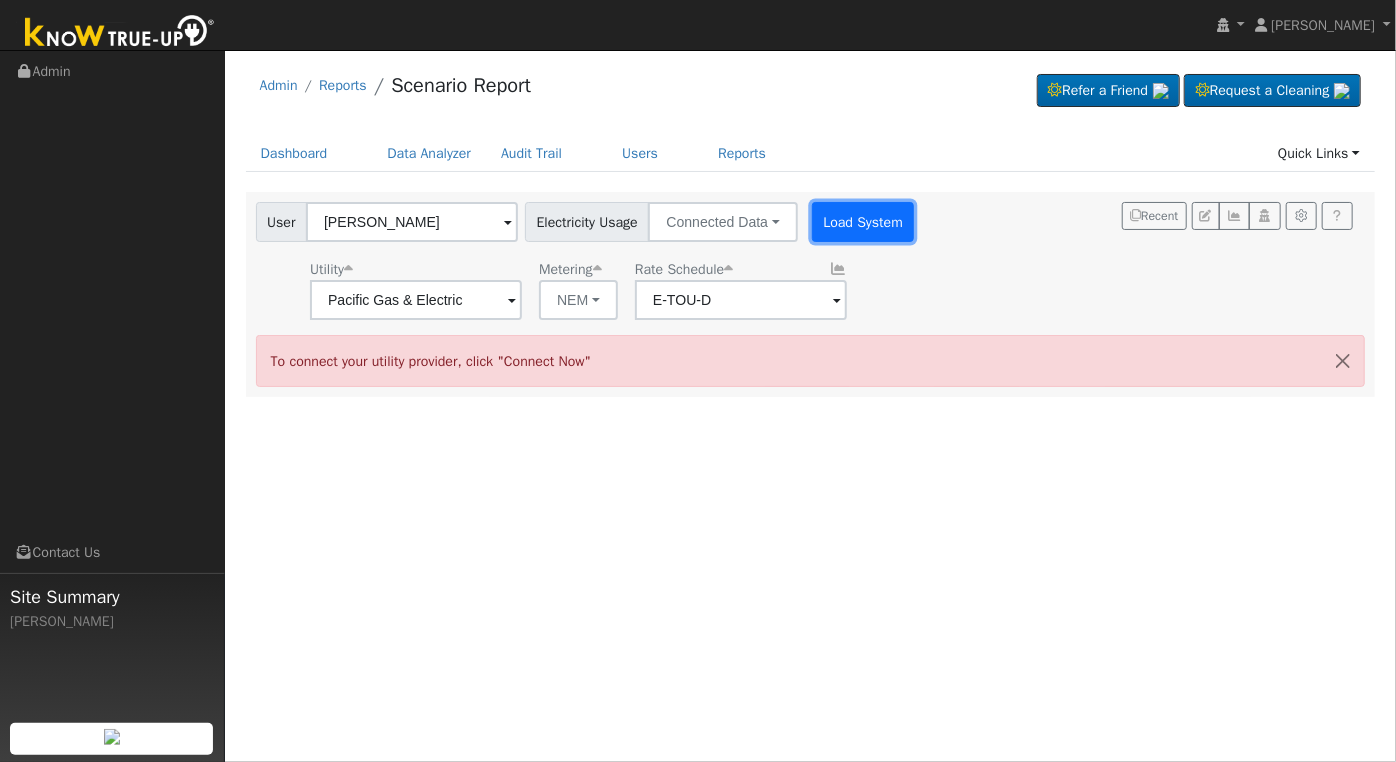 click on "Load System" at bounding box center (863, 222) 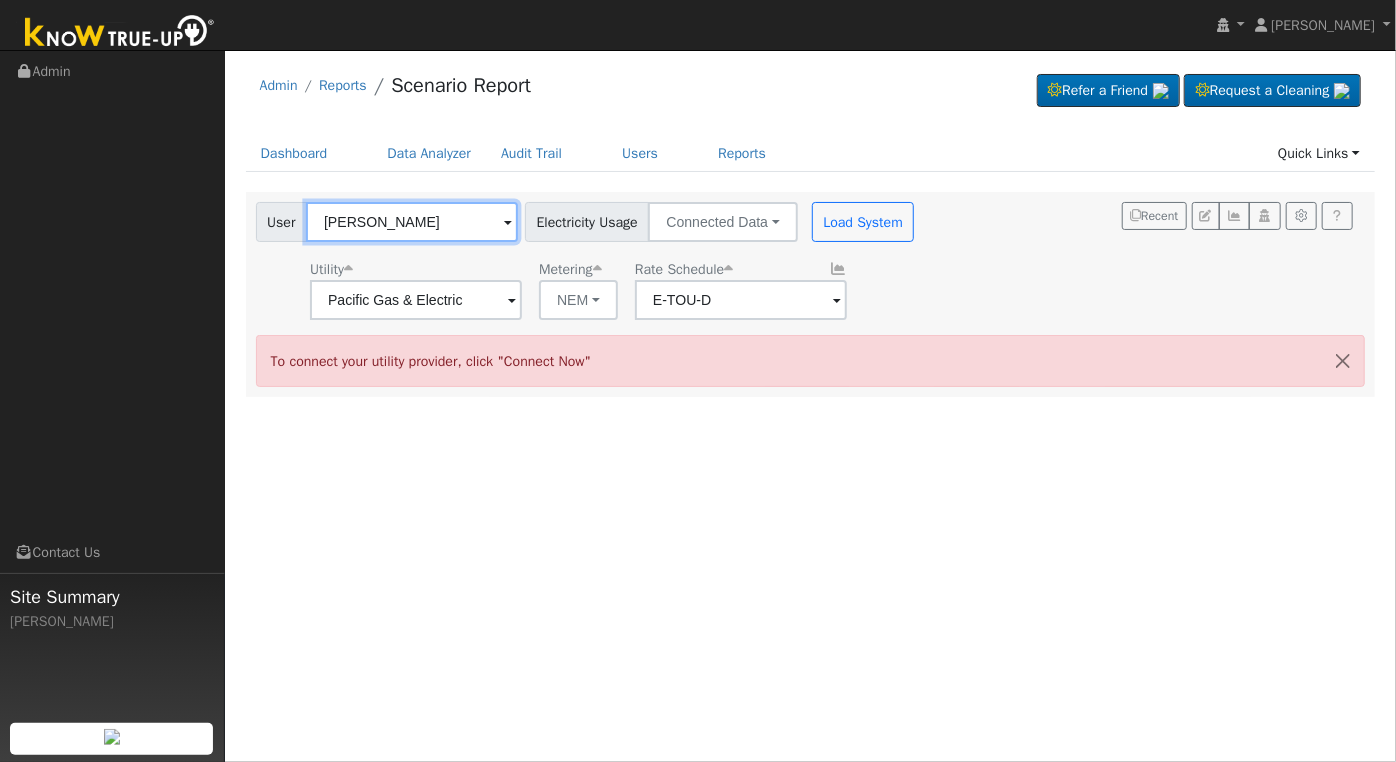 click on "[PERSON_NAME]" at bounding box center (412, 222) 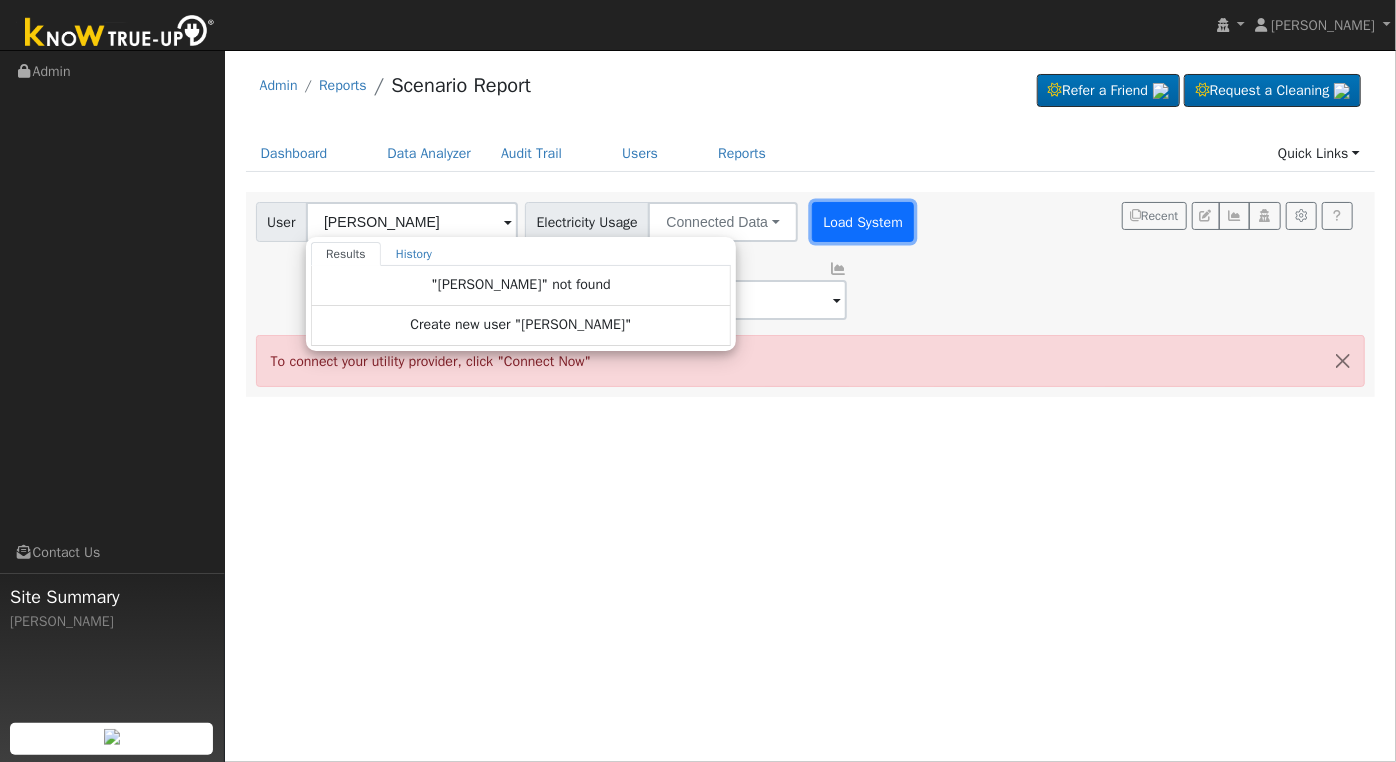 click on "Load System" at bounding box center (863, 222) 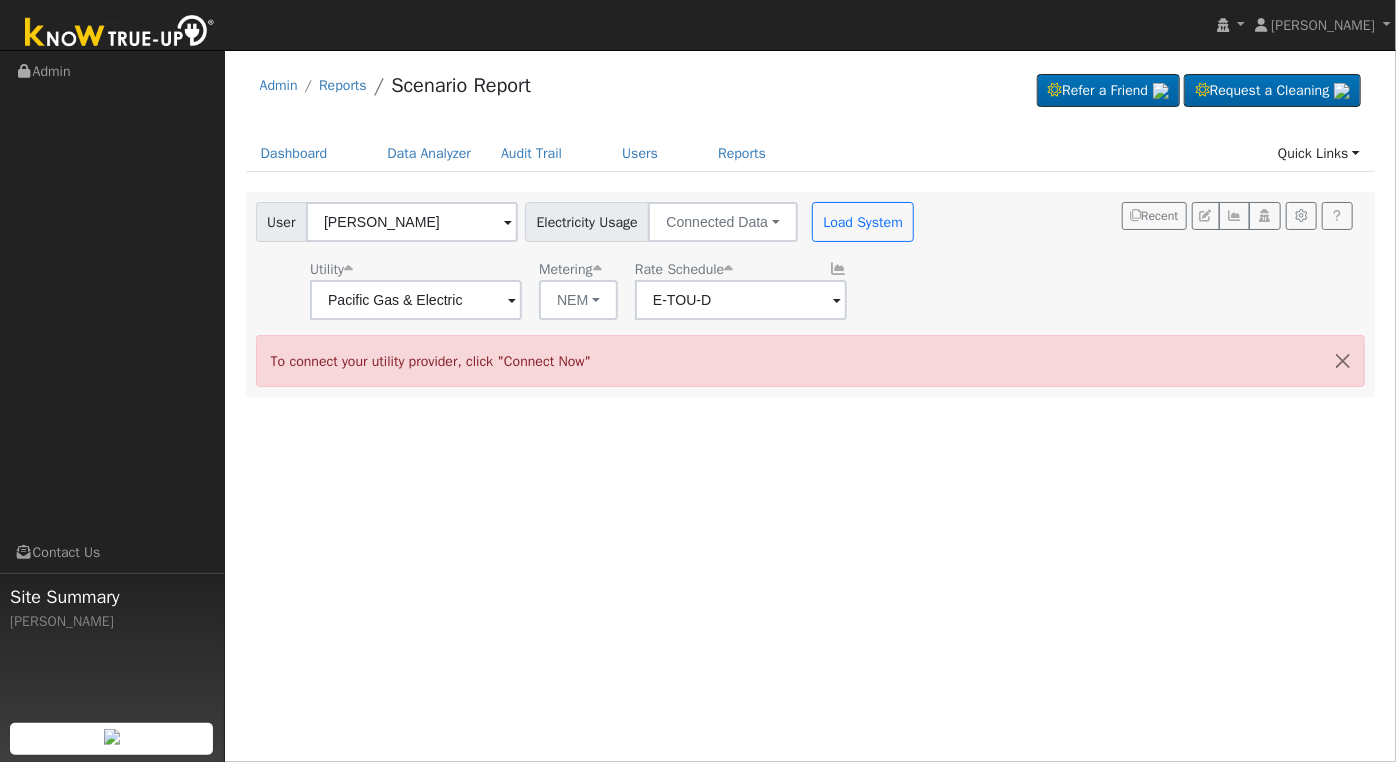 click on "Electricity Usage" at bounding box center (587, 222) 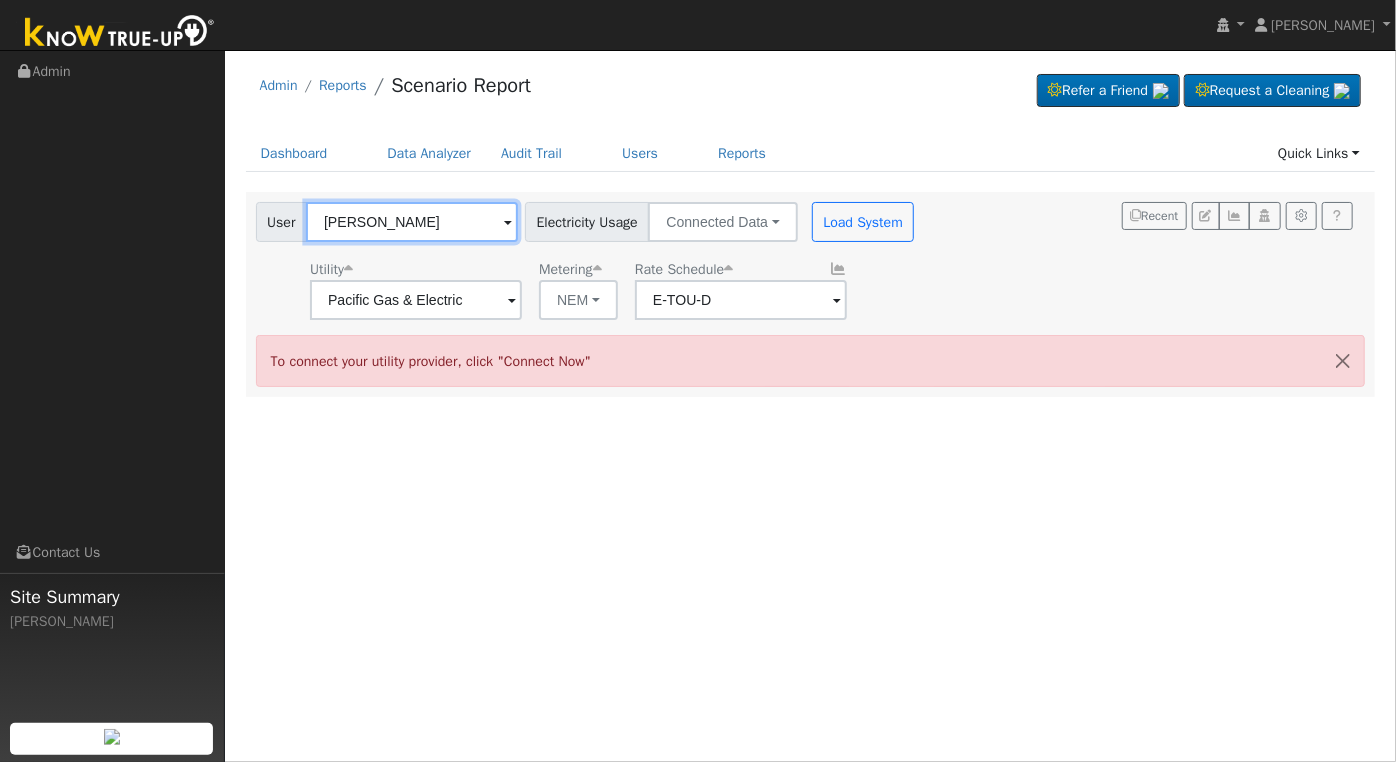 click on "[PERSON_NAME]" at bounding box center (412, 222) 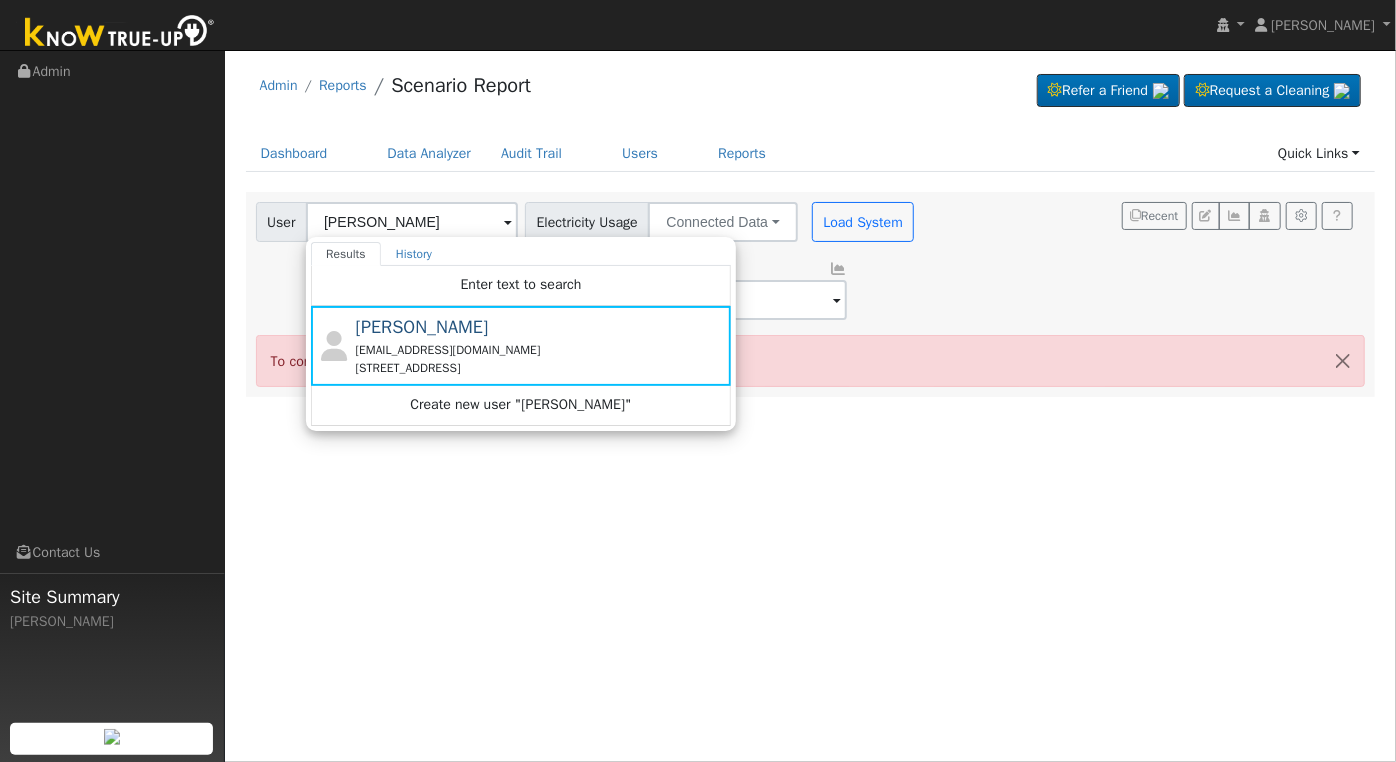 click on "Admin
Reports
Scenario Report
Refer a Friend
Request a Cleaning" at bounding box center [811, 90] 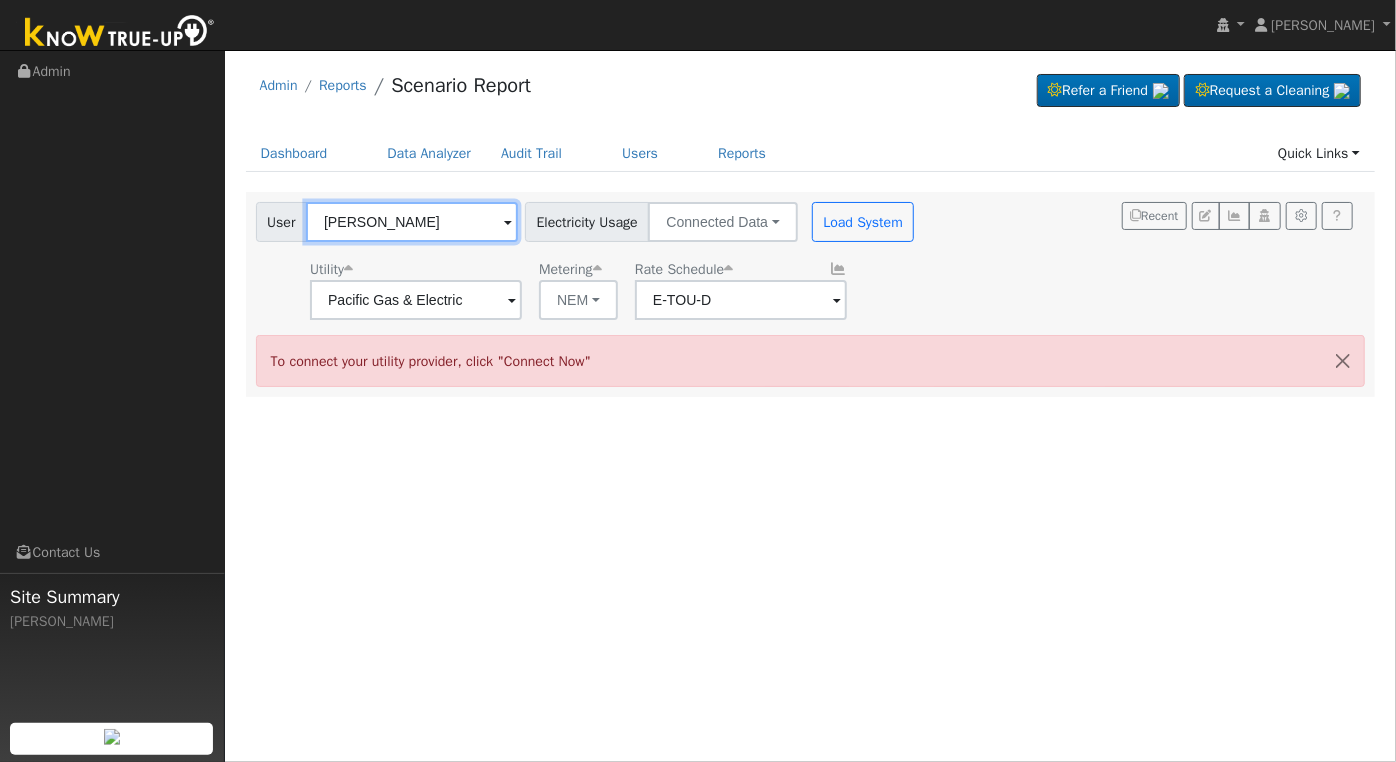 click on "[PERSON_NAME]" at bounding box center (412, 222) 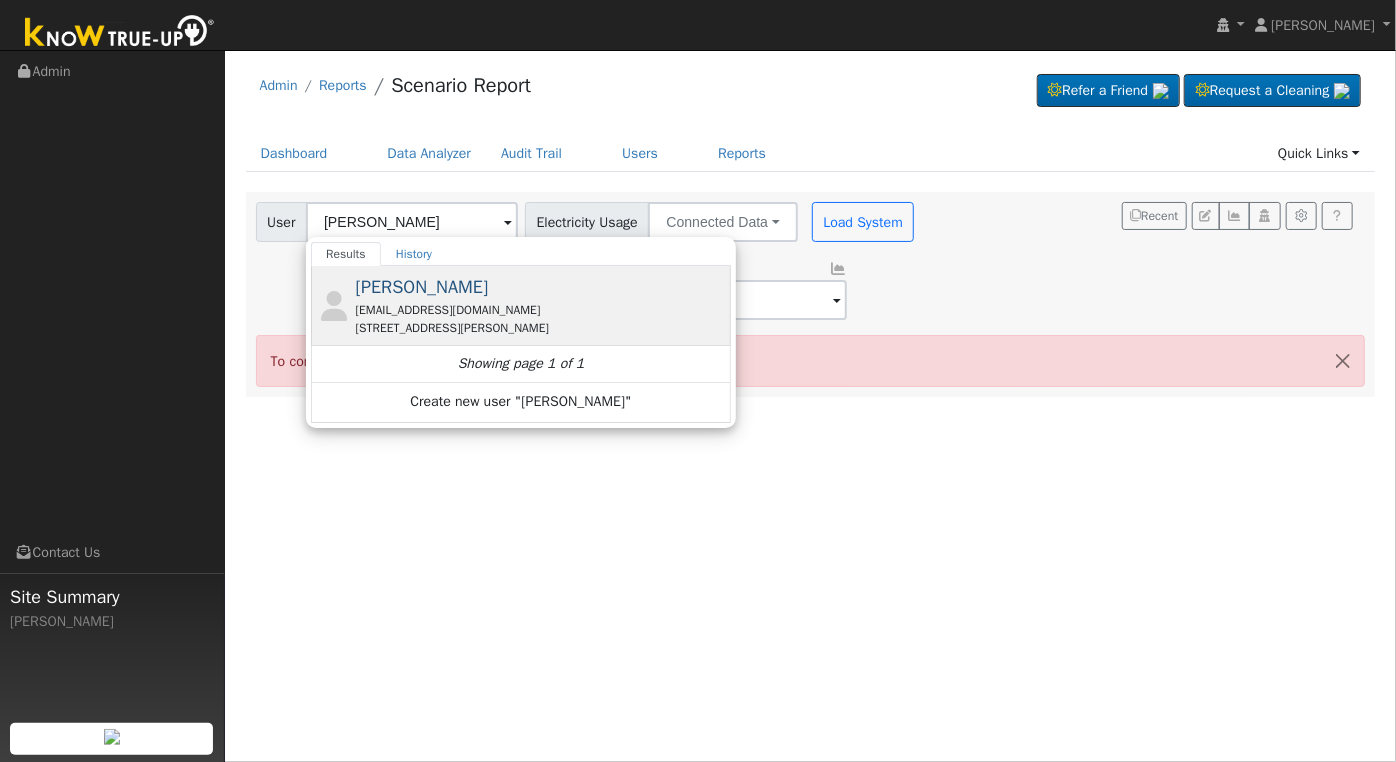 click on "12167 S. MacDonough, Reedley, CA 93654" at bounding box center [541, 328] 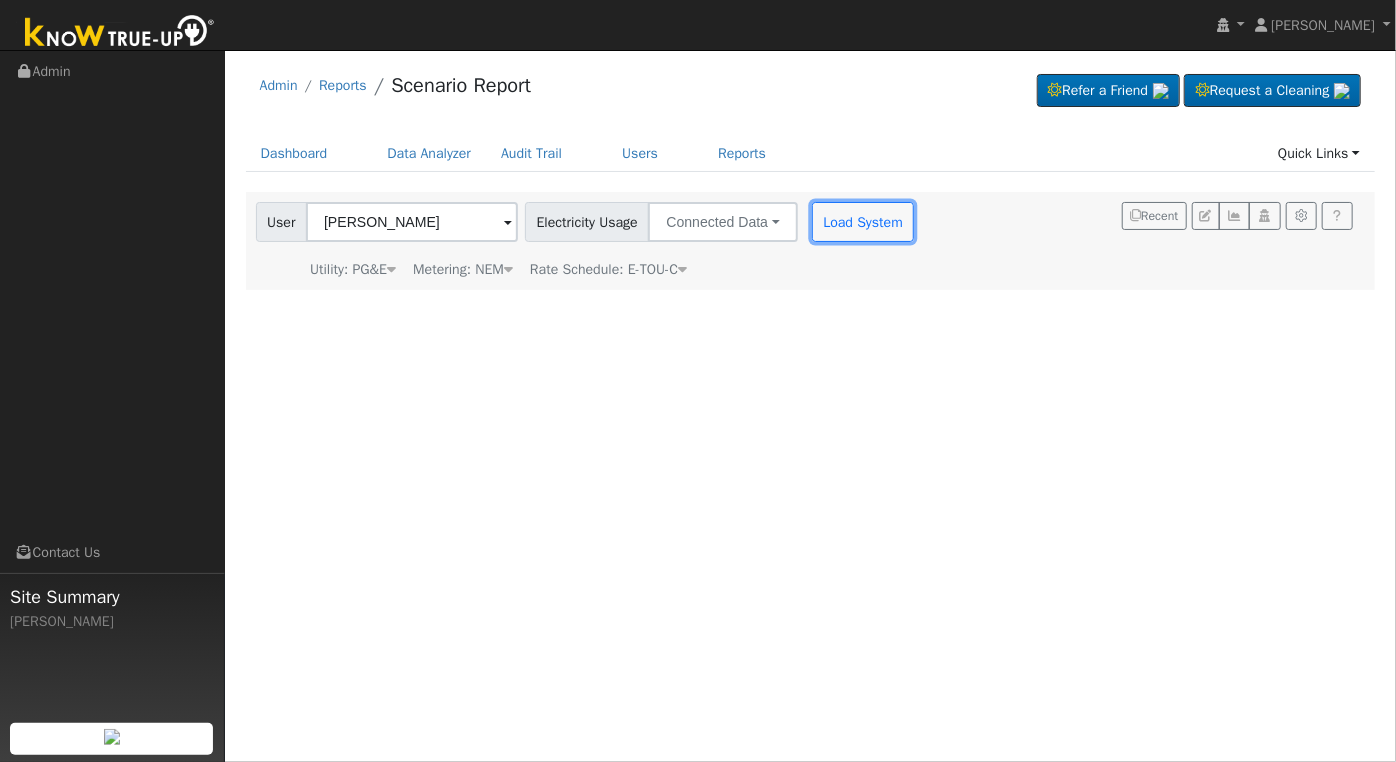 click on "Load System" at bounding box center [863, 222] 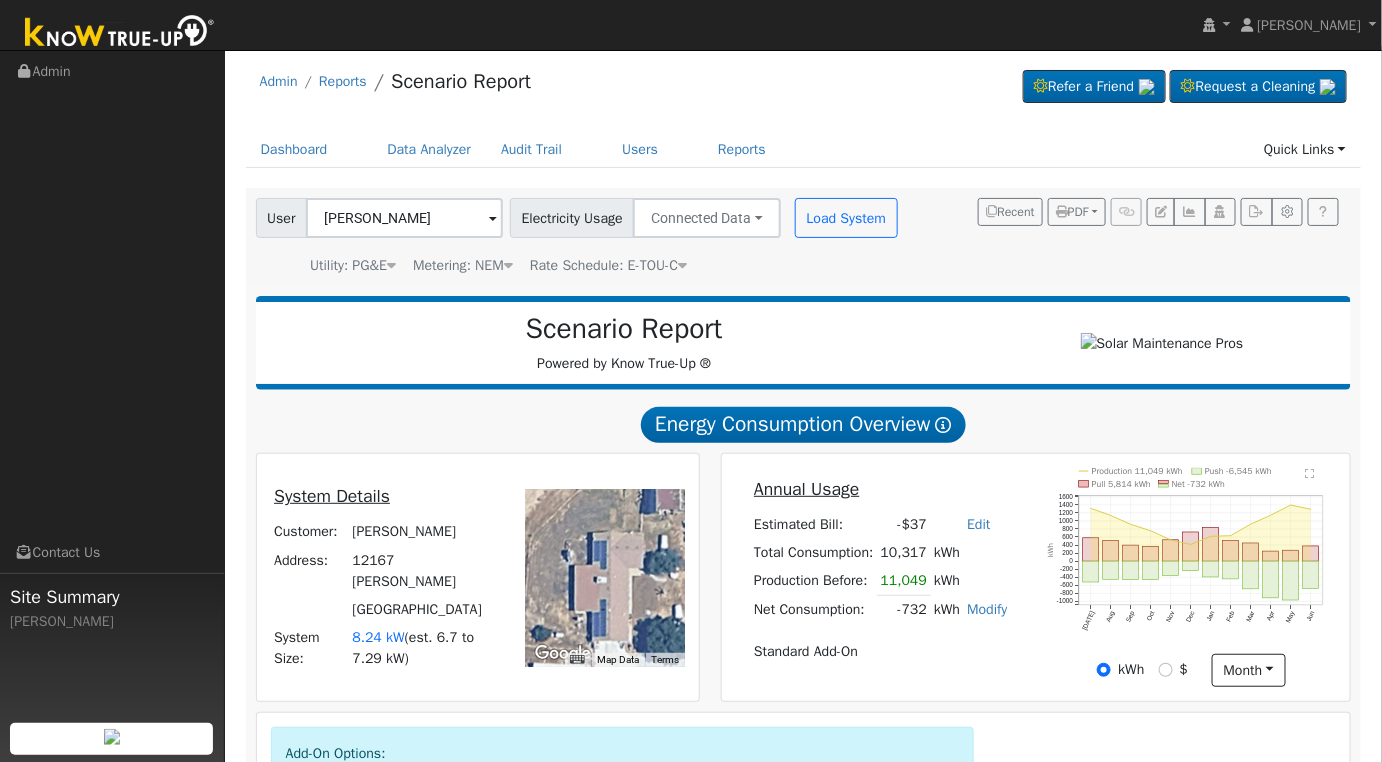 scroll, scrollTop: 0, scrollLeft: 0, axis: both 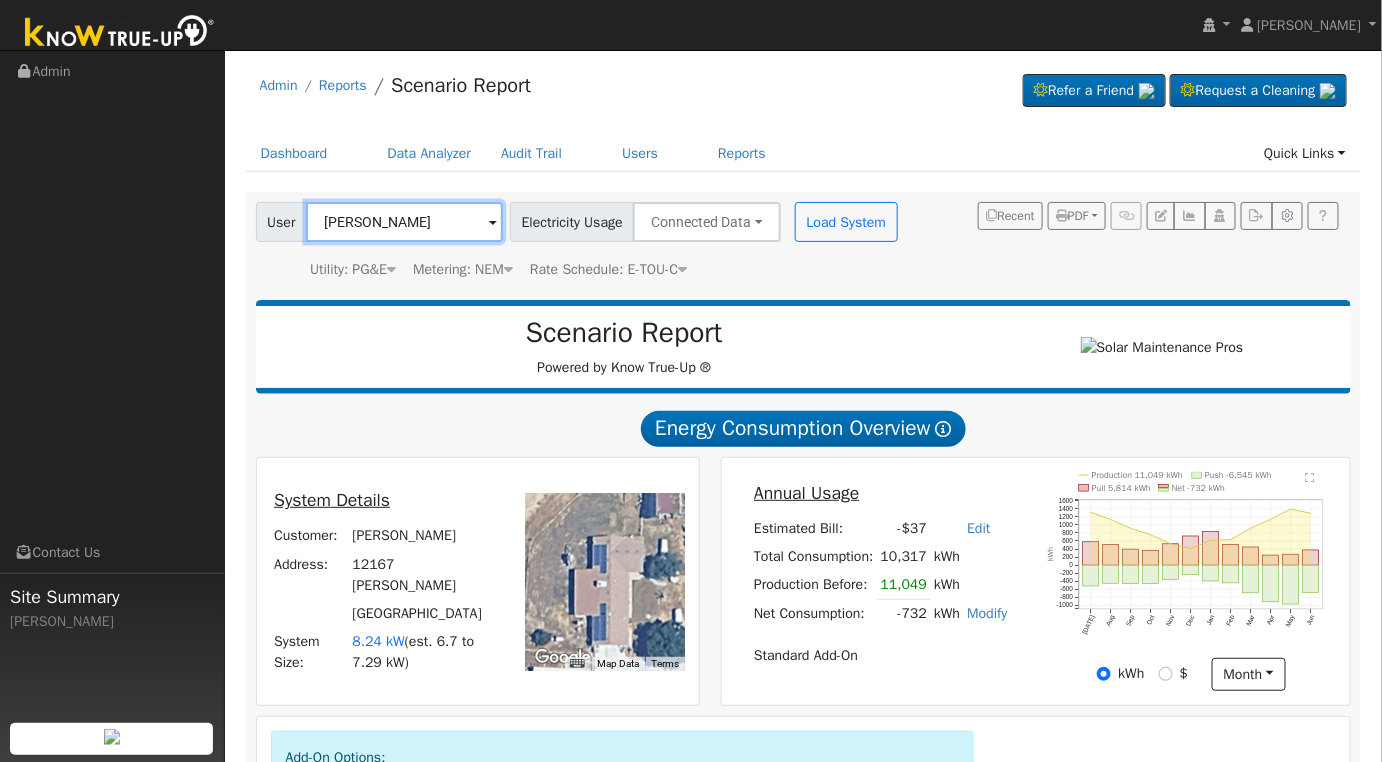 click on "[PERSON_NAME]" at bounding box center (404, 222) 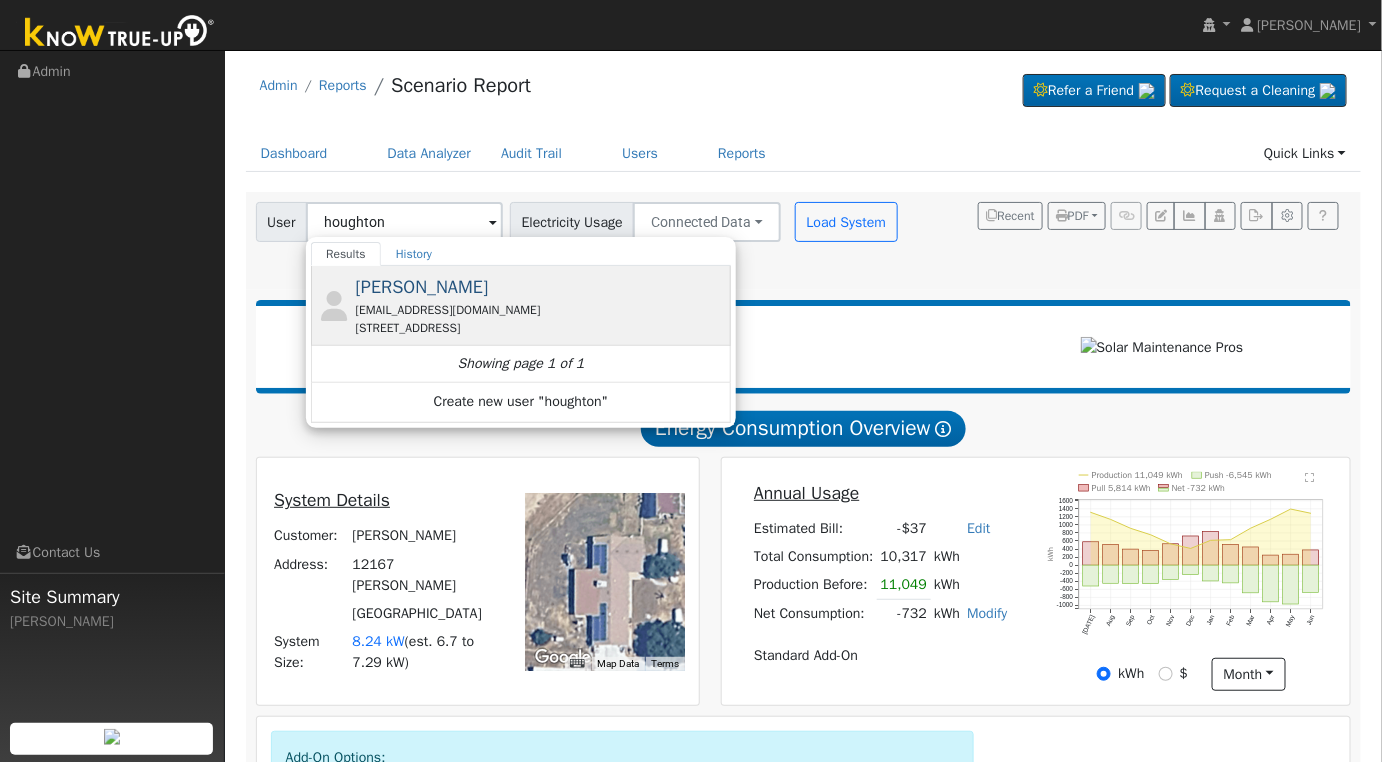 click on "[PERSON_NAME]" at bounding box center [422, 287] 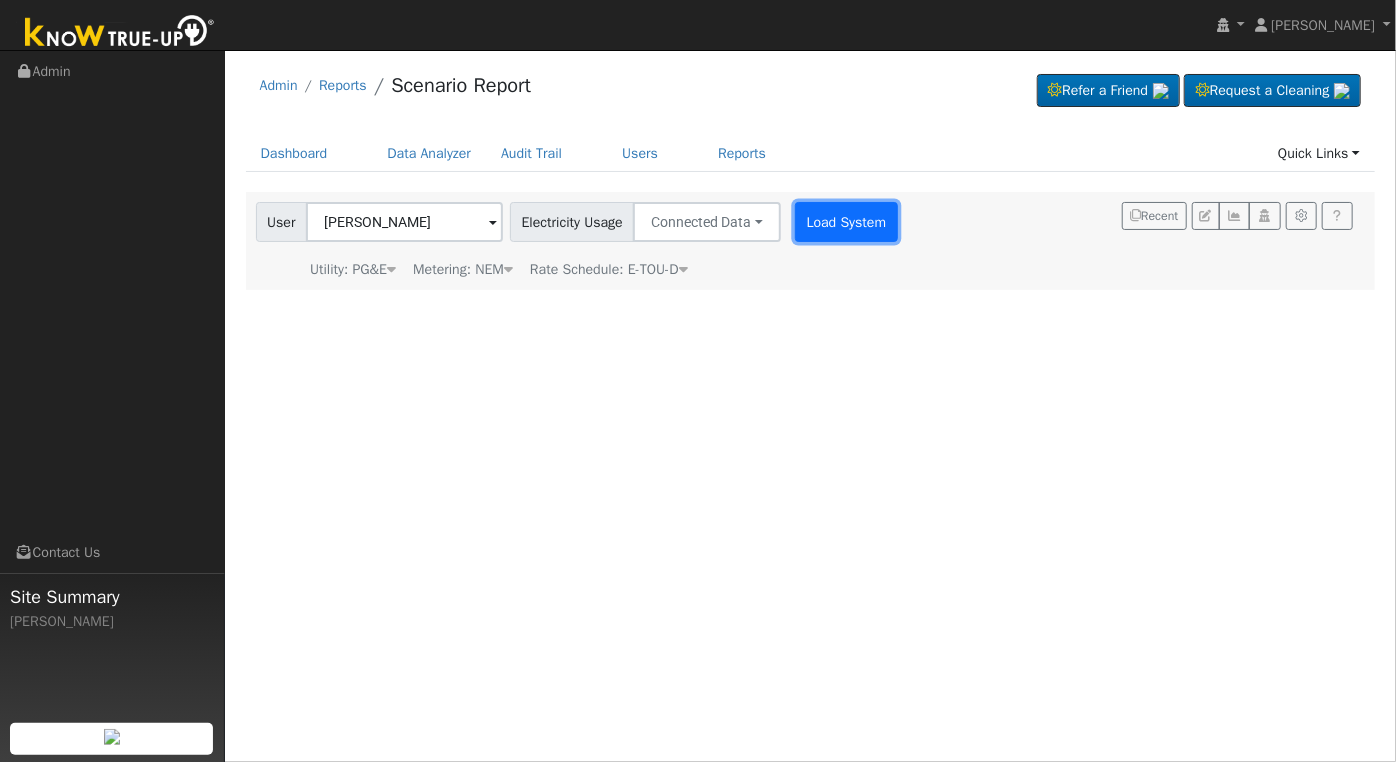 click on "Load System" at bounding box center (846, 222) 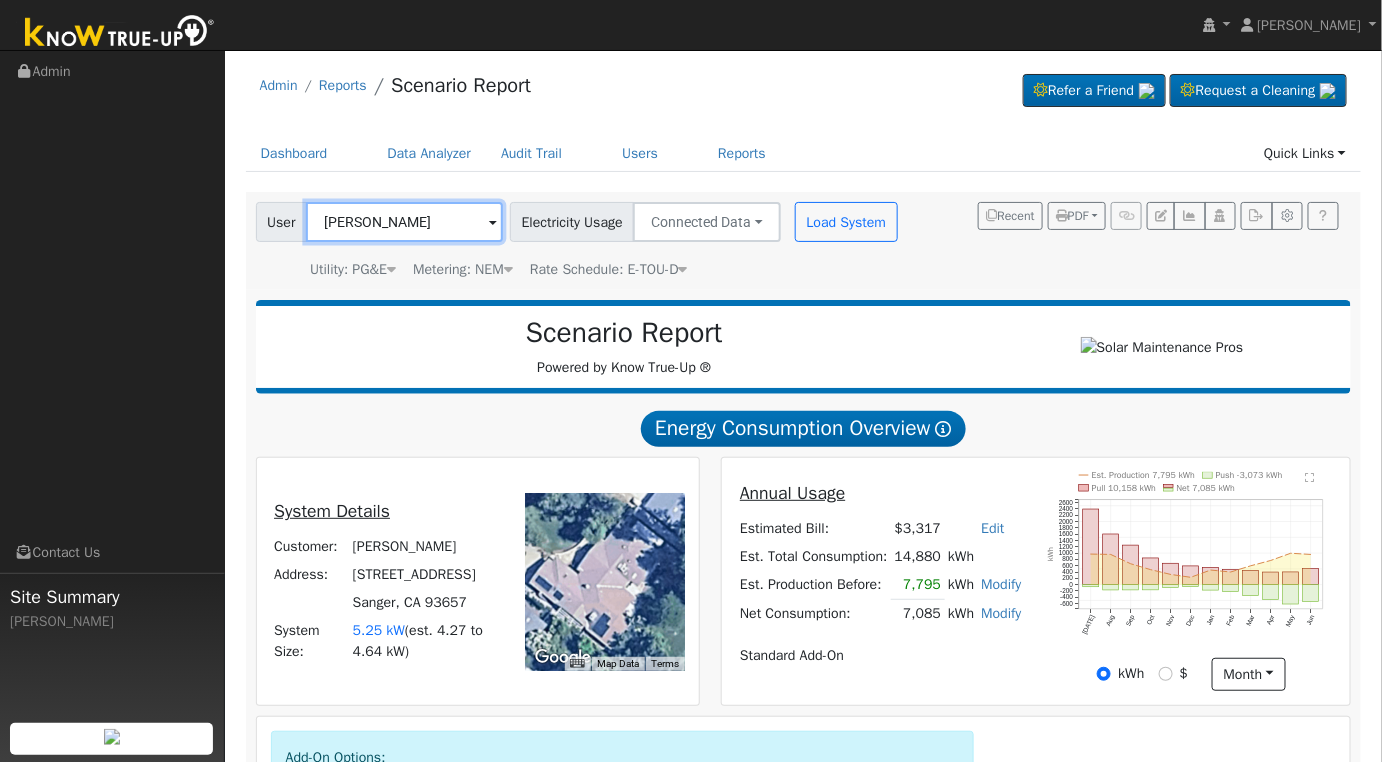 click on "[PERSON_NAME]" at bounding box center [404, 222] 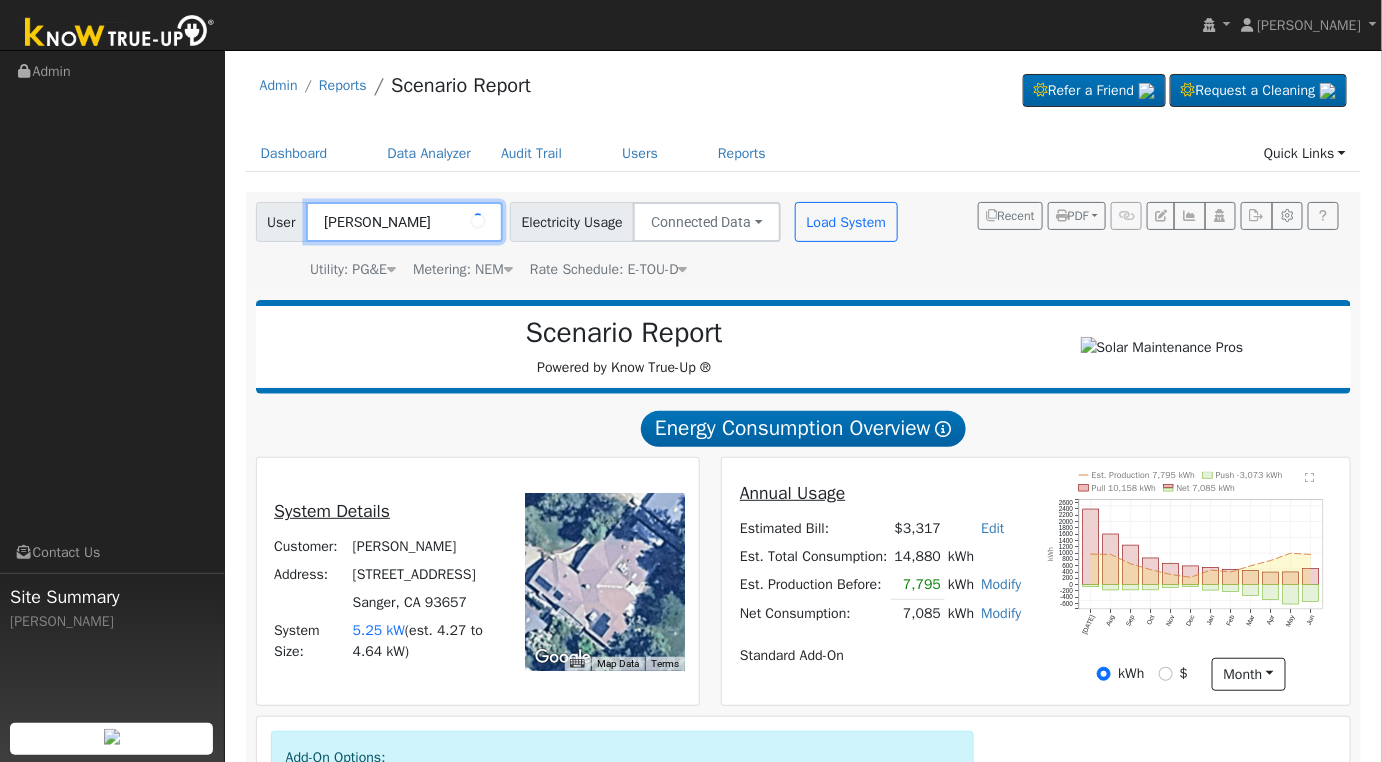 type on "david dewall" 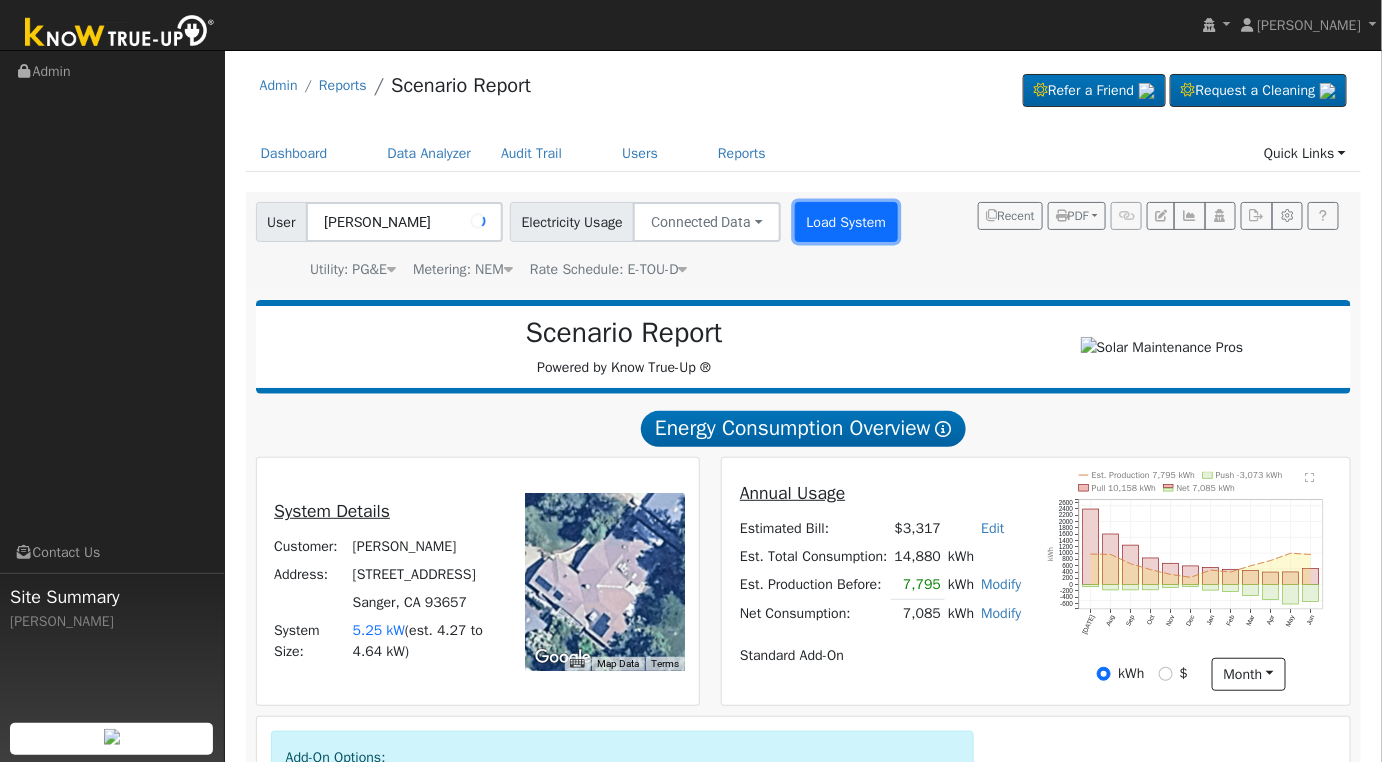 click on "Load System" at bounding box center [846, 222] 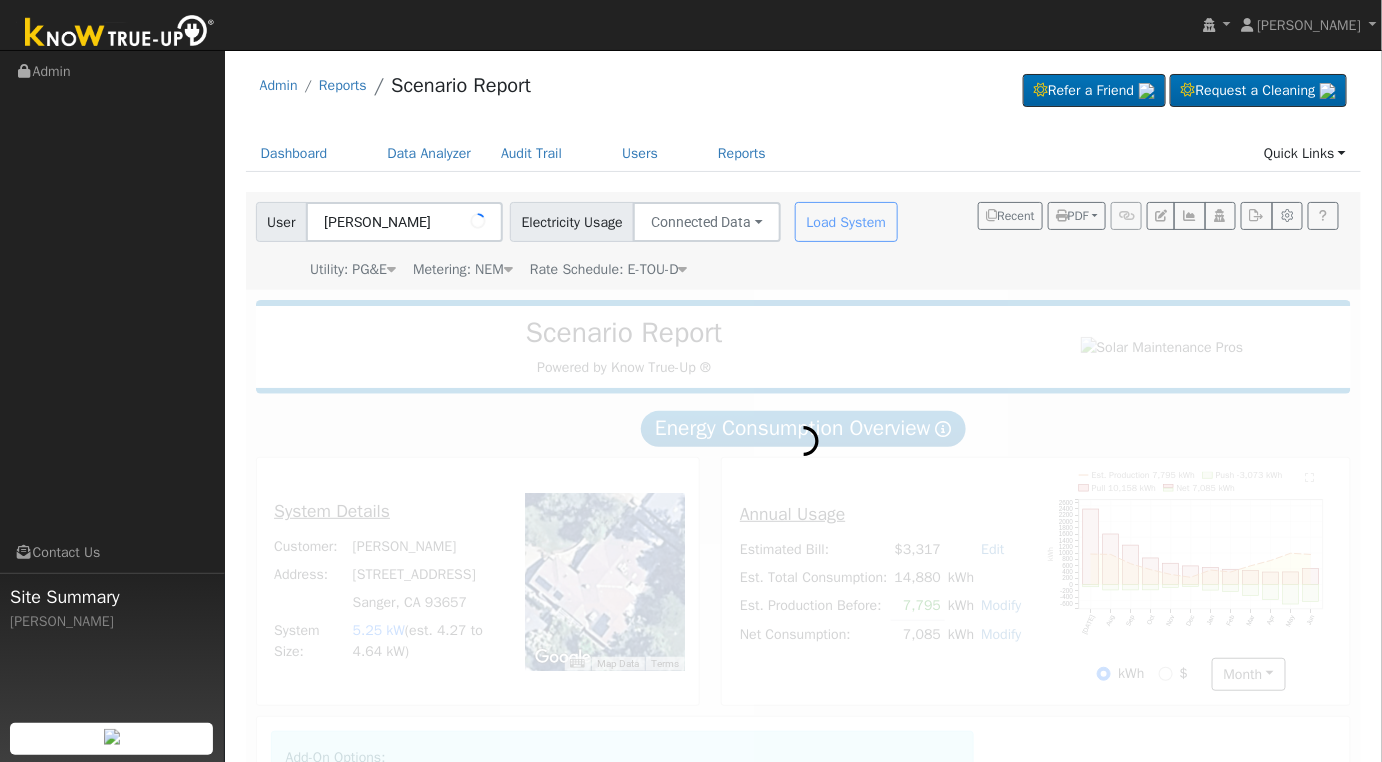 radio on "true" 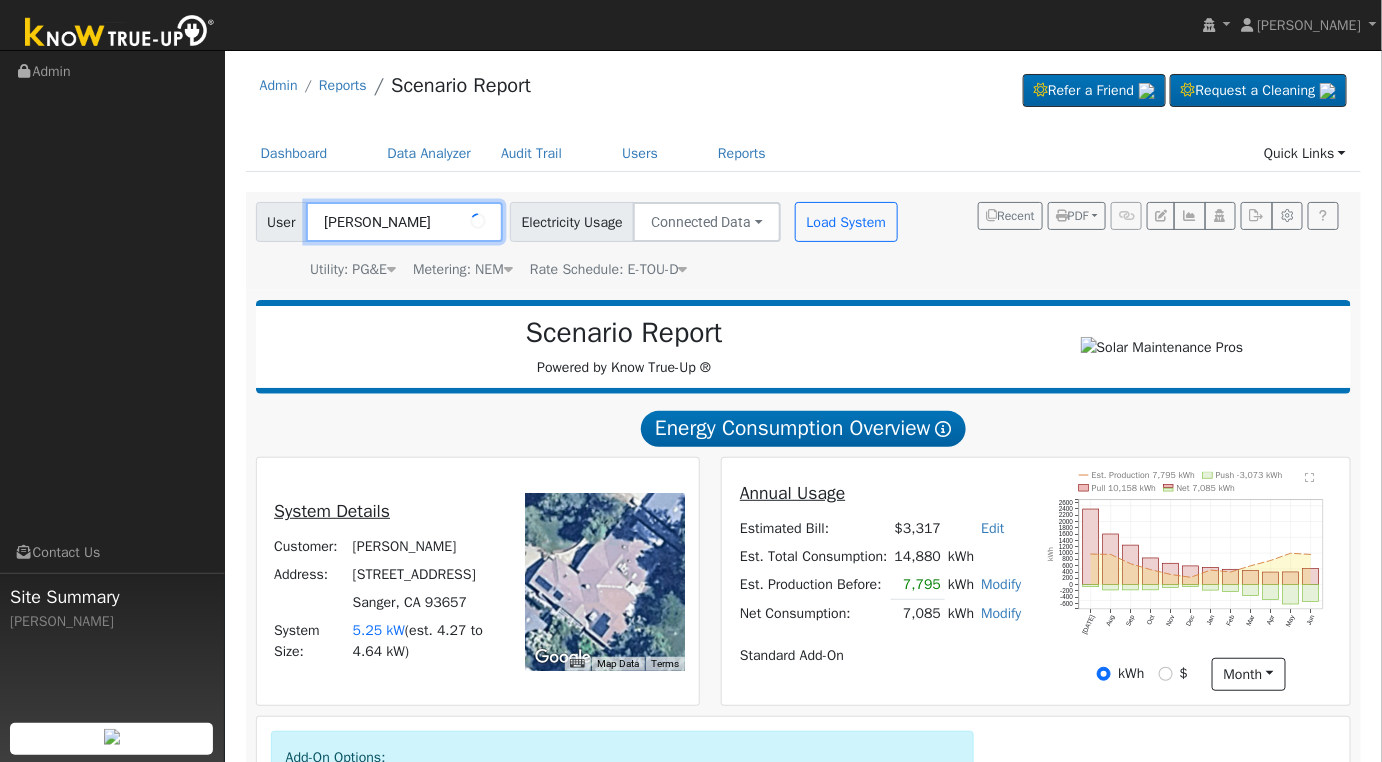 click on "david dewall" at bounding box center (404, 222) 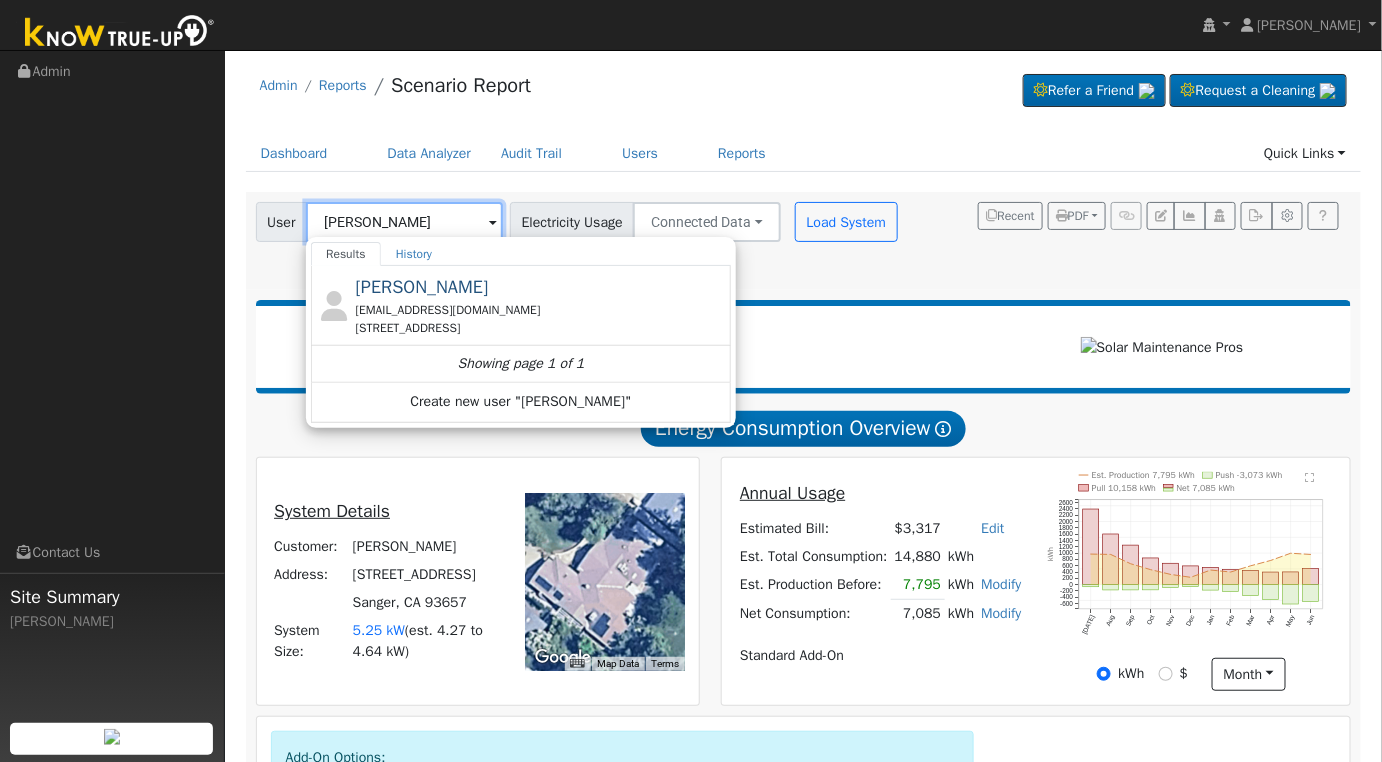 click on "david dewall" at bounding box center [404, 222] 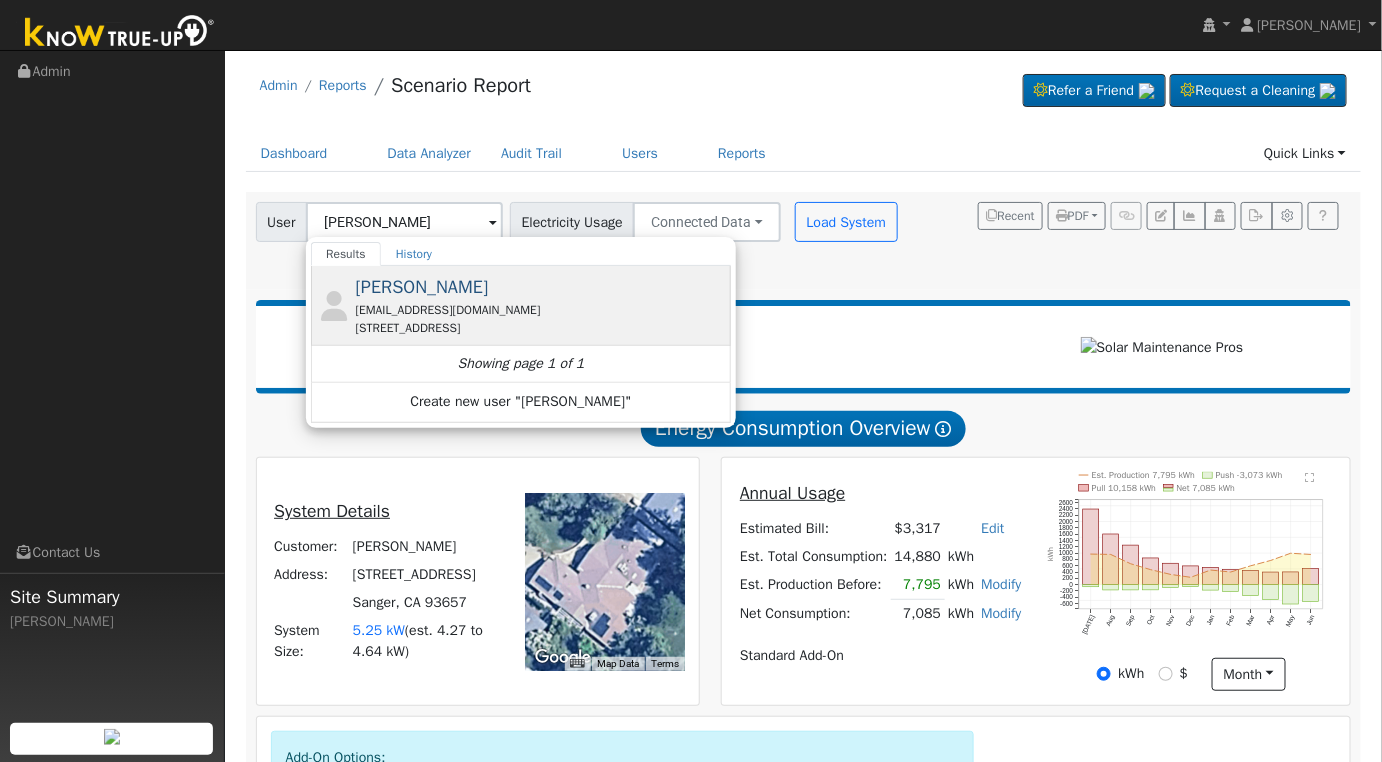 click on "[PERSON_NAME]" at bounding box center (422, 287) 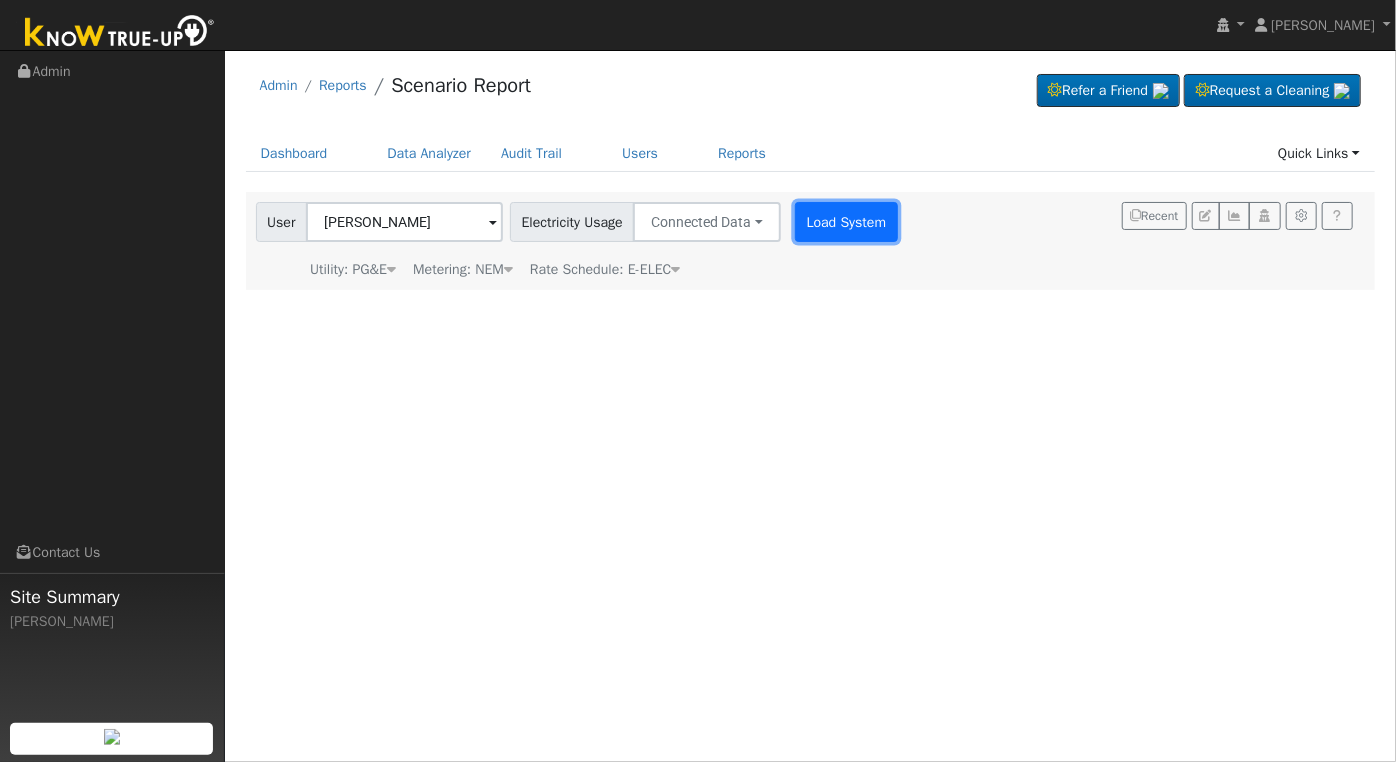 click on "Load System" at bounding box center (846, 222) 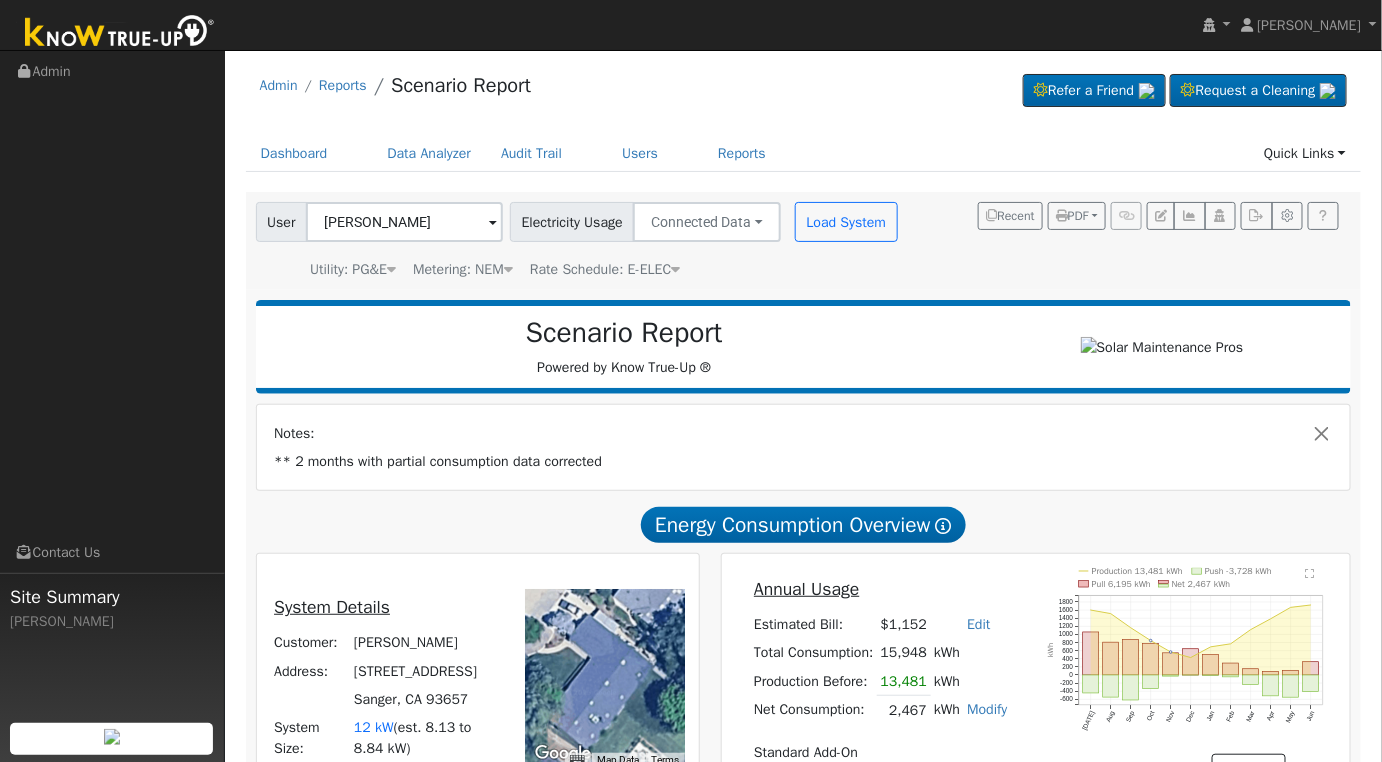 scroll, scrollTop: 333, scrollLeft: 0, axis: vertical 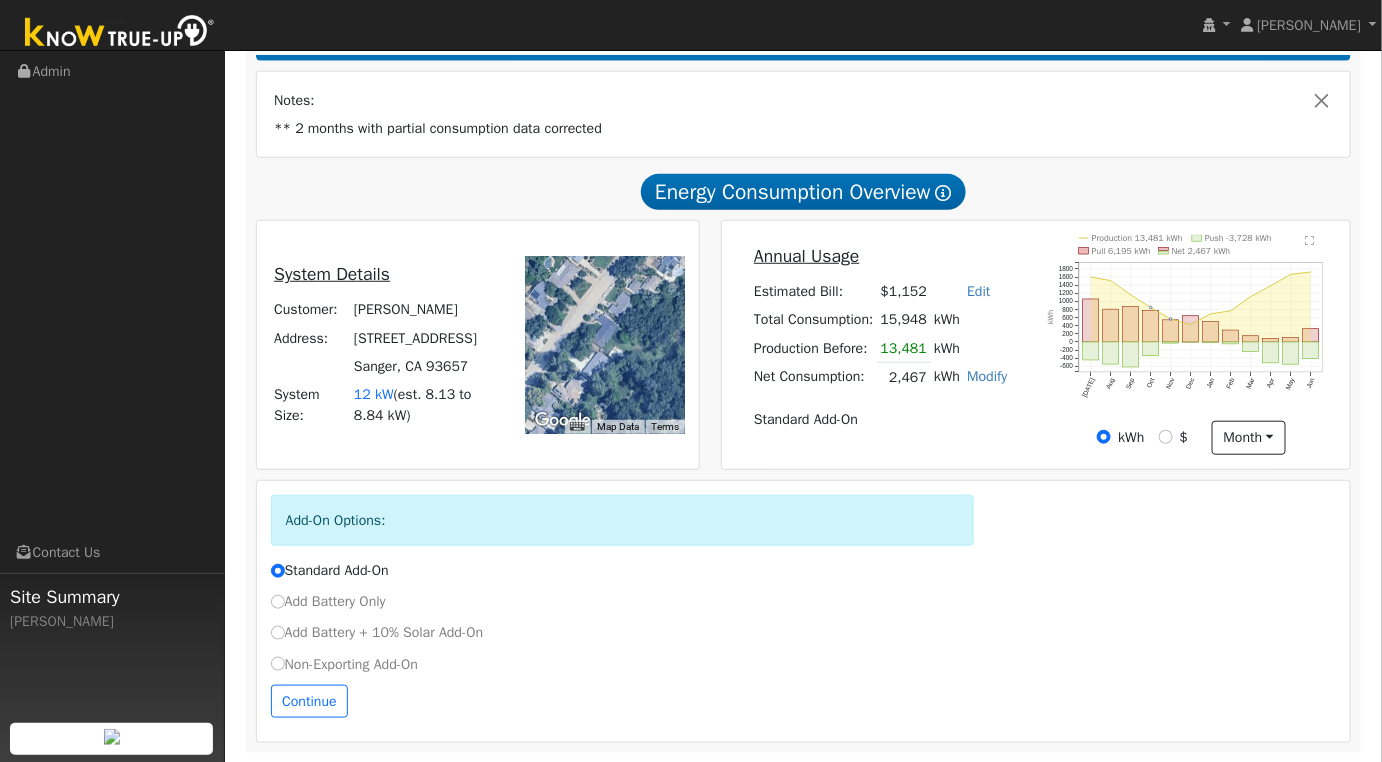 drag, startPoint x: 626, startPoint y: 410, endPoint x: 625, endPoint y: 362, distance: 48.010414 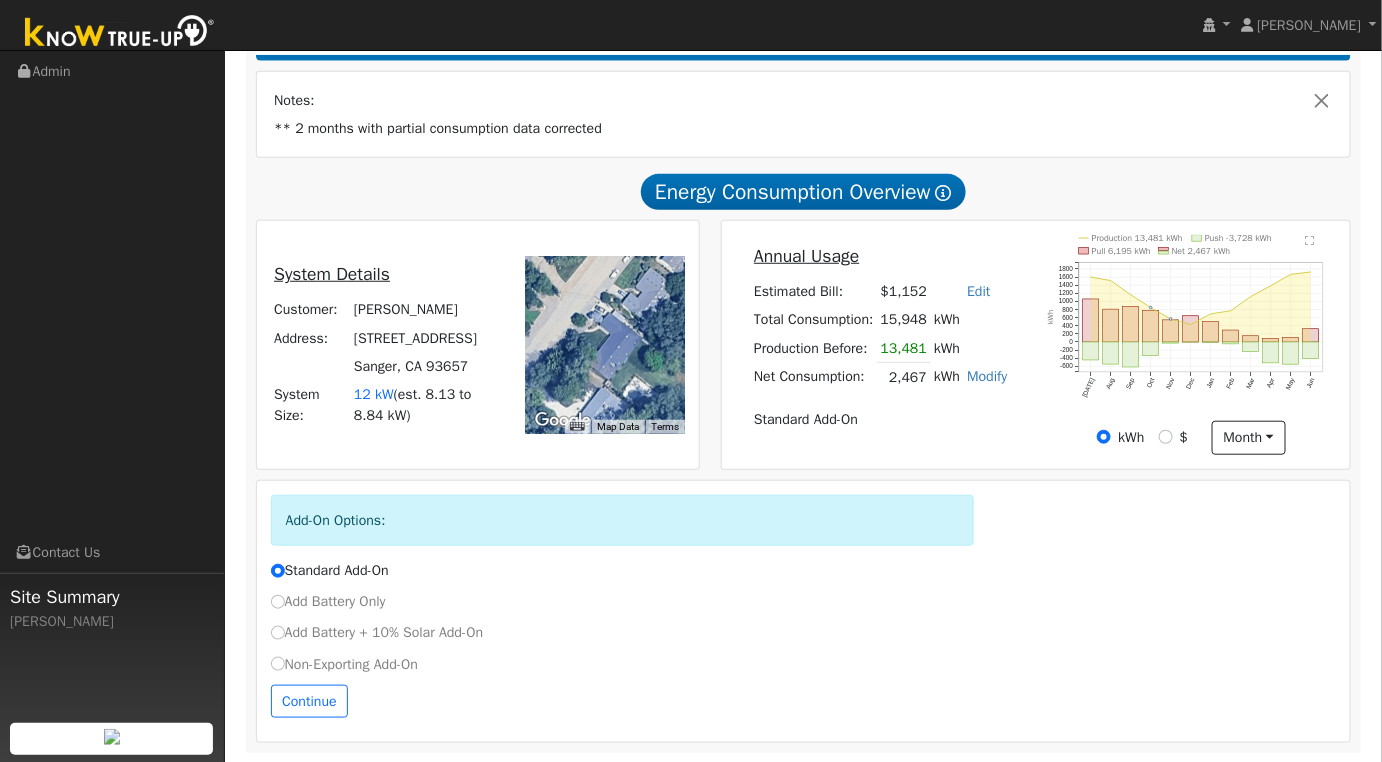 drag, startPoint x: 613, startPoint y: 324, endPoint x: 629, endPoint y: 360, distance: 39.39543 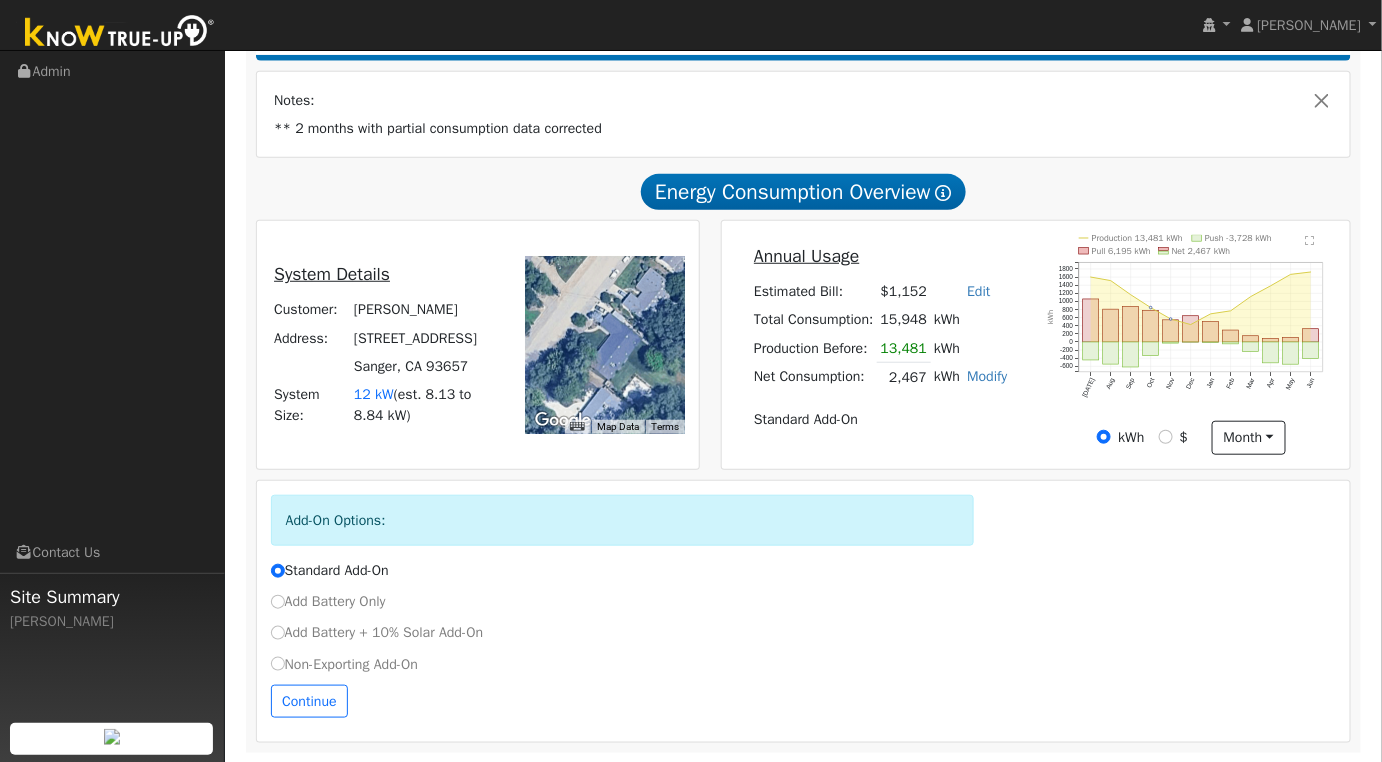 scroll, scrollTop: 0, scrollLeft: 0, axis: both 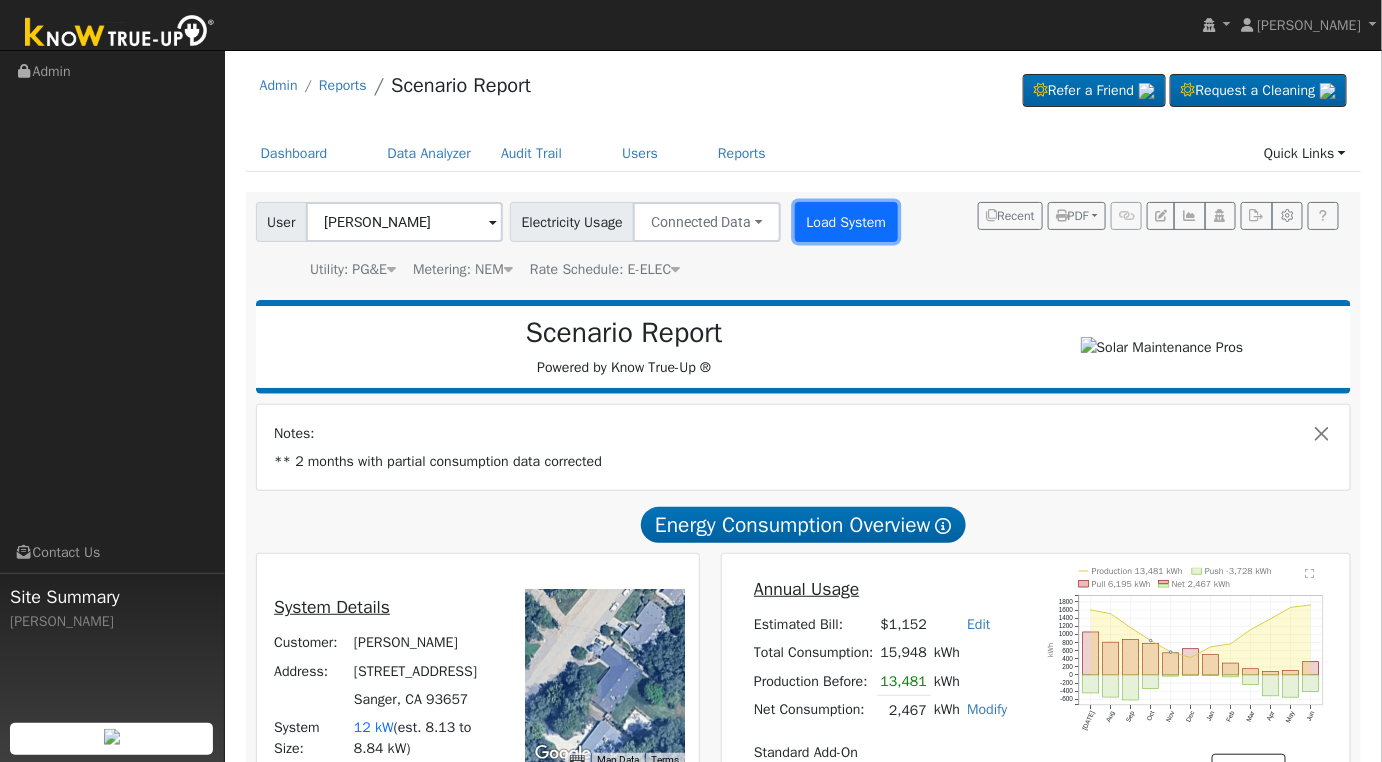 click on "Load System" at bounding box center (846, 222) 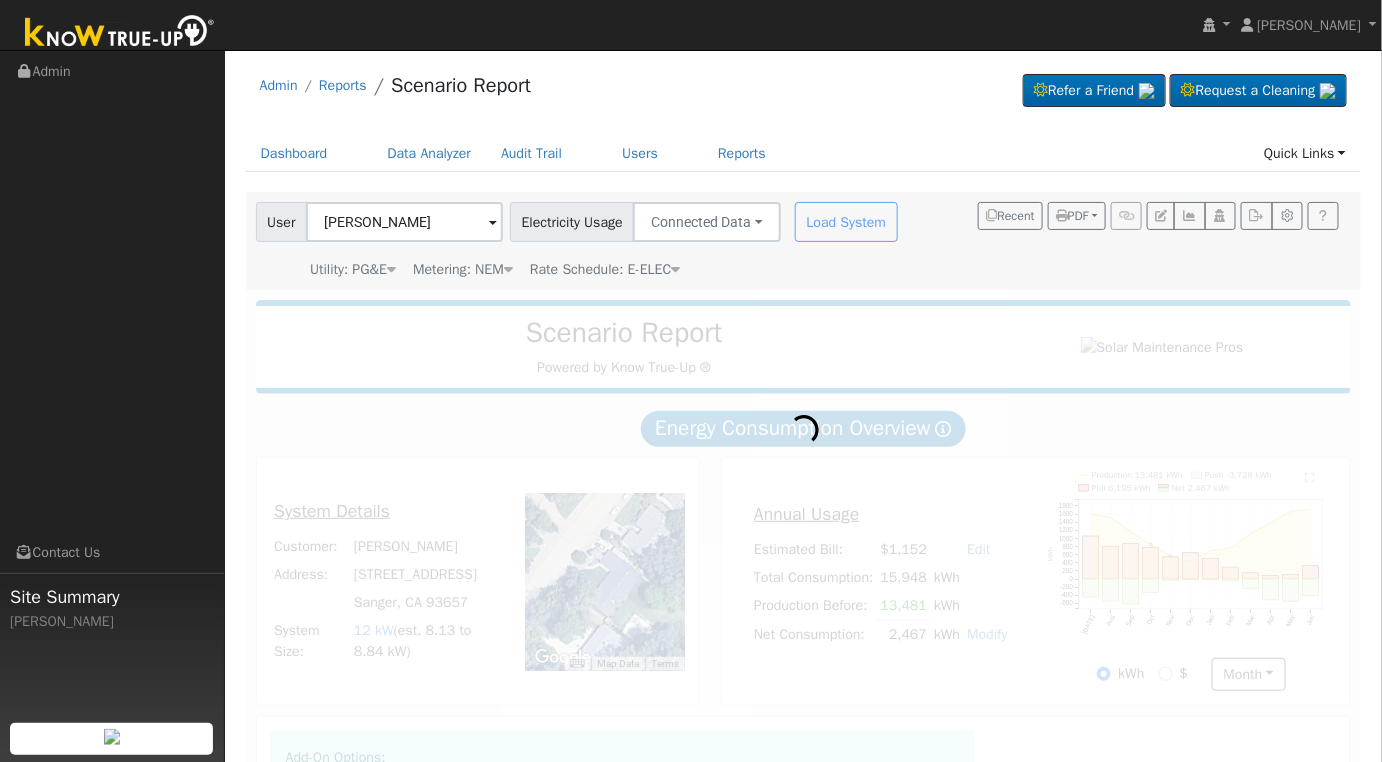 radio on "true" 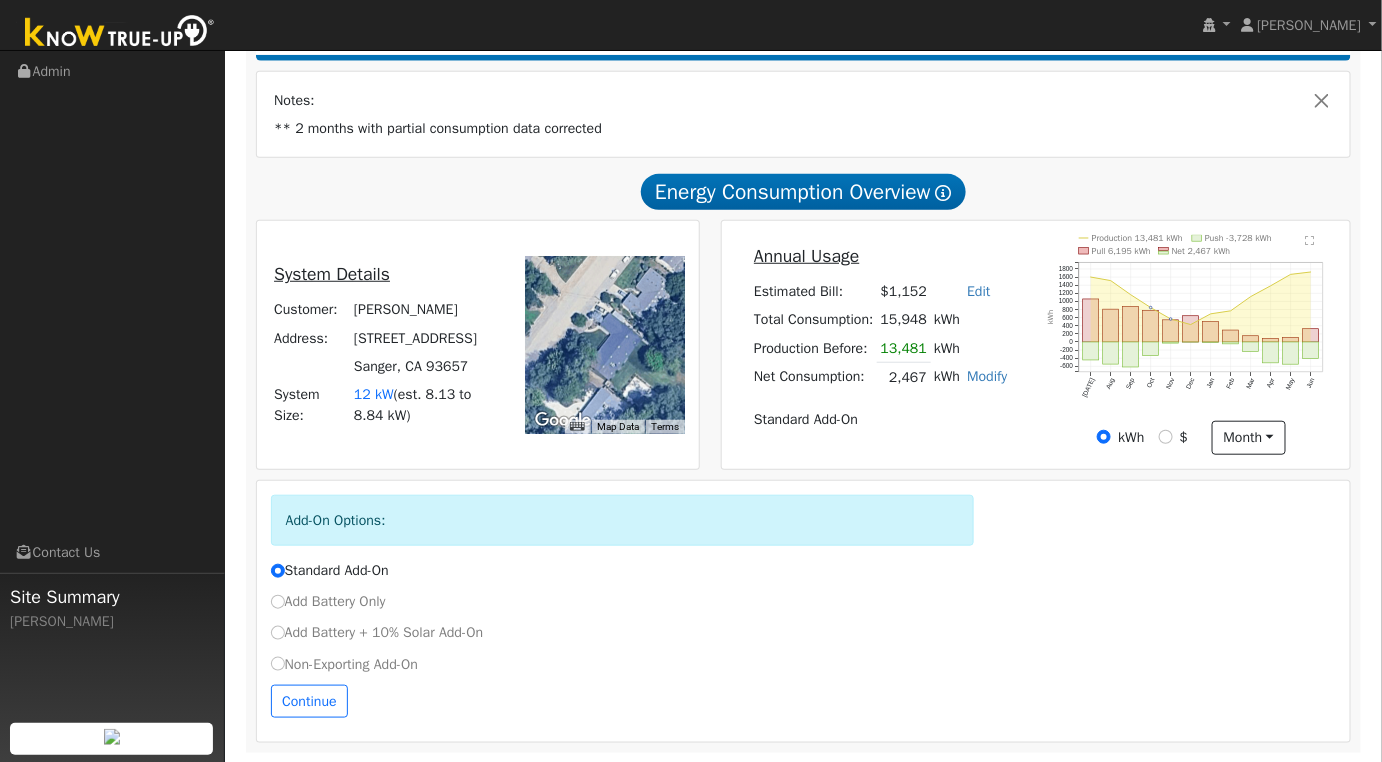 scroll, scrollTop: 0, scrollLeft: 0, axis: both 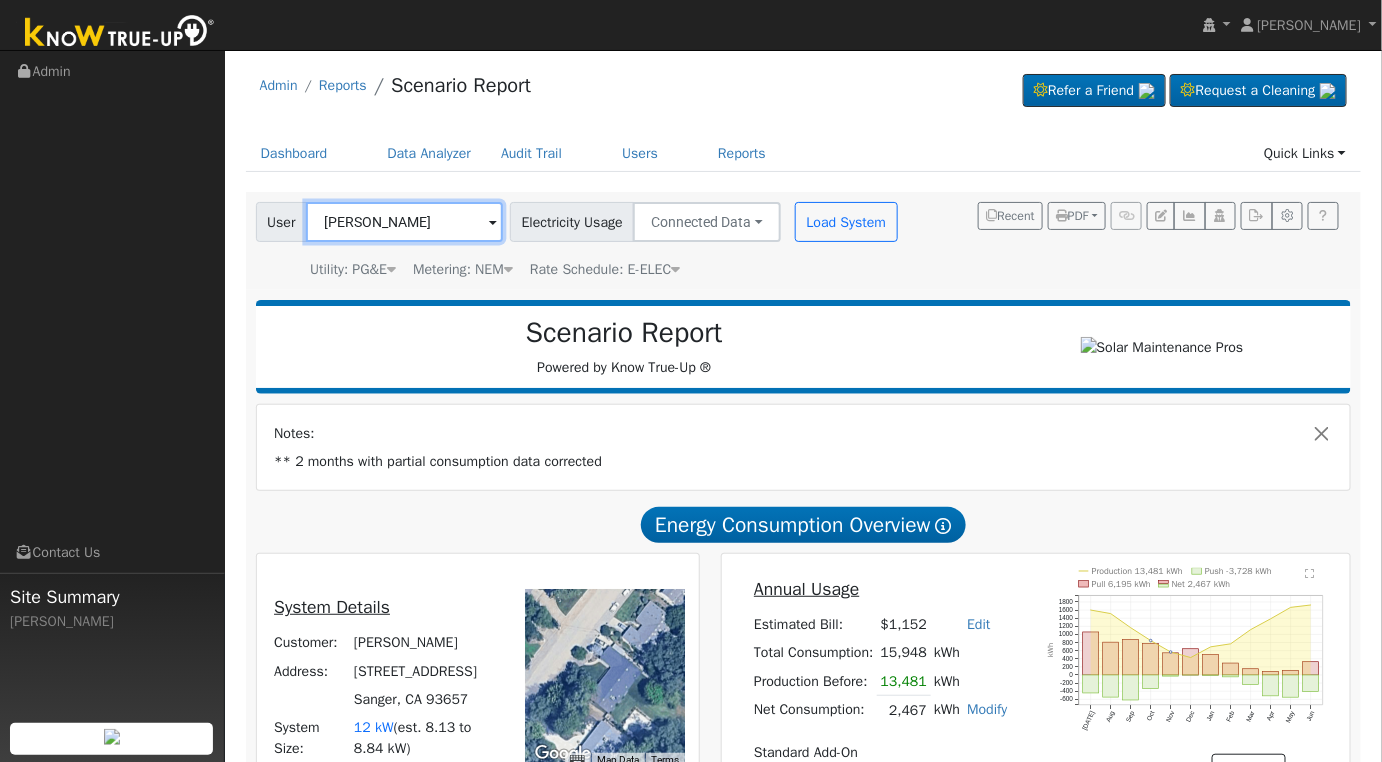 click on "[PERSON_NAME]" at bounding box center [404, 222] 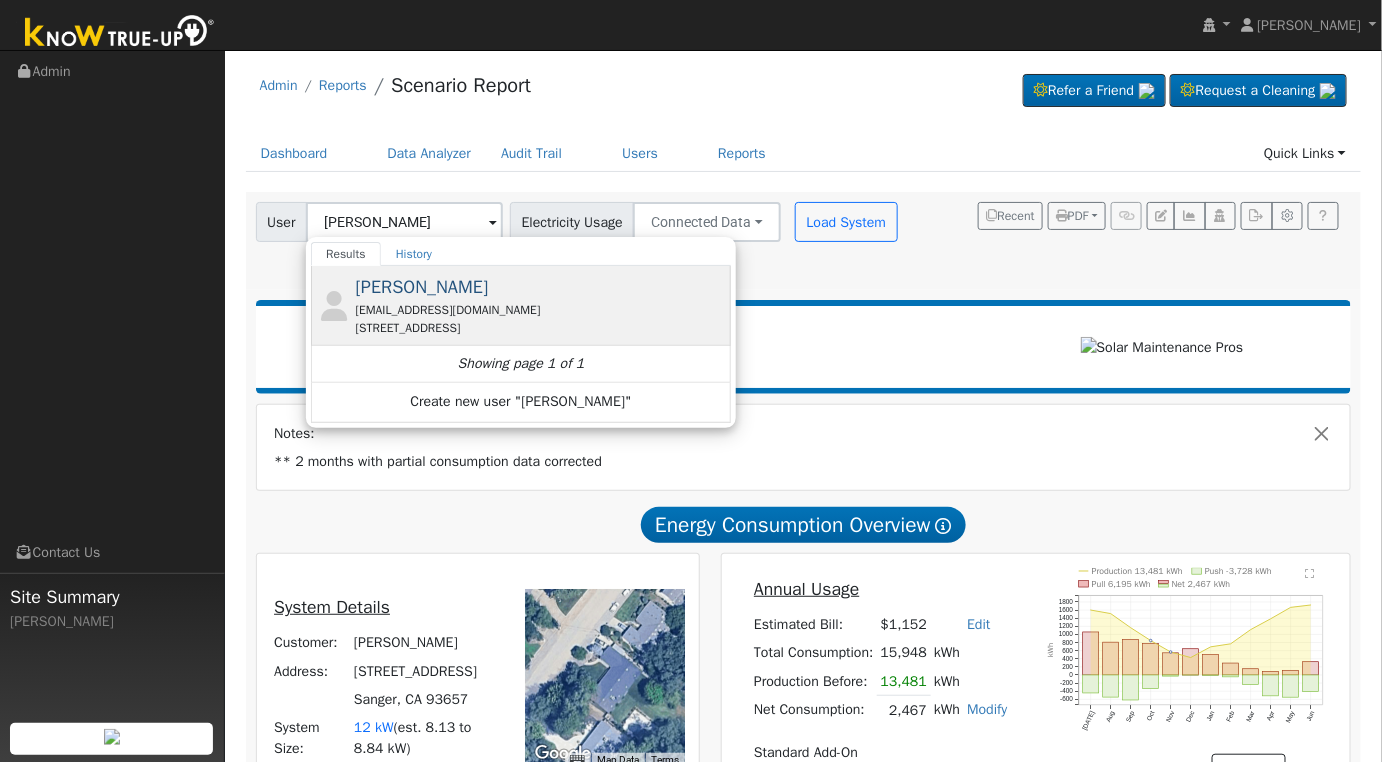 click on "[PERSON_NAME]" at bounding box center (422, 287) 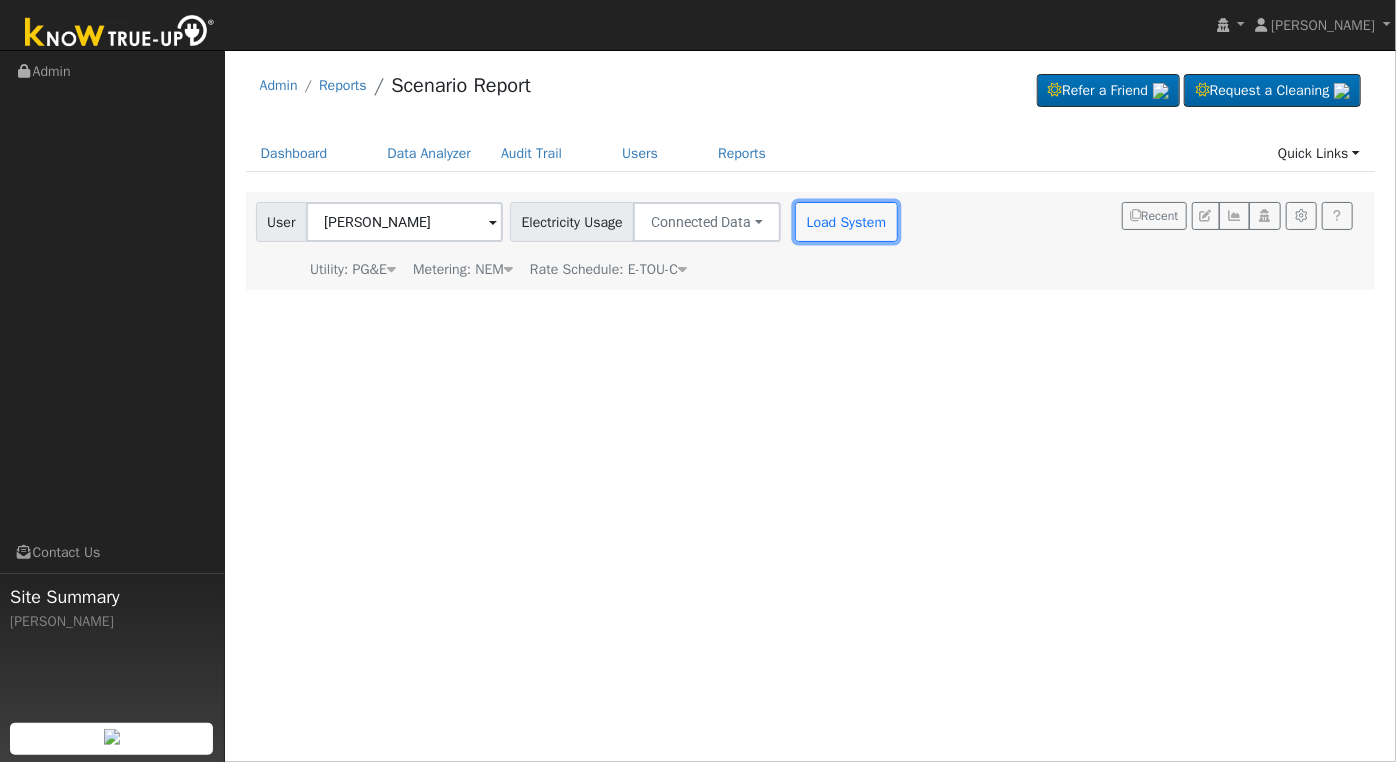 click on "Load System" at bounding box center (846, 222) 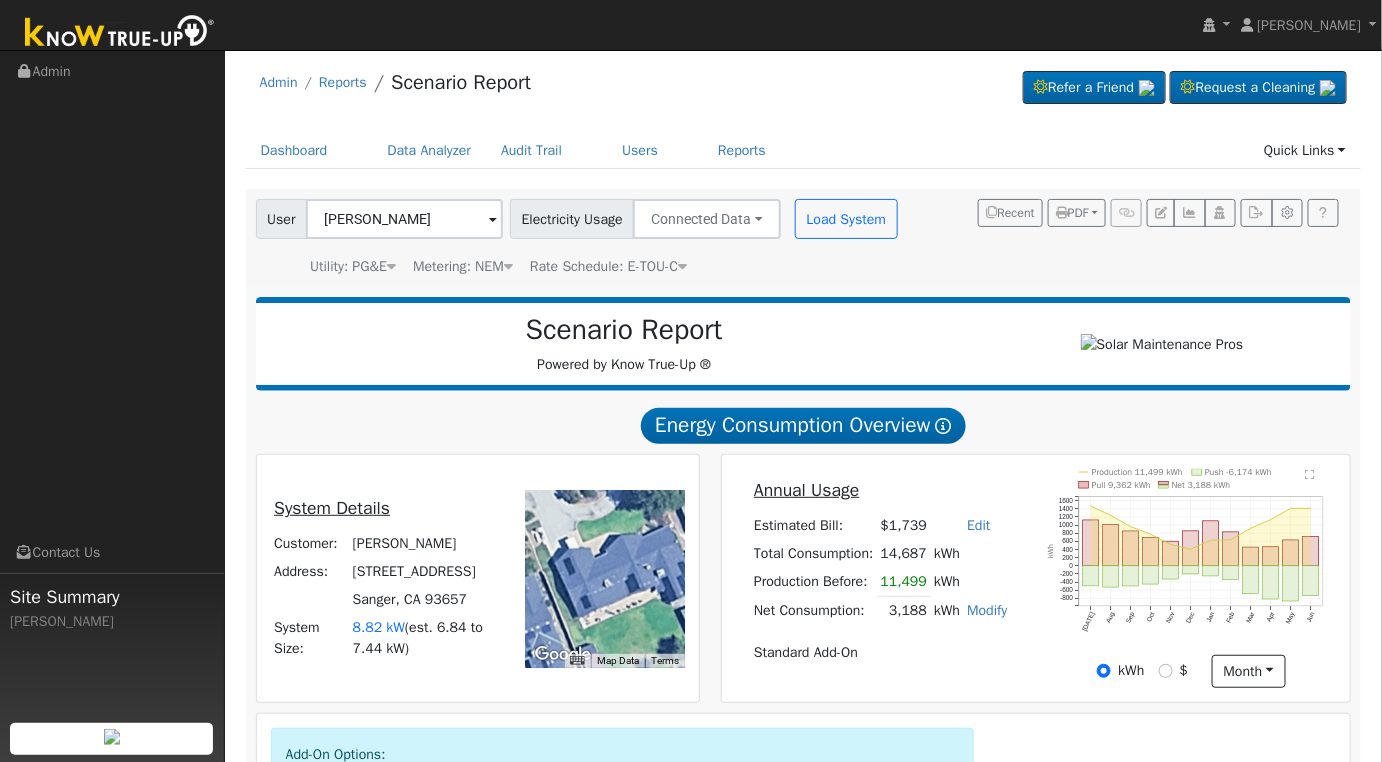 scroll, scrollTop: 0, scrollLeft: 0, axis: both 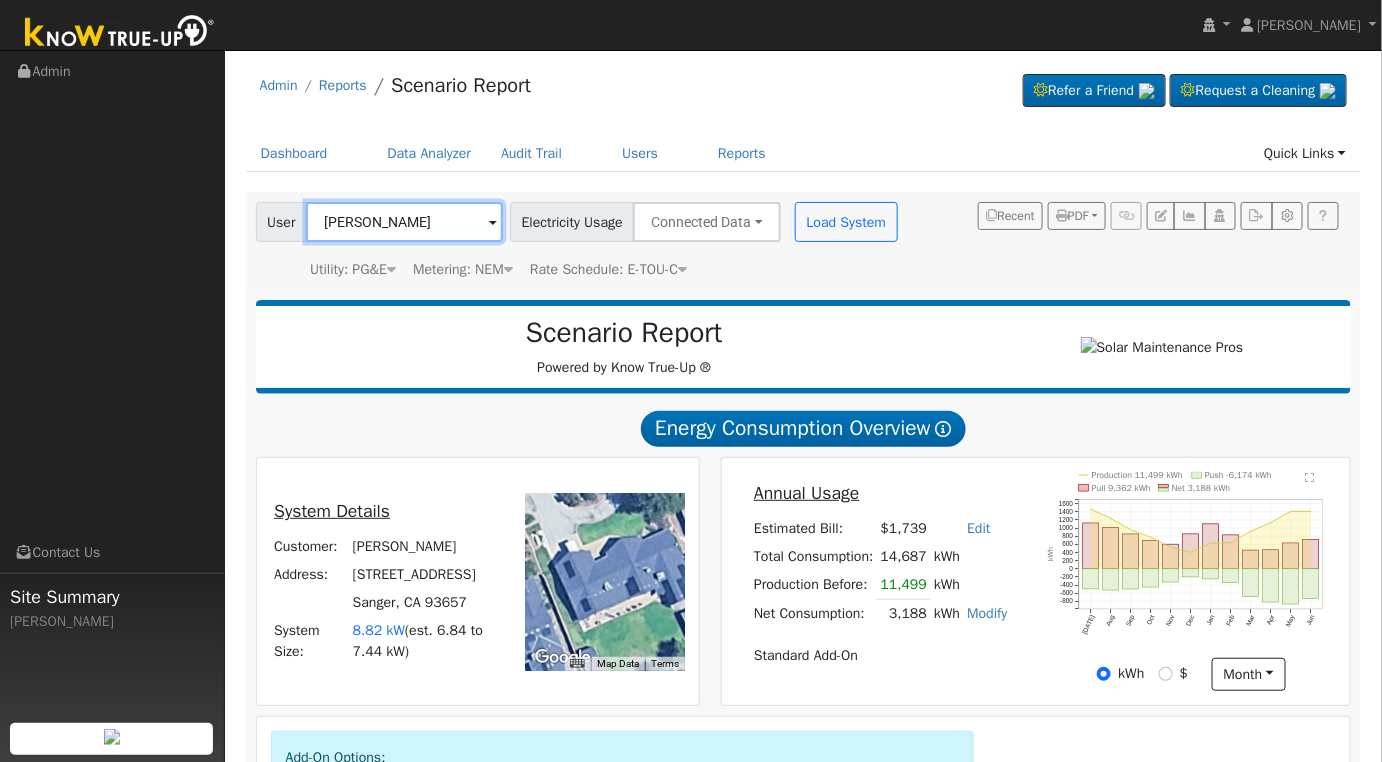 click on "[PERSON_NAME]" at bounding box center (404, 222) 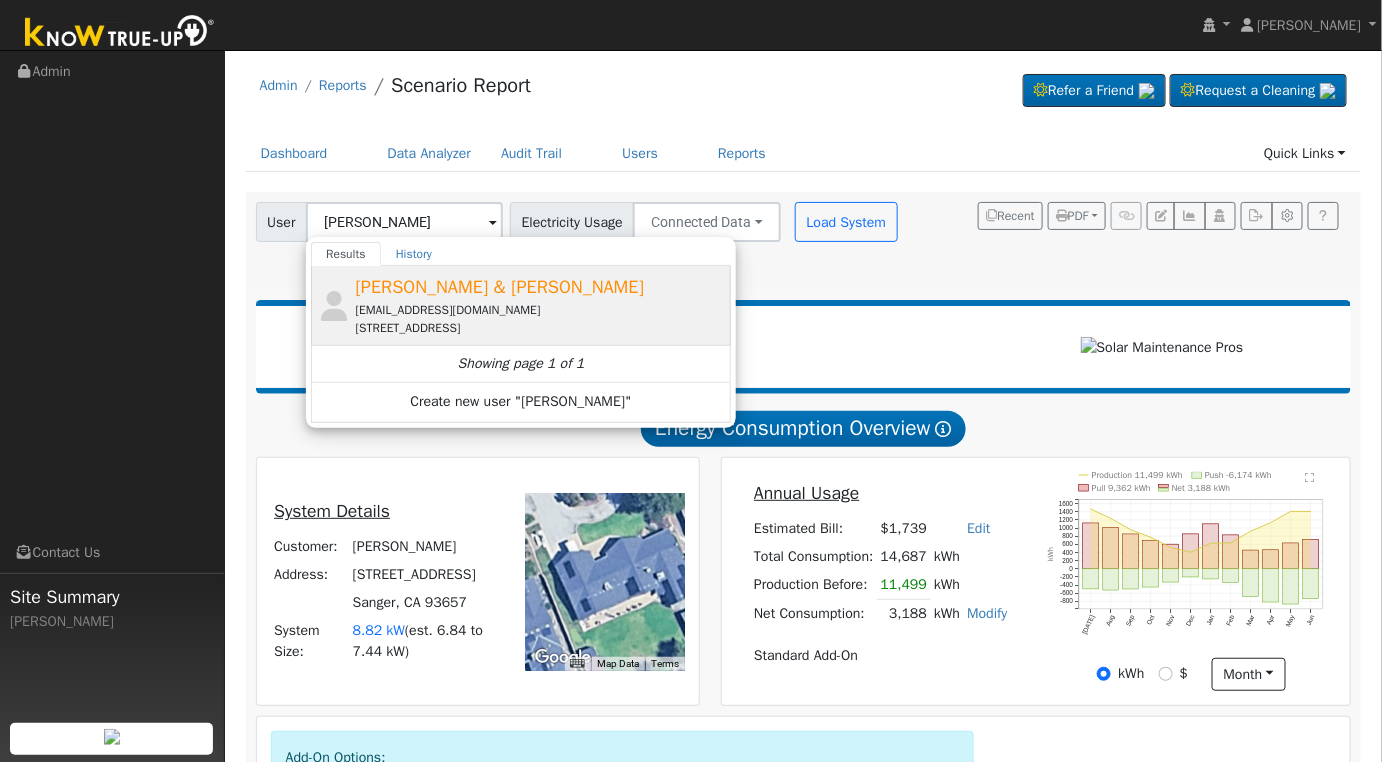 click on "129 Trout Lake, Sanger, CA 93657" at bounding box center (541, 328) 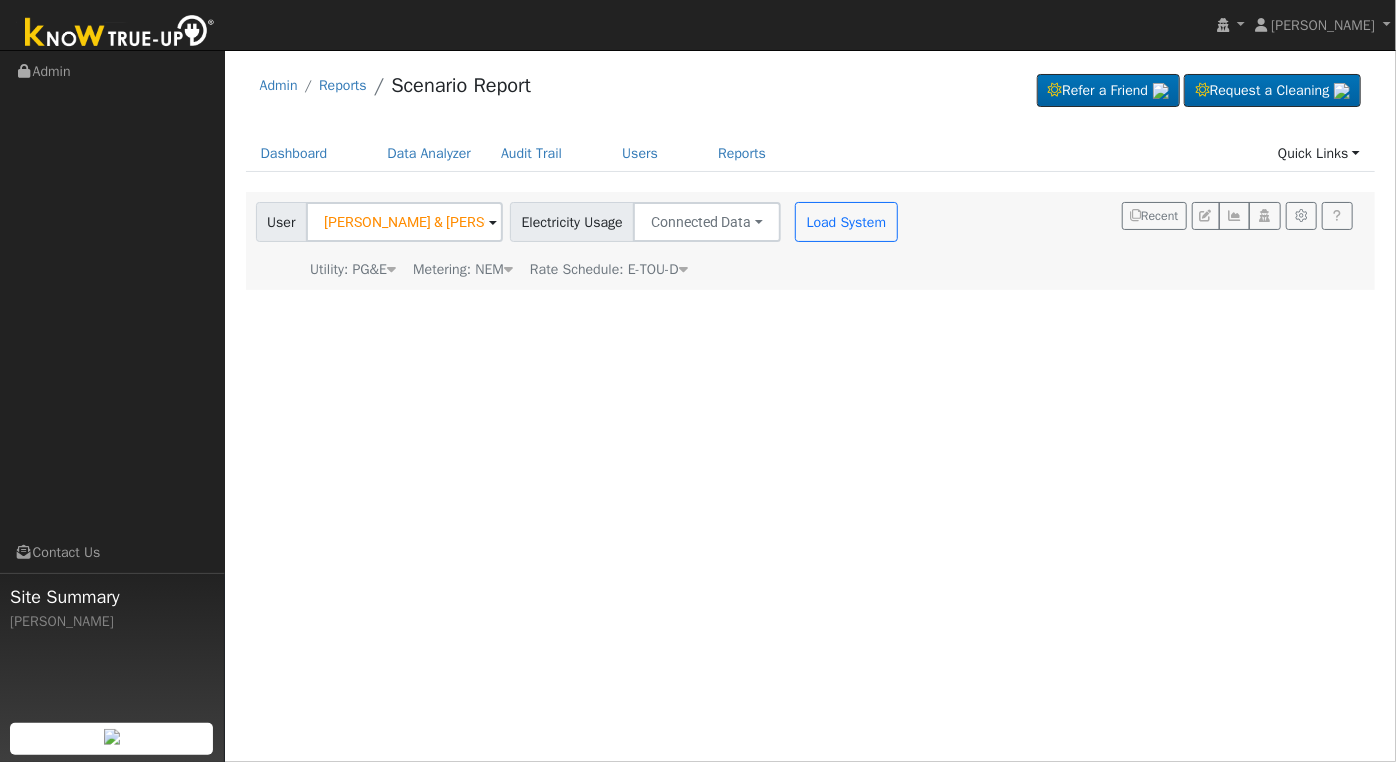 click on "User Anthony & Kimberly Lambert Account   Default Account Default Account 129 Trout Lake, Sanger, CA 93657 Primary Account Electricity Usage Connected Data Connected Data Estimated Data CSV Data Load System  Utility: PG&E  Pacific Gas & Electric  Metering: NEM  NEM NEM NBT  Rate Schedule: E-TOU-D  E-TOU-D" at bounding box center [579, 241] 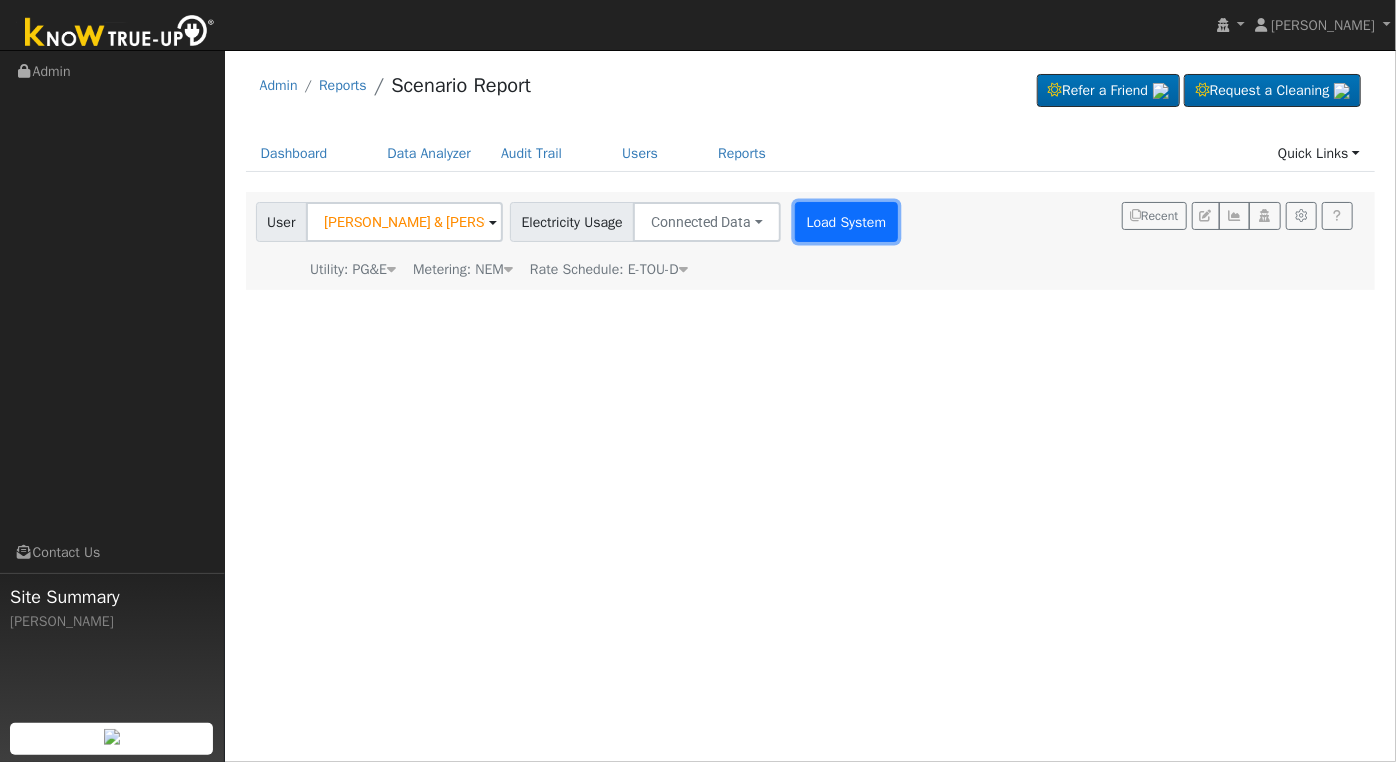 click on "Load System" at bounding box center [846, 222] 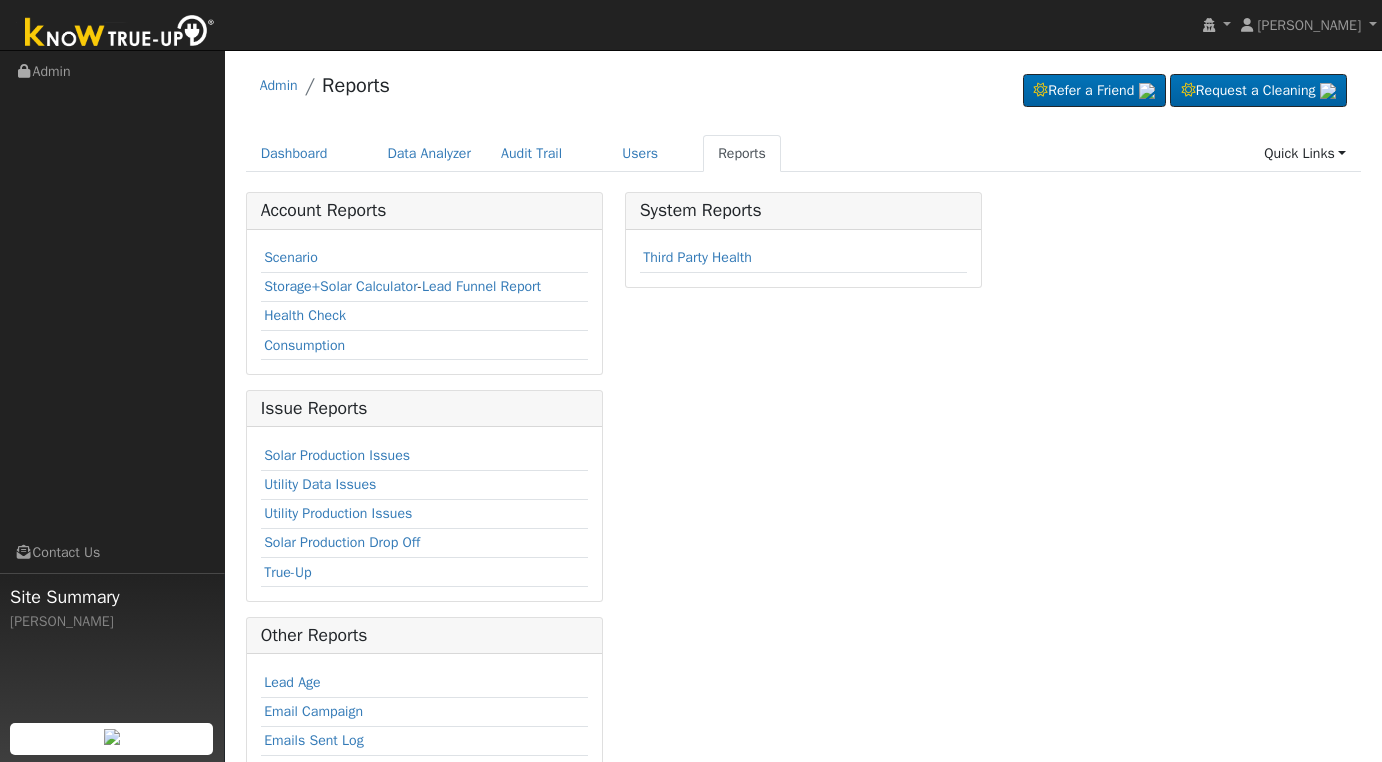 scroll, scrollTop: 0, scrollLeft: 0, axis: both 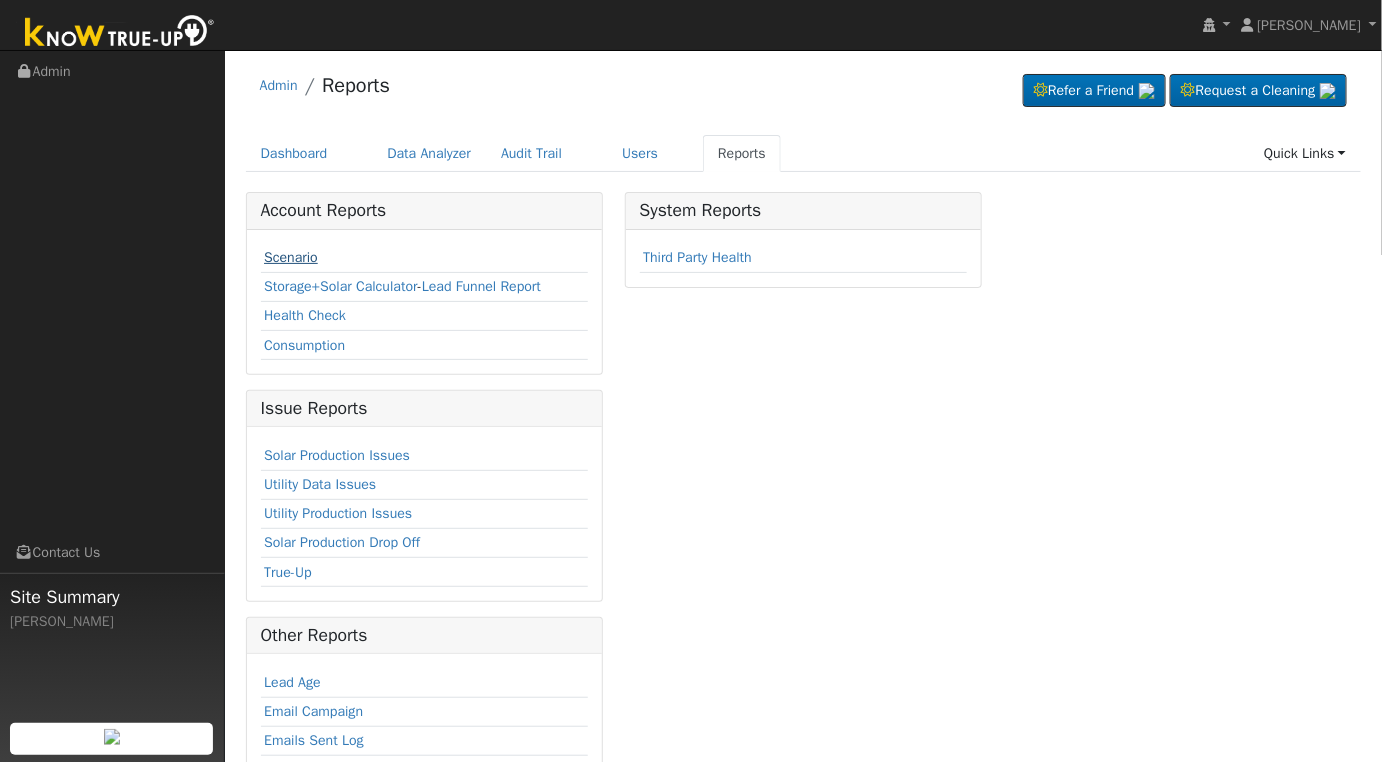 click on "Scenario" at bounding box center [291, 257] 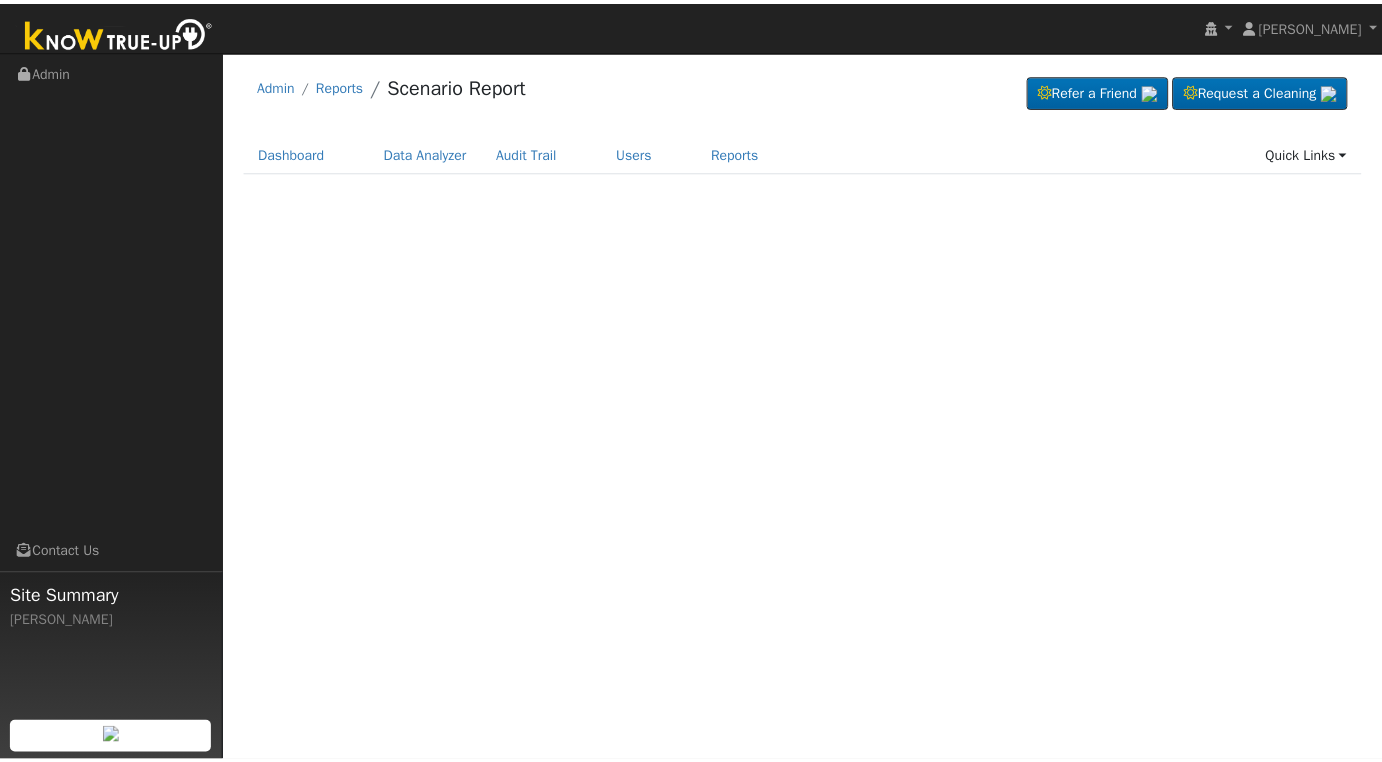 scroll, scrollTop: 0, scrollLeft: 0, axis: both 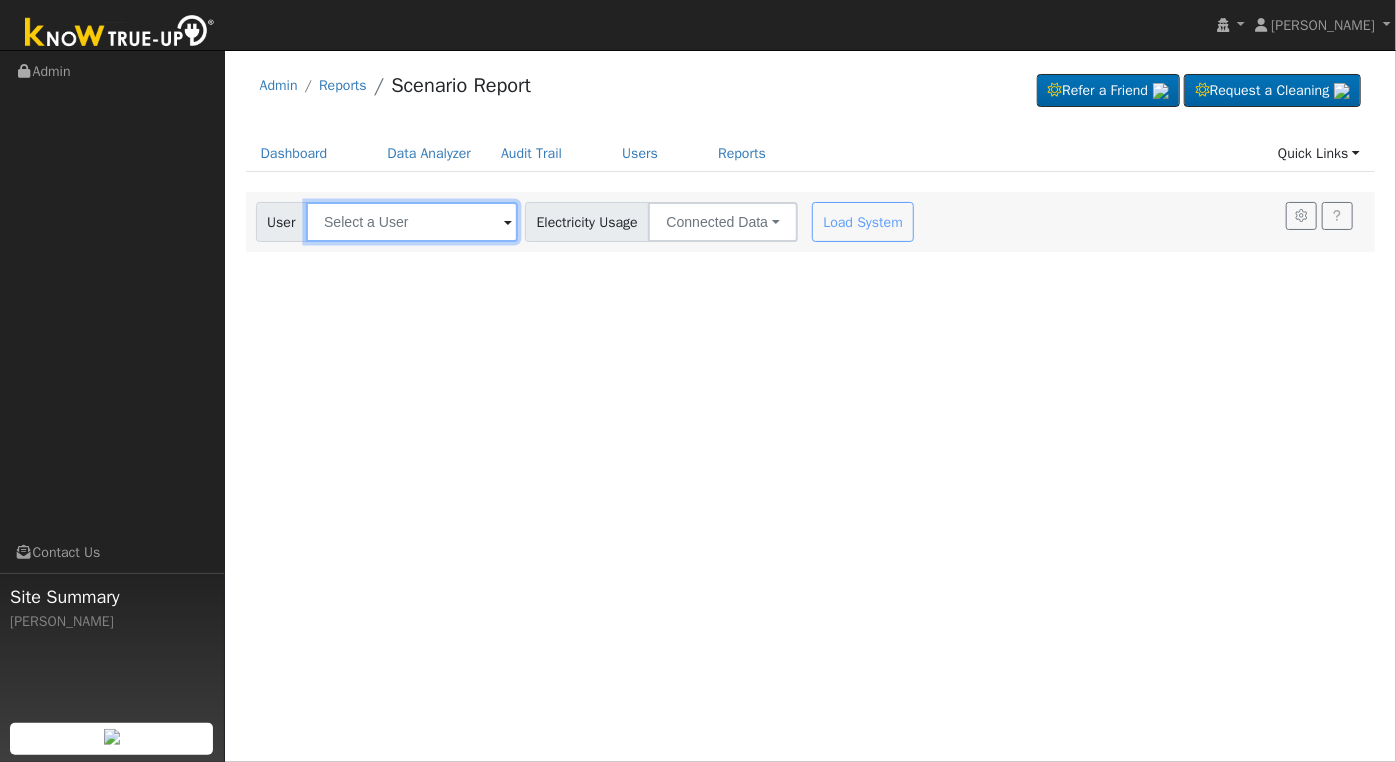 click at bounding box center [412, 222] 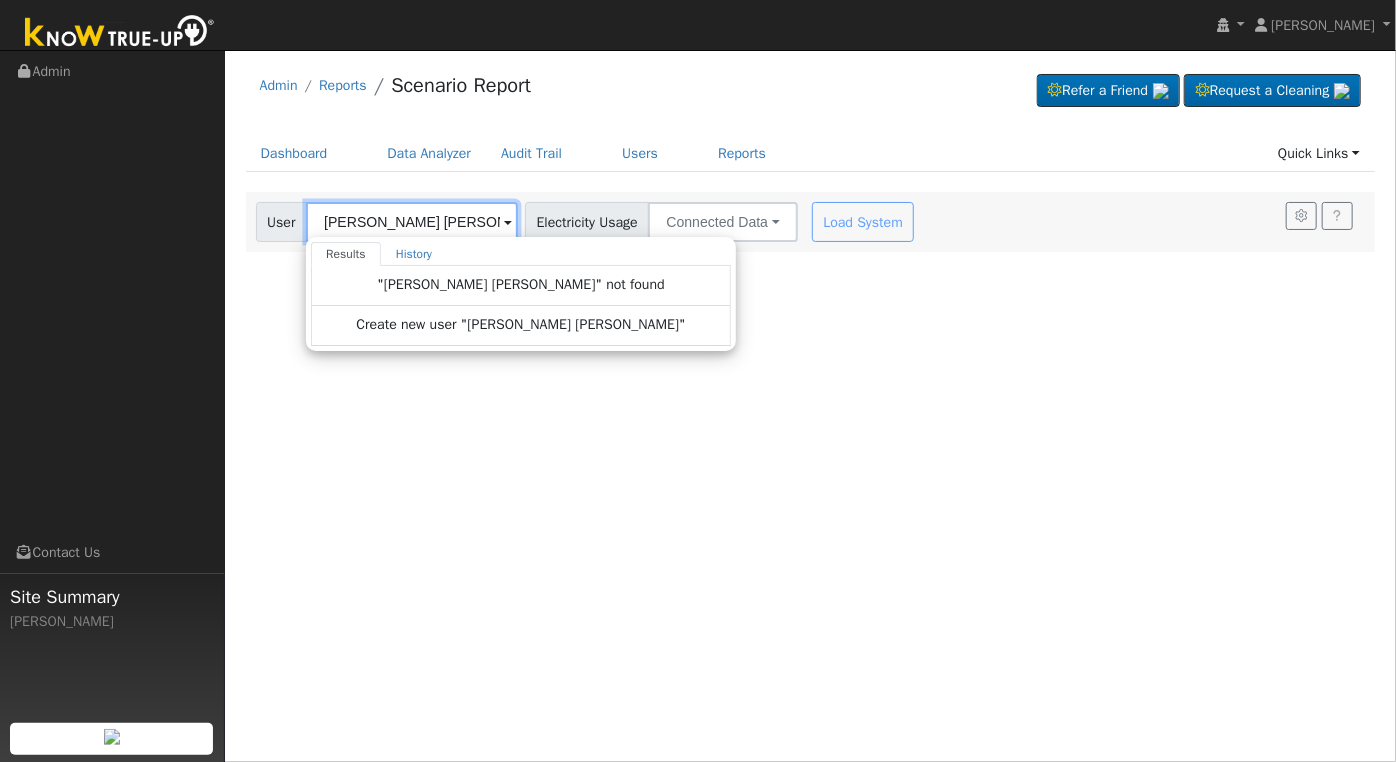 click on "[PERSON_NAME] [PERSON_NAME]" at bounding box center [412, 222] 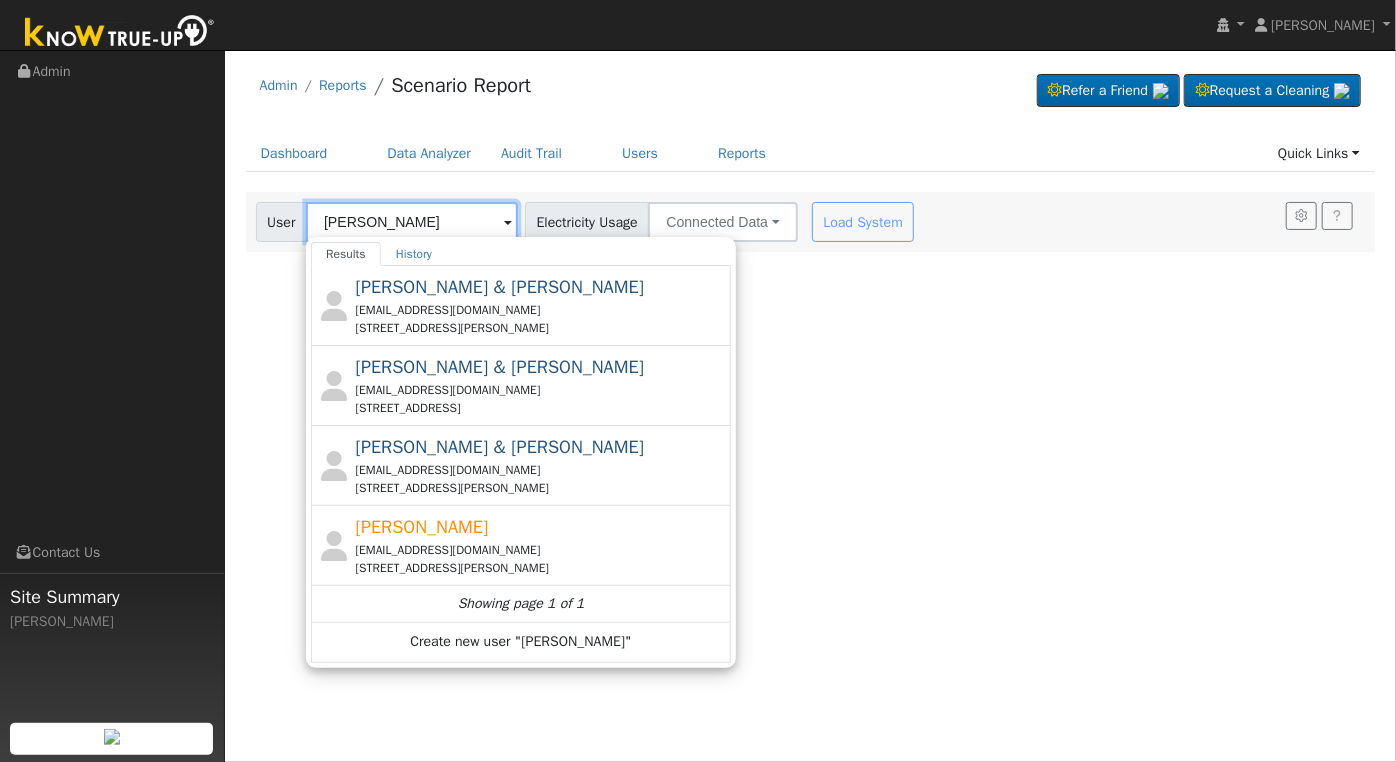 click on "[PERSON_NAME]" at bounding box center (412, 222) 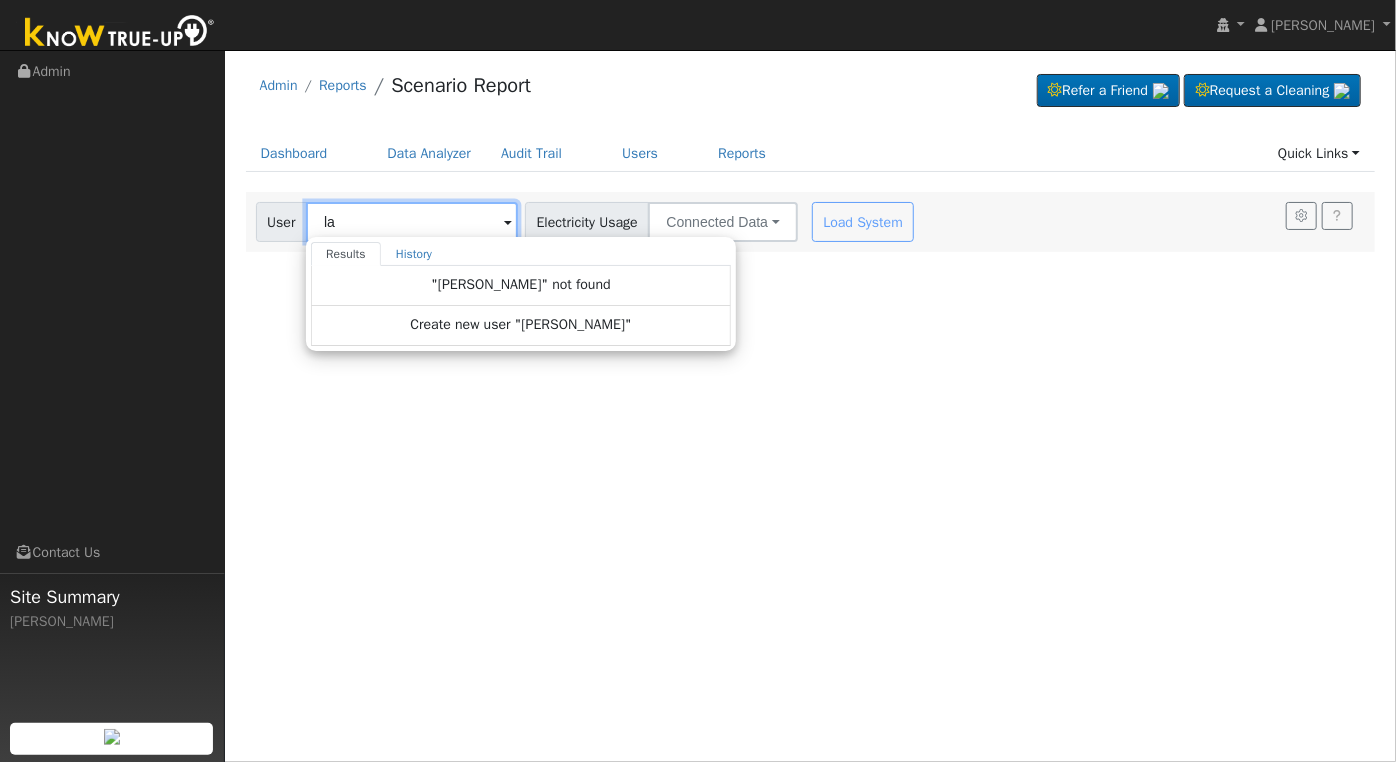 type on "l" 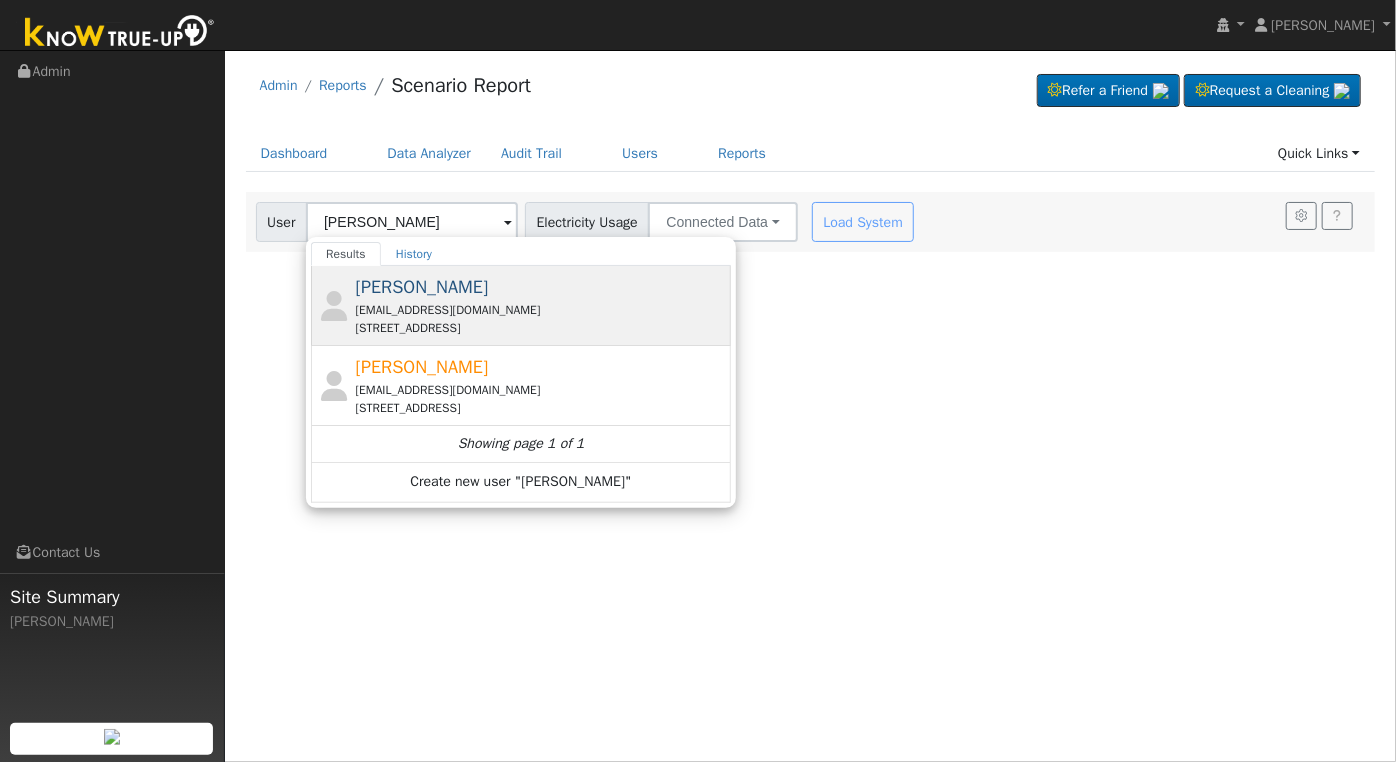 click on "[EMAIL_ADDRESS][DOMAIN_NAME]" at bounding box center (541, 310) 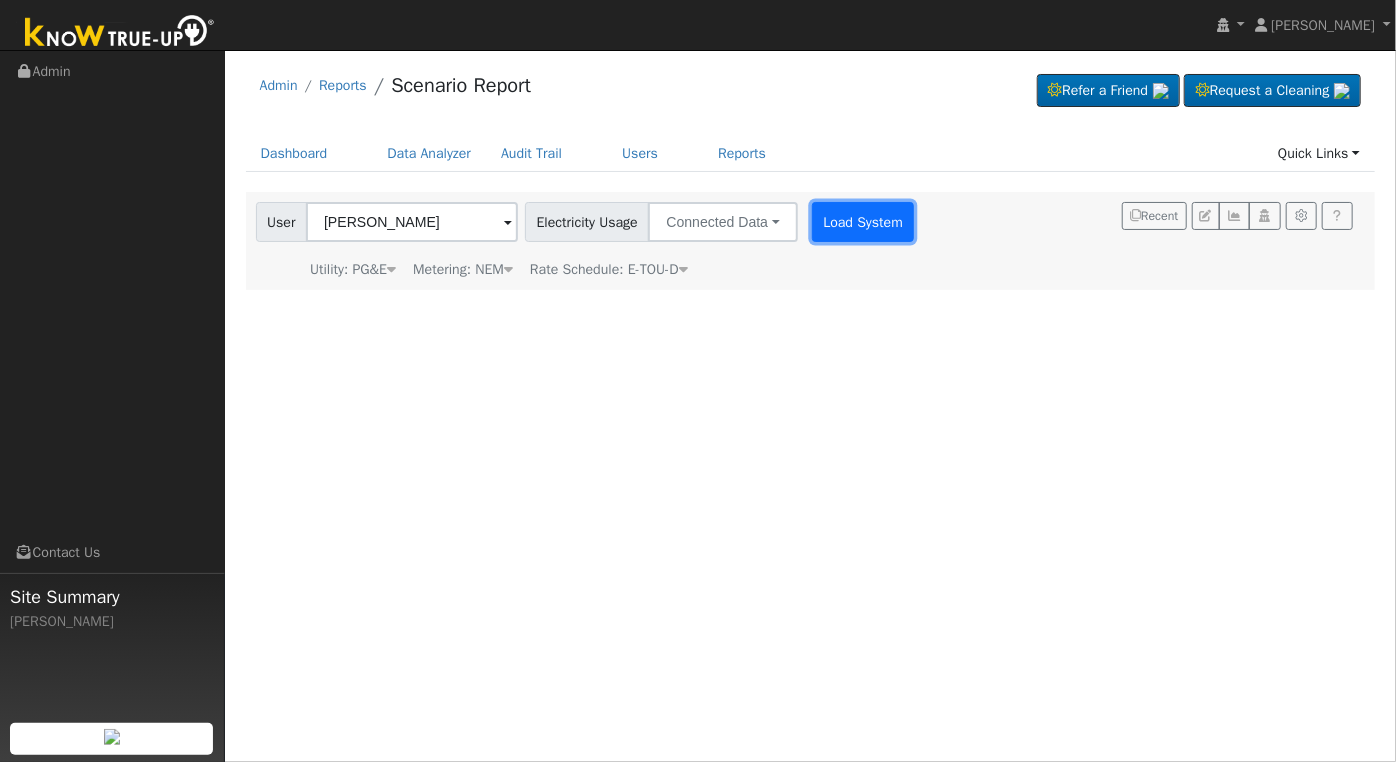 click on "Load System" at bounding box center [863, 222] 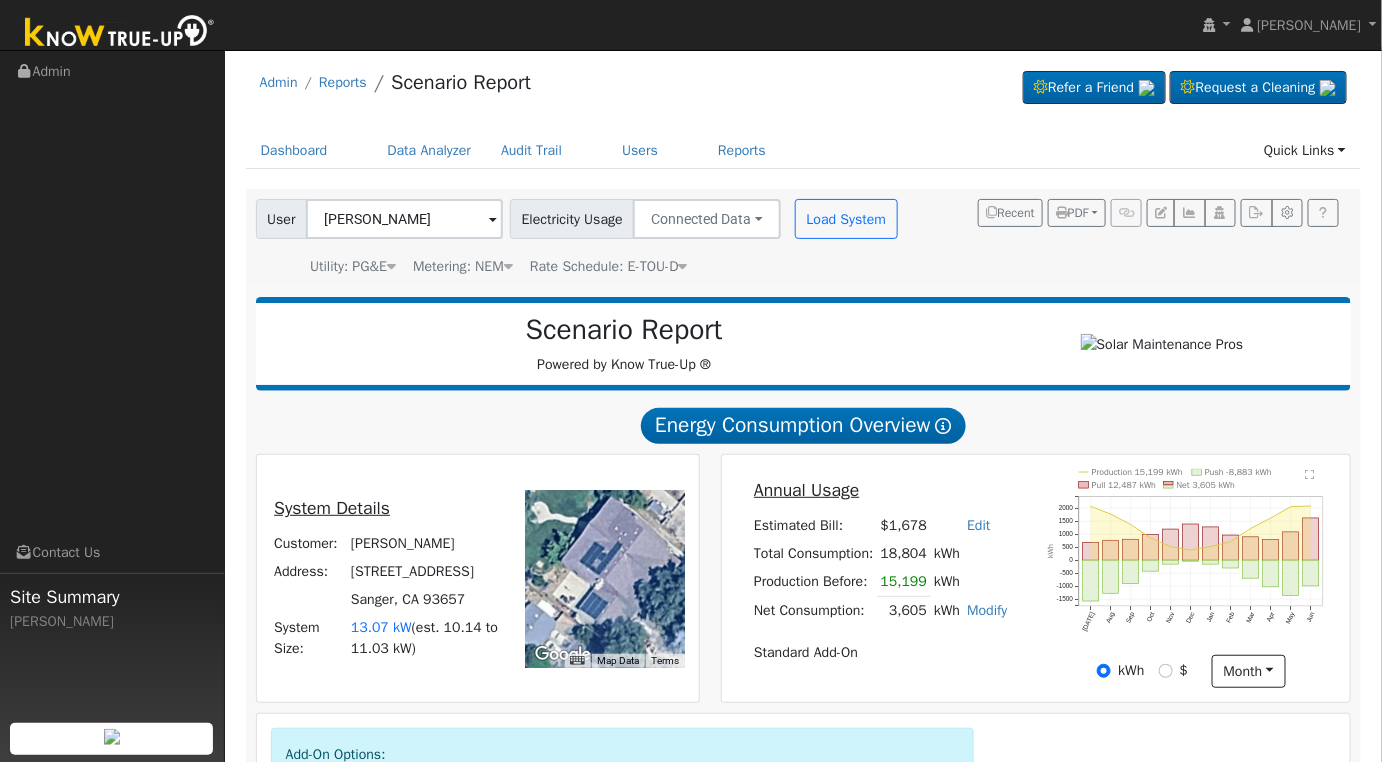 scroll, scrollTop: 0, scrollLeft: 0, axis: both 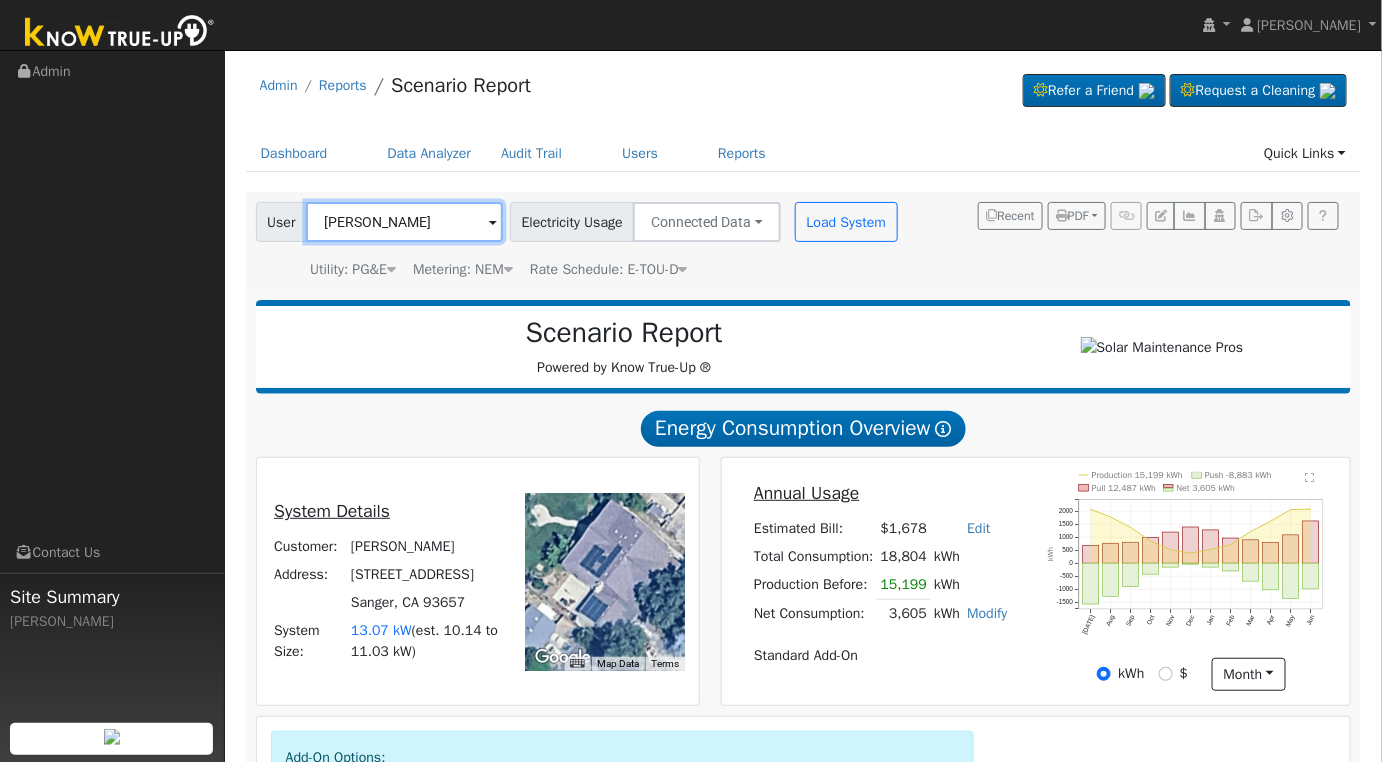 click on "[PERSON_NAME]" at bounding box center [404, 222] 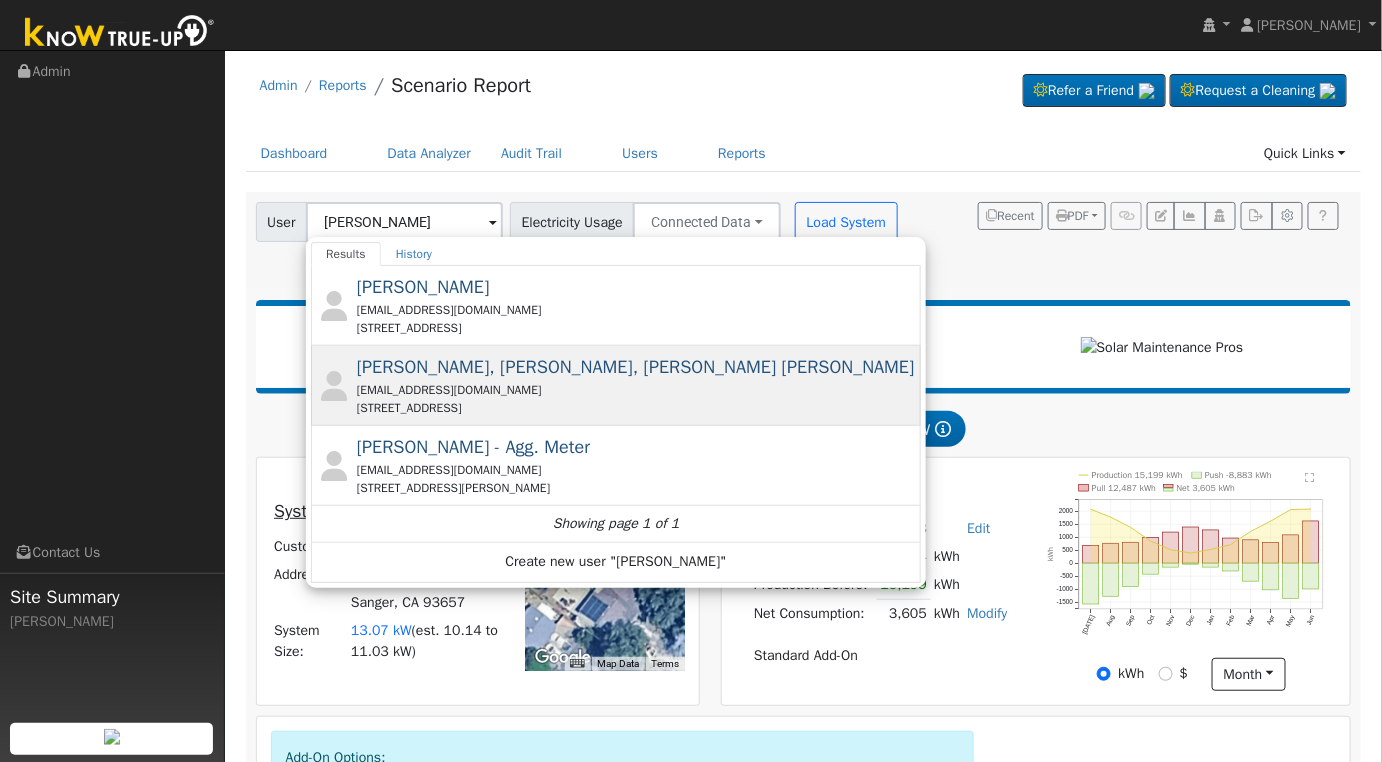 click on "[EMAIL_ADDRESS][DOMAIN_NAME]" at bounding box center [637, 390] 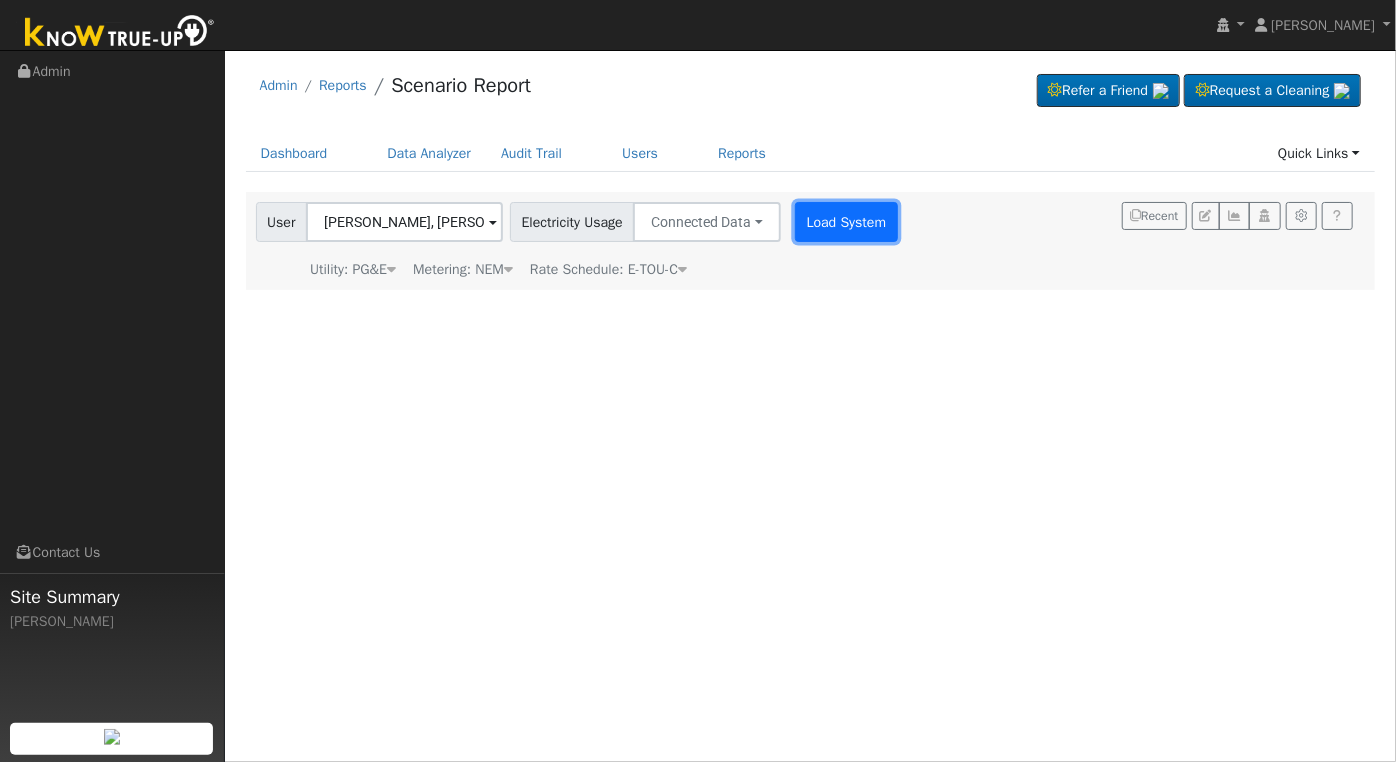 click on "Load System" at bounding box center [846, 222] 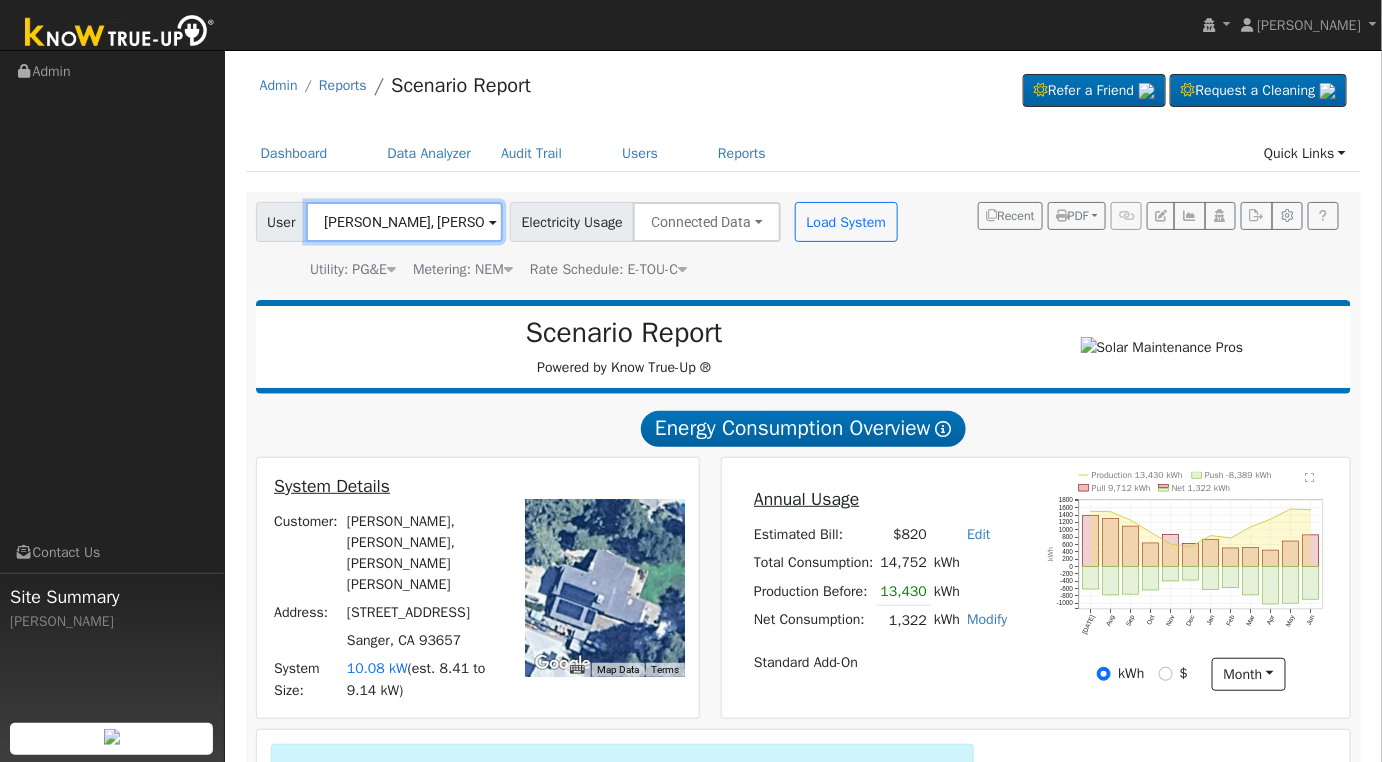 click on "[PERSON_NAME], [PERSON_NAME], [PERSON_NAME] [PERSON_NAME]" at bounding box center [404, 222] 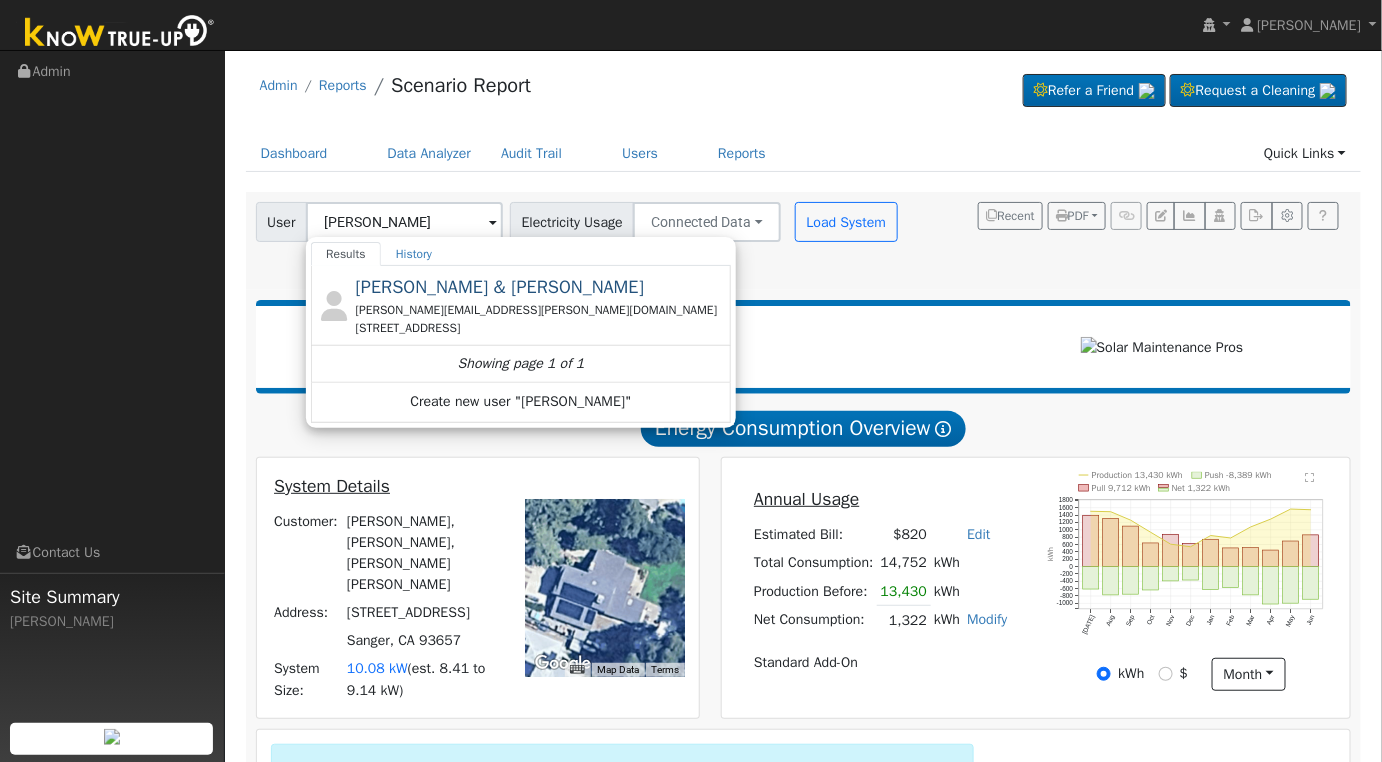 click on "[PERSON_NAME][EMAIL_ADDRESS][PERSON_NAME][DOMAIN_NAME]" at bounding box center (541, 310) 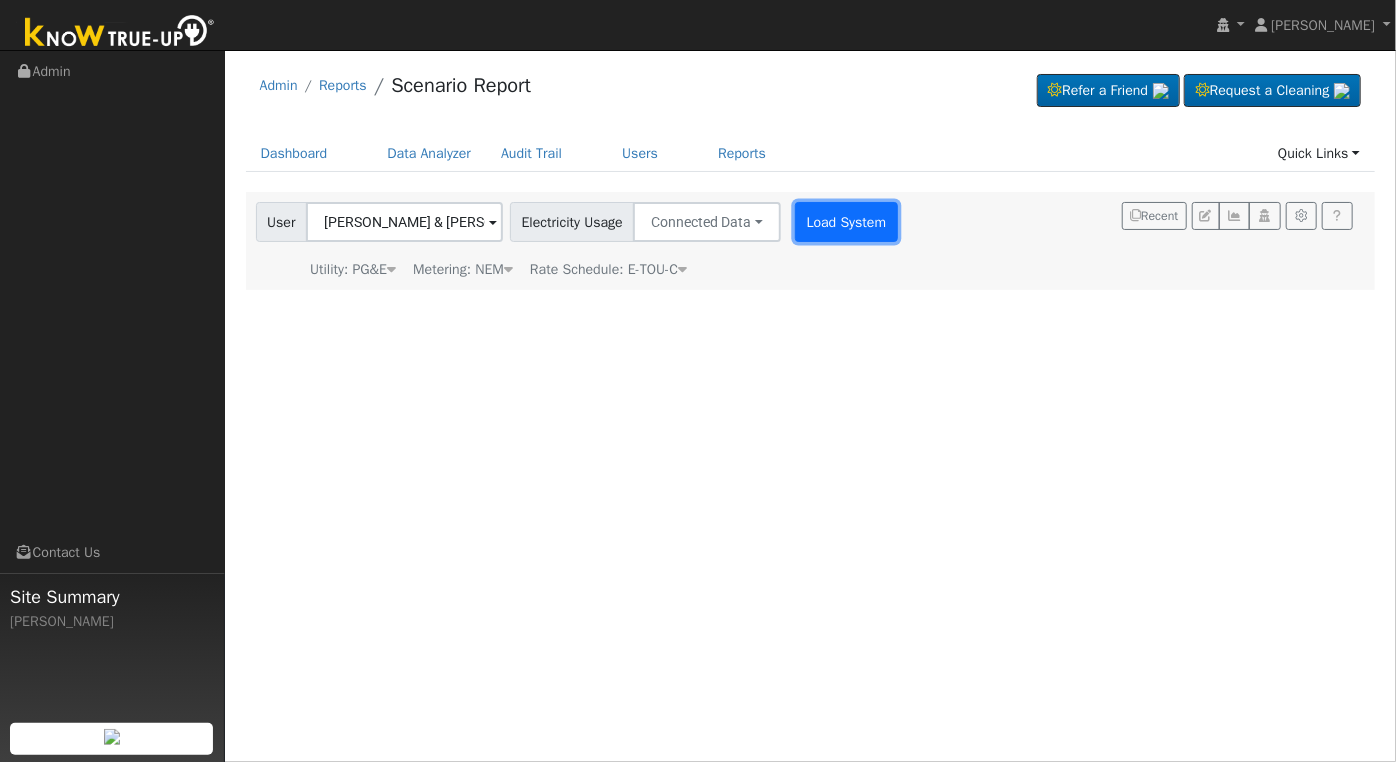 click on "Load System" at bounding box center (846, 222) 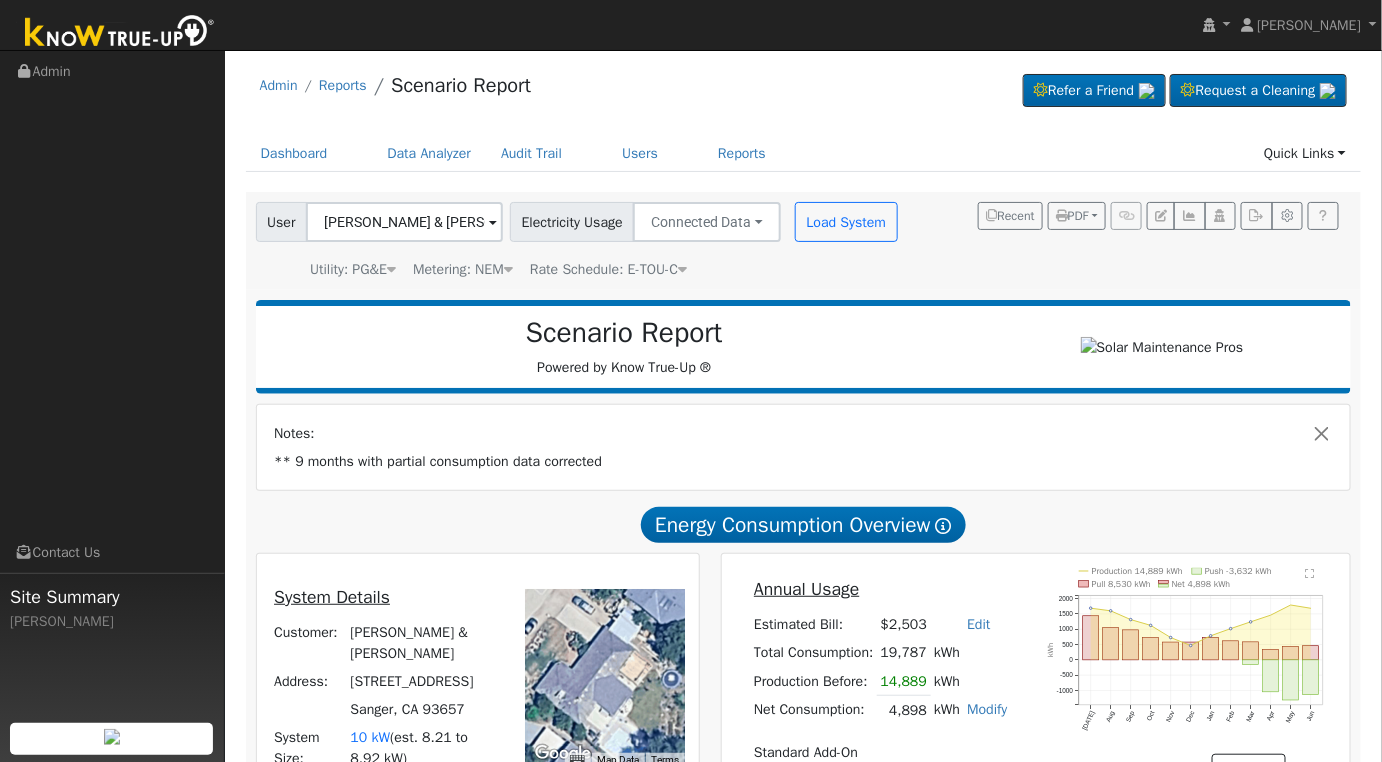 scroll, scrollTop: 333, scrollLeft: 0, axis: vertical 